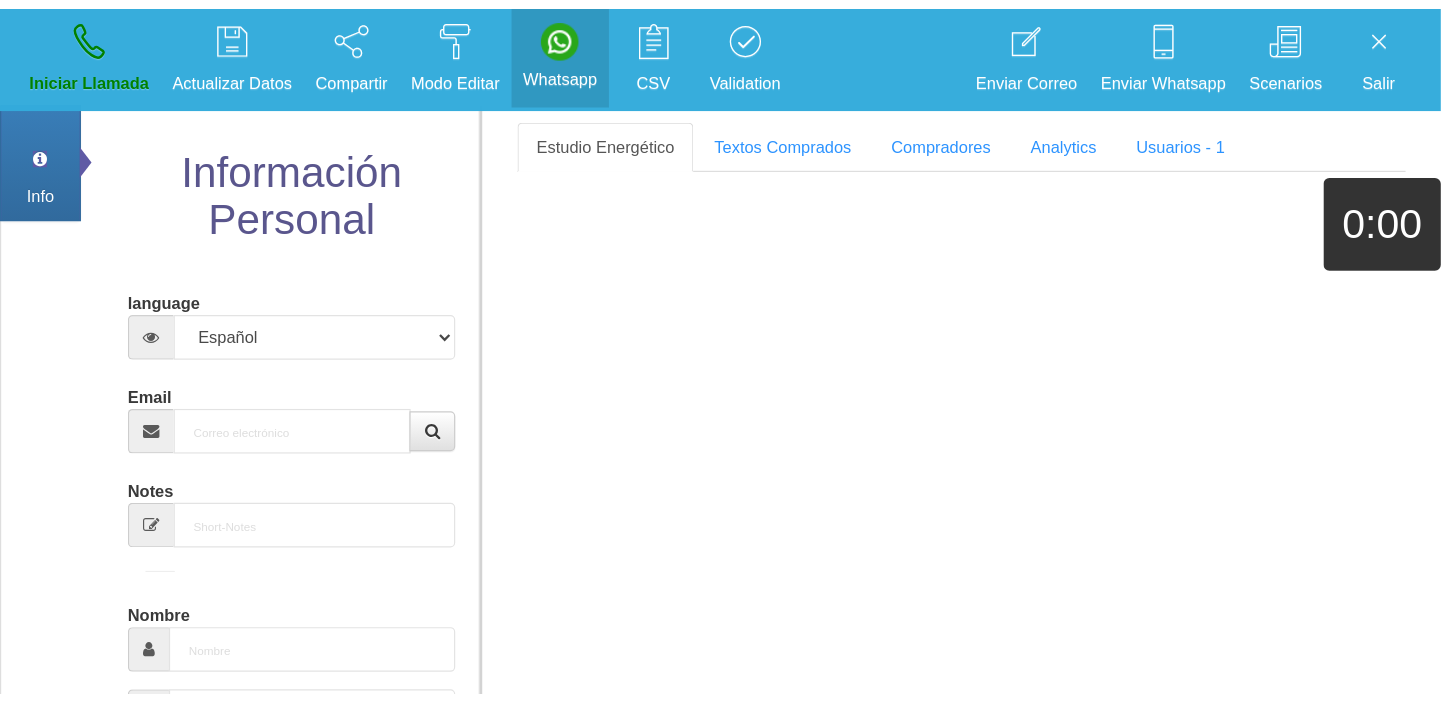 scroll, scrollTop: 0, scrollLeft: 0, axis: both 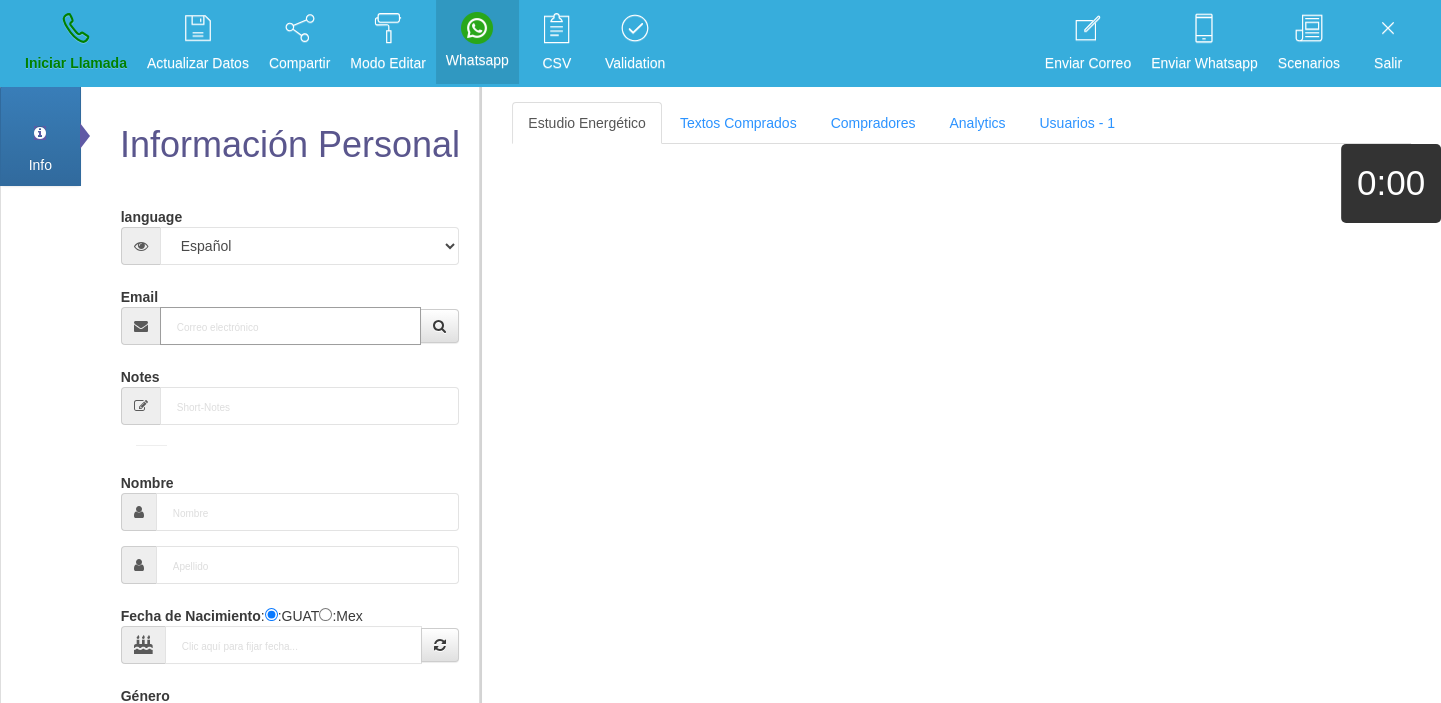 click on "Email" at bounding box center (291, 326) 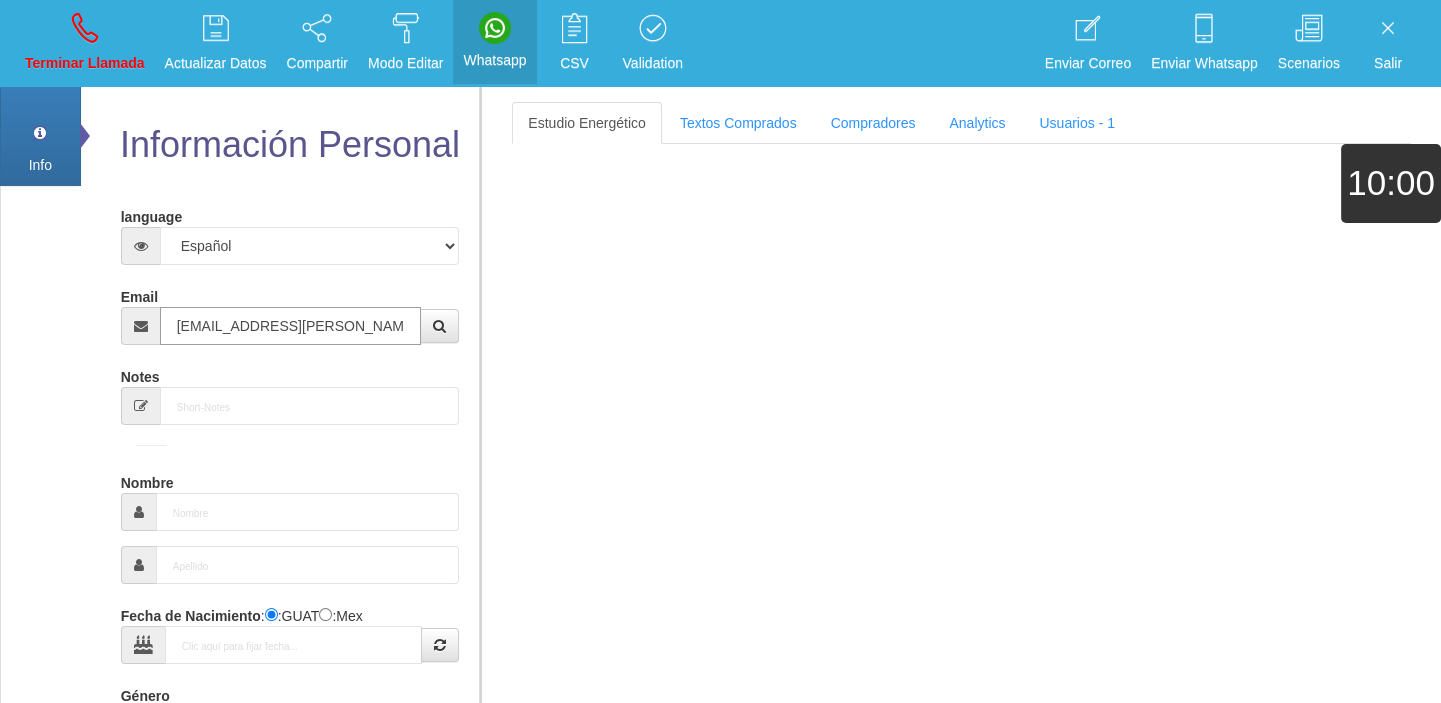 type on "[DATE]" 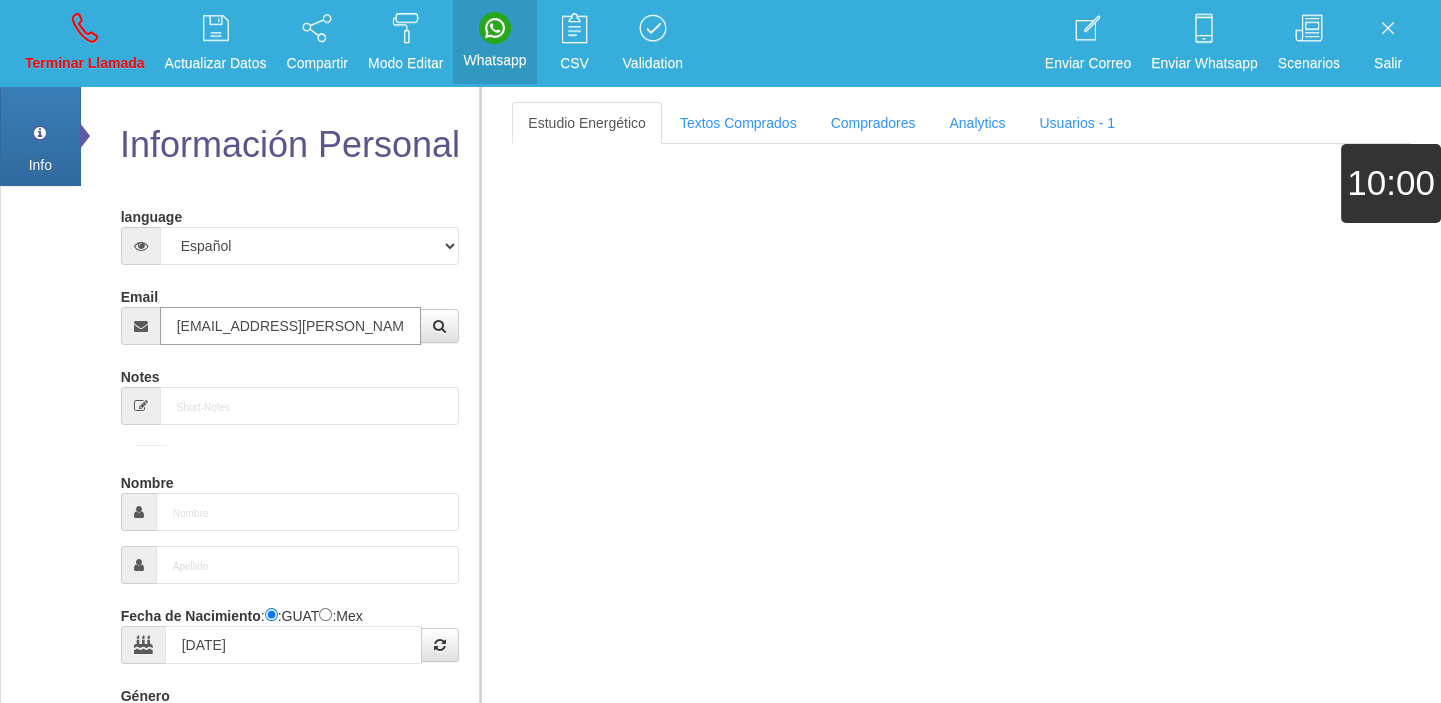select on "4" 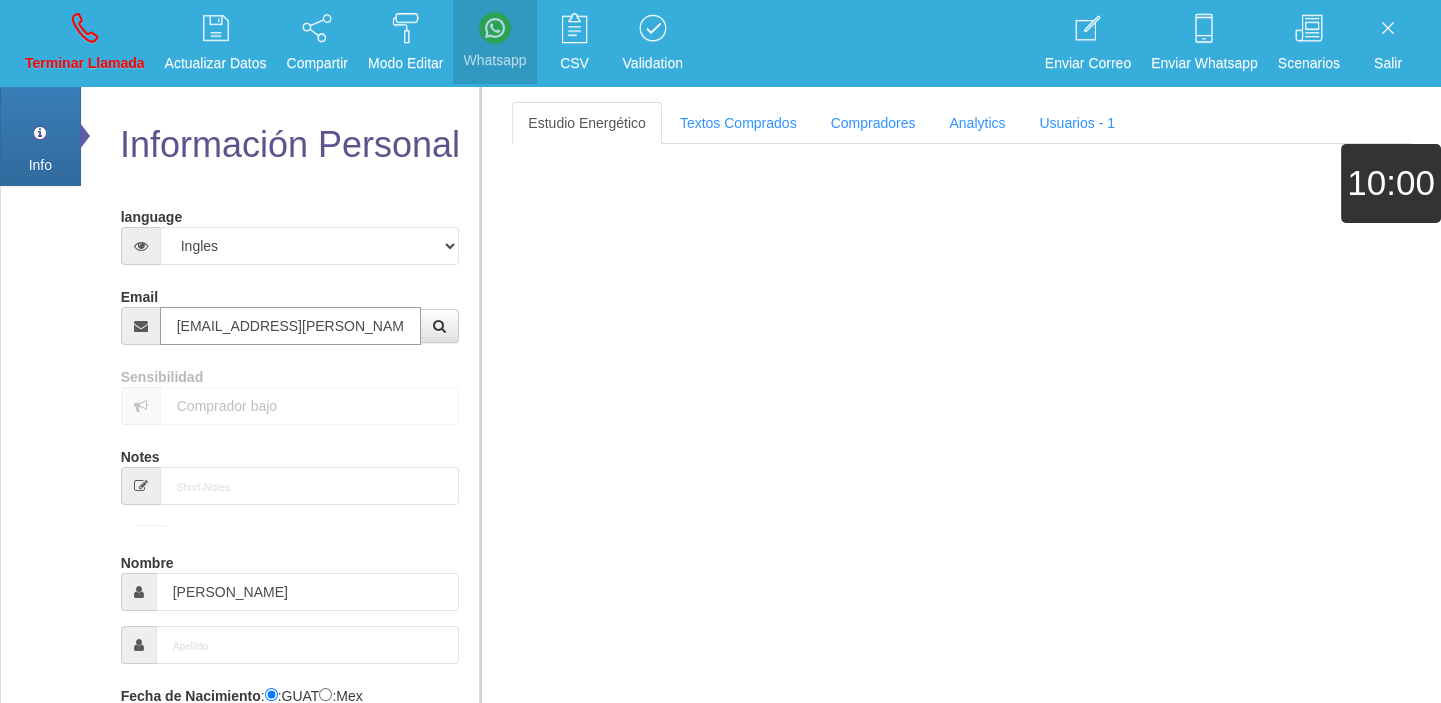 type on "[EMAIL_ADDRESS][PERSON_NAME][DOMAIN_NAME]" 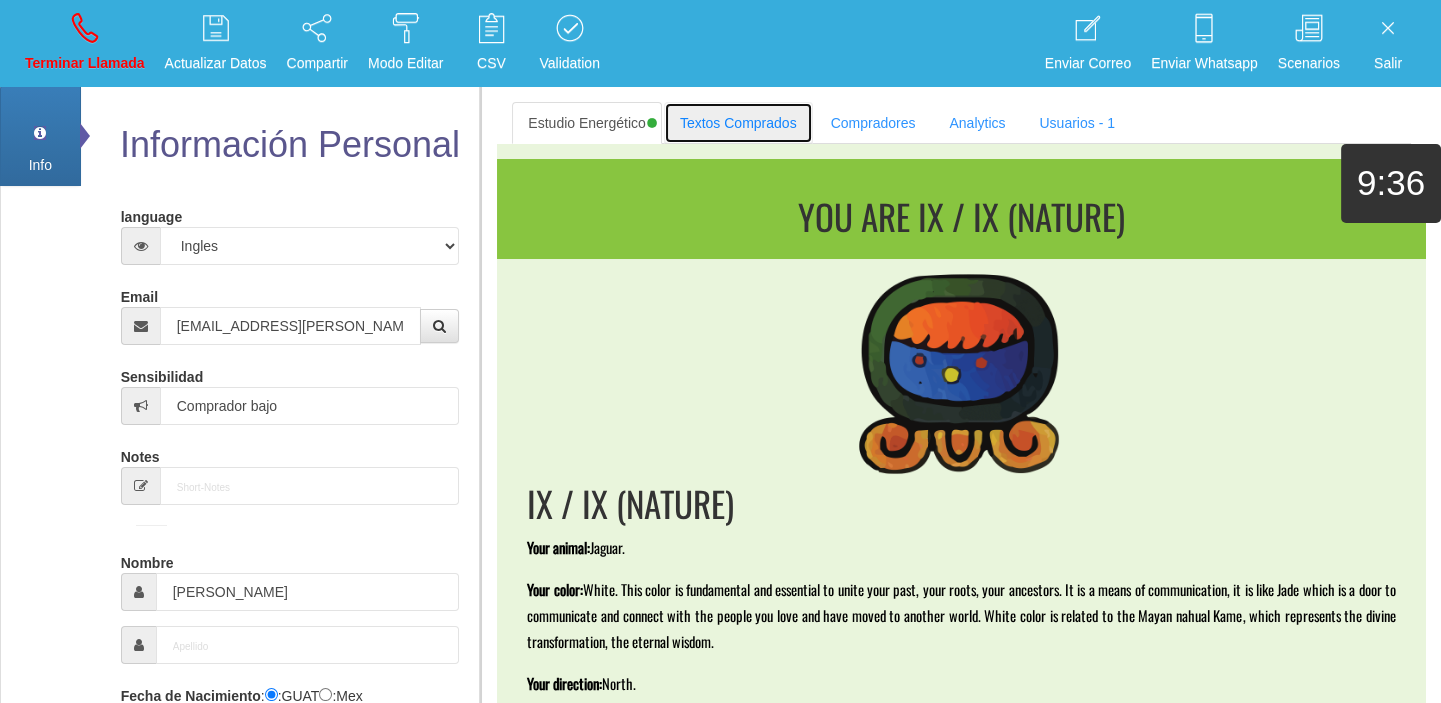 click on "Textos Comprados" at bounding box center (738, 123) 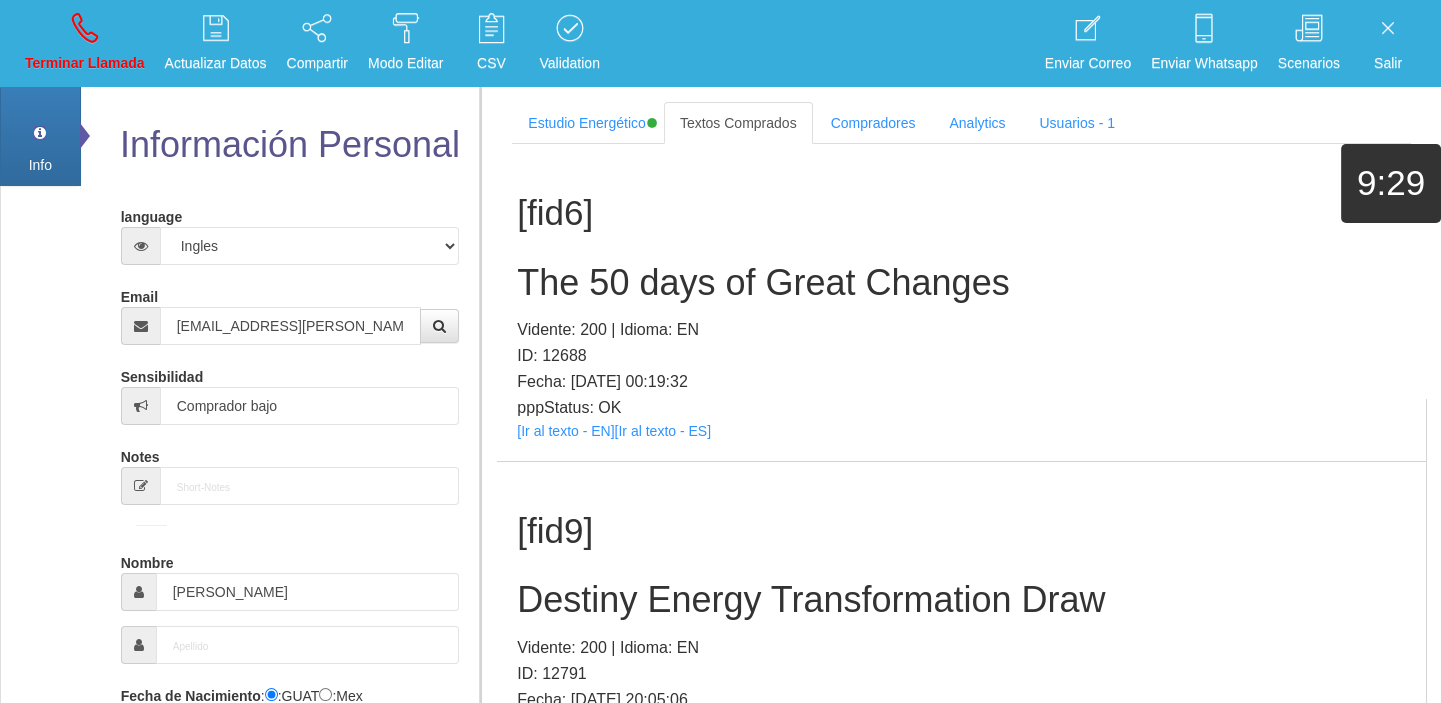 scroll, scrollTop: 5, scrollLeft: 0, axis: vertical 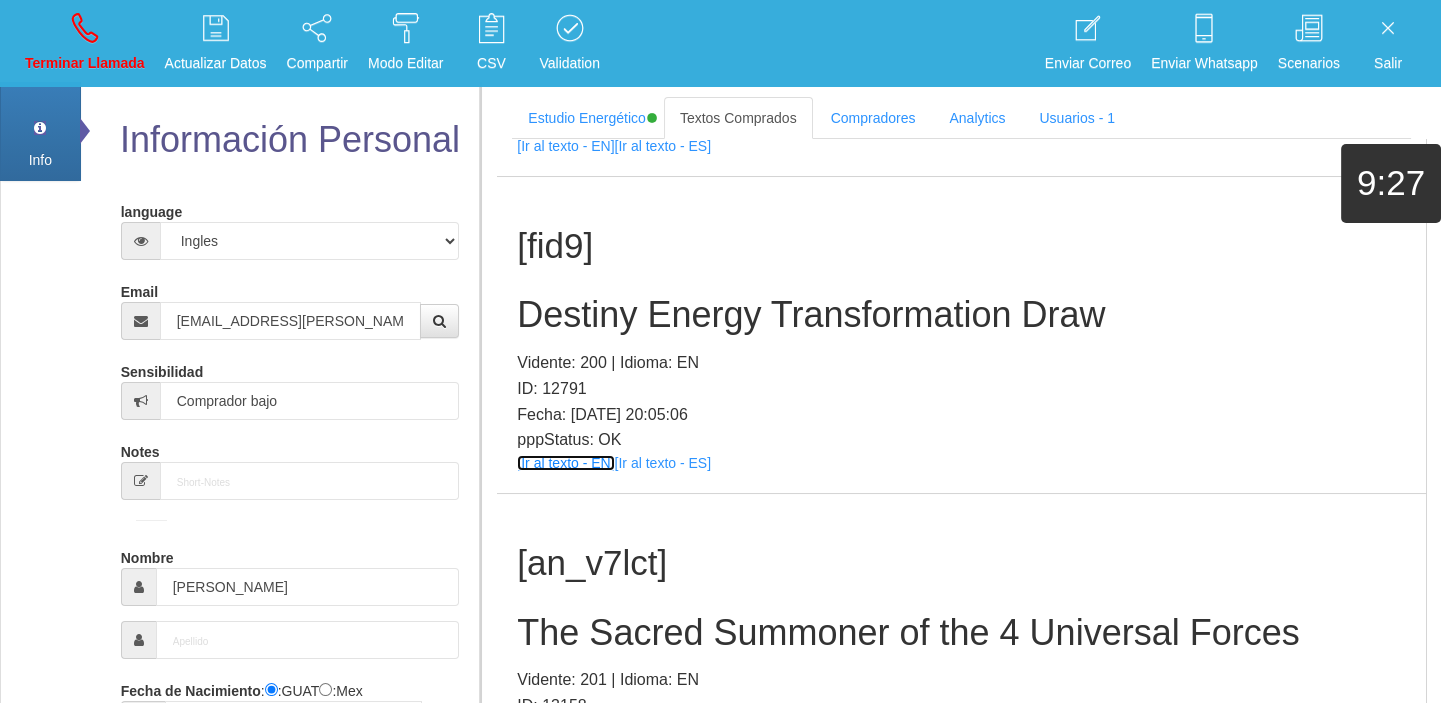 click on "[Ir al texto - EN]" at bounding box center [565, 463] 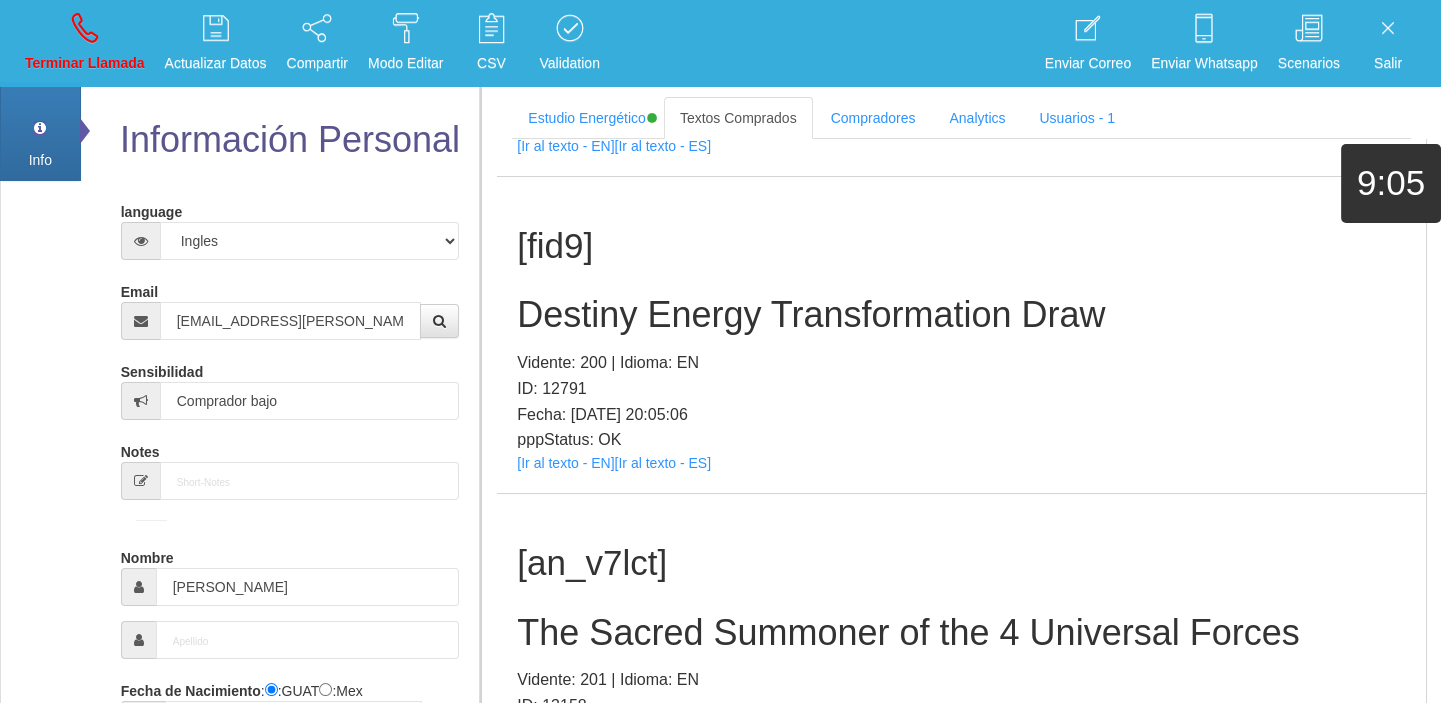 click on "[fid9] Destiny Energy Transformation Draw Vidente: 200 | Idioma: EN ID: 12791 Fecha: [DATE] 20:05:06 pppStatus: OK [Ir al texto - EN] [Ir al texto - ES]" at bounding box center (961, 335) 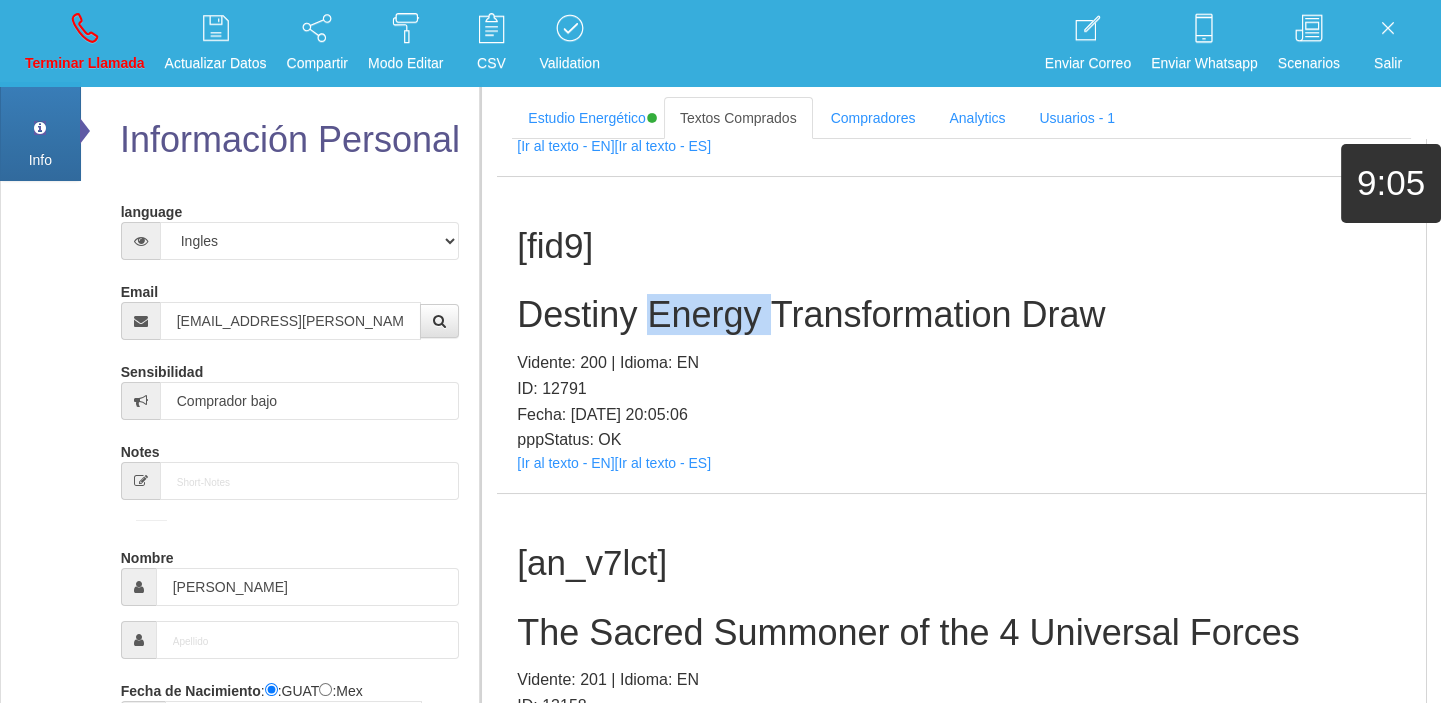 click on "Destiny Energy Transformation Draw" at bounding box center (961, 315) 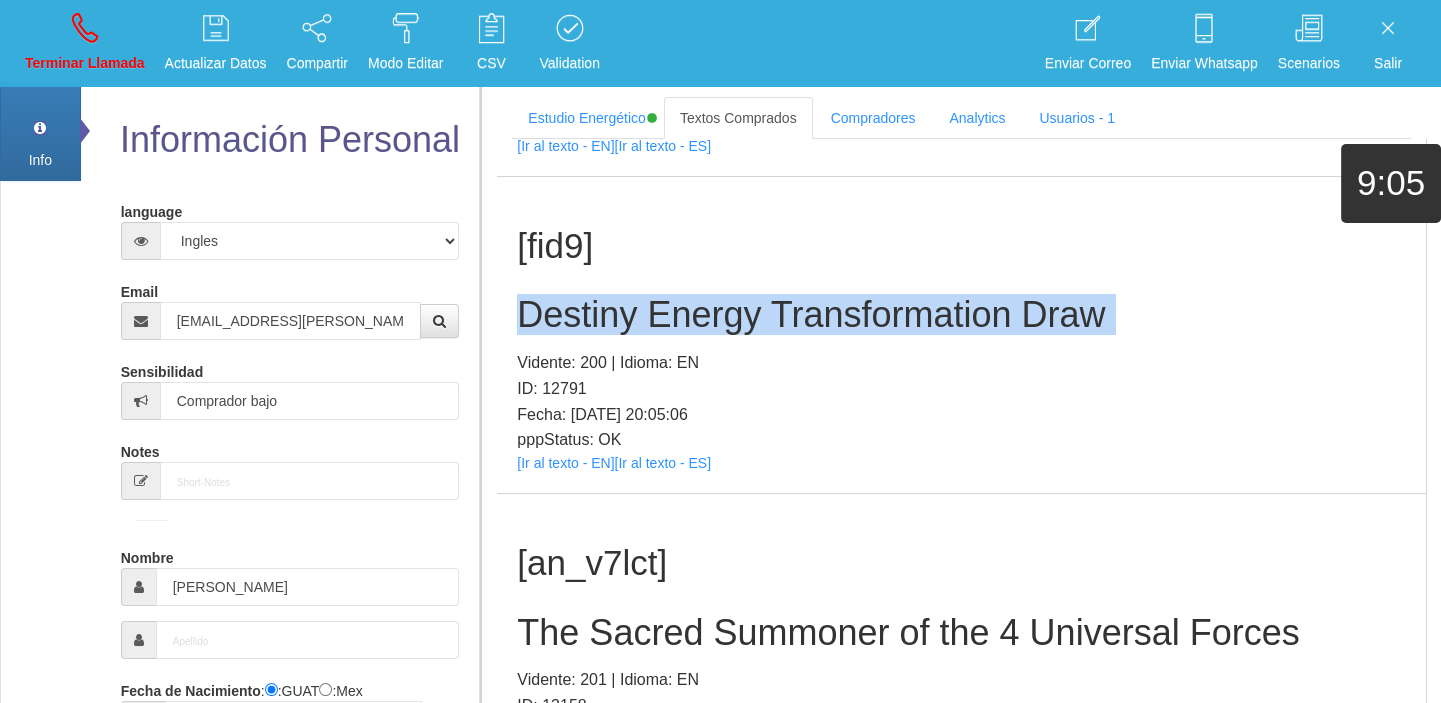 click on "Destiny Energy Transformation Draw" at bounding box center [961, 315] 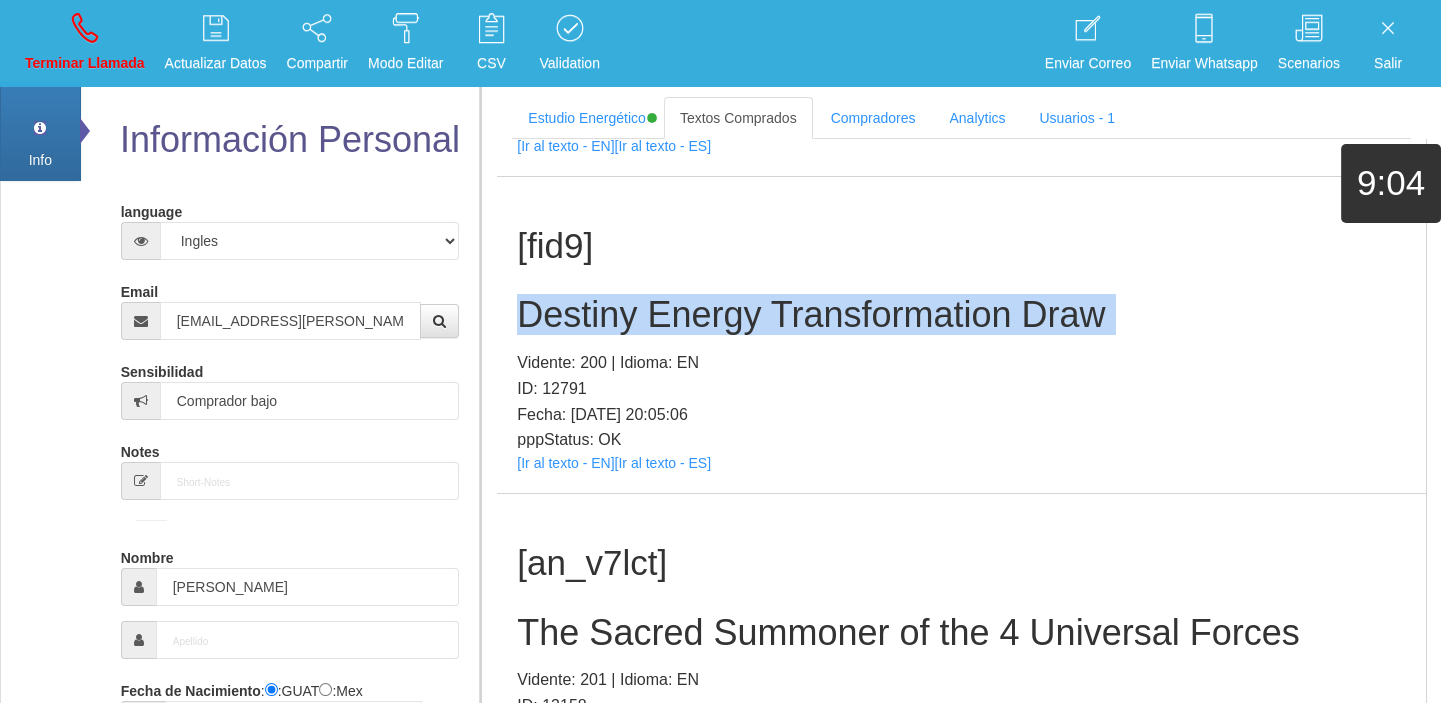 copy on "Destiny Energy Transformation Draw" 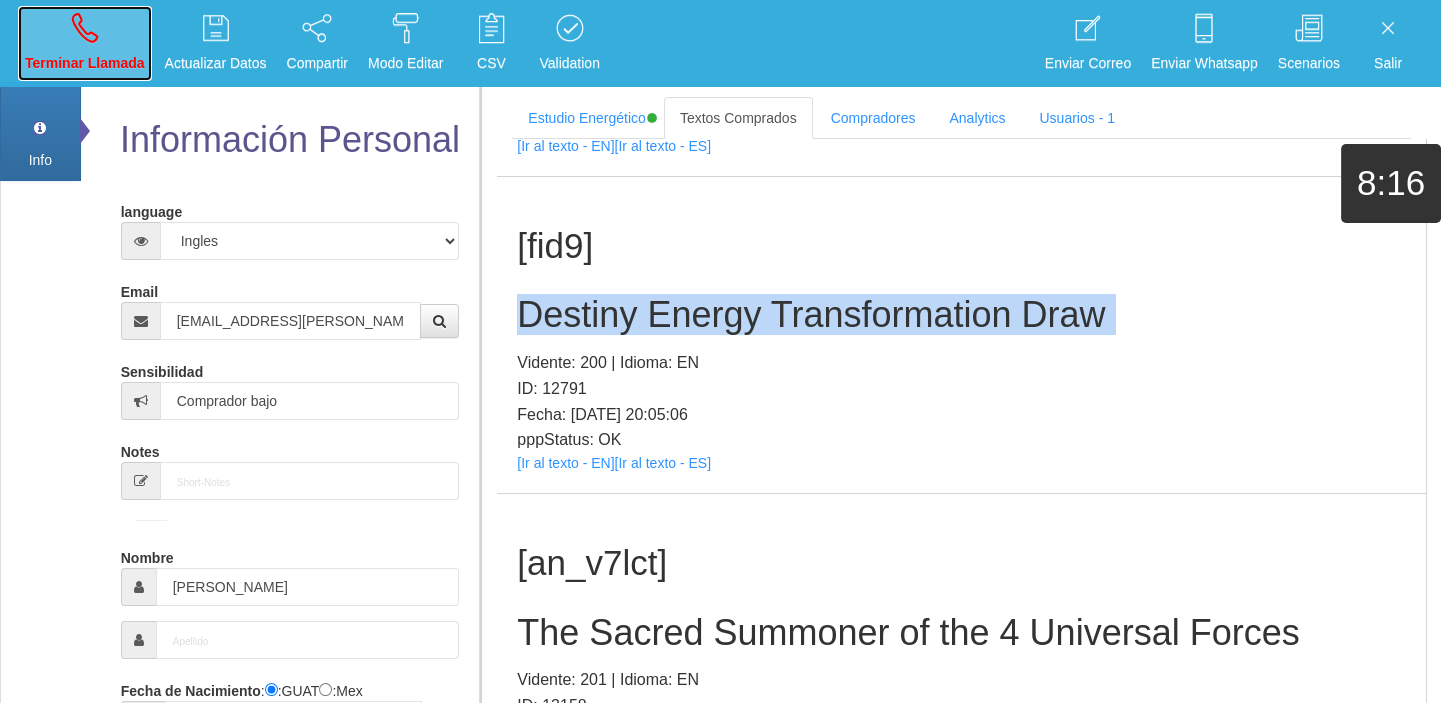 click on "Terminar Llamada" at bounding box center (85, 63) 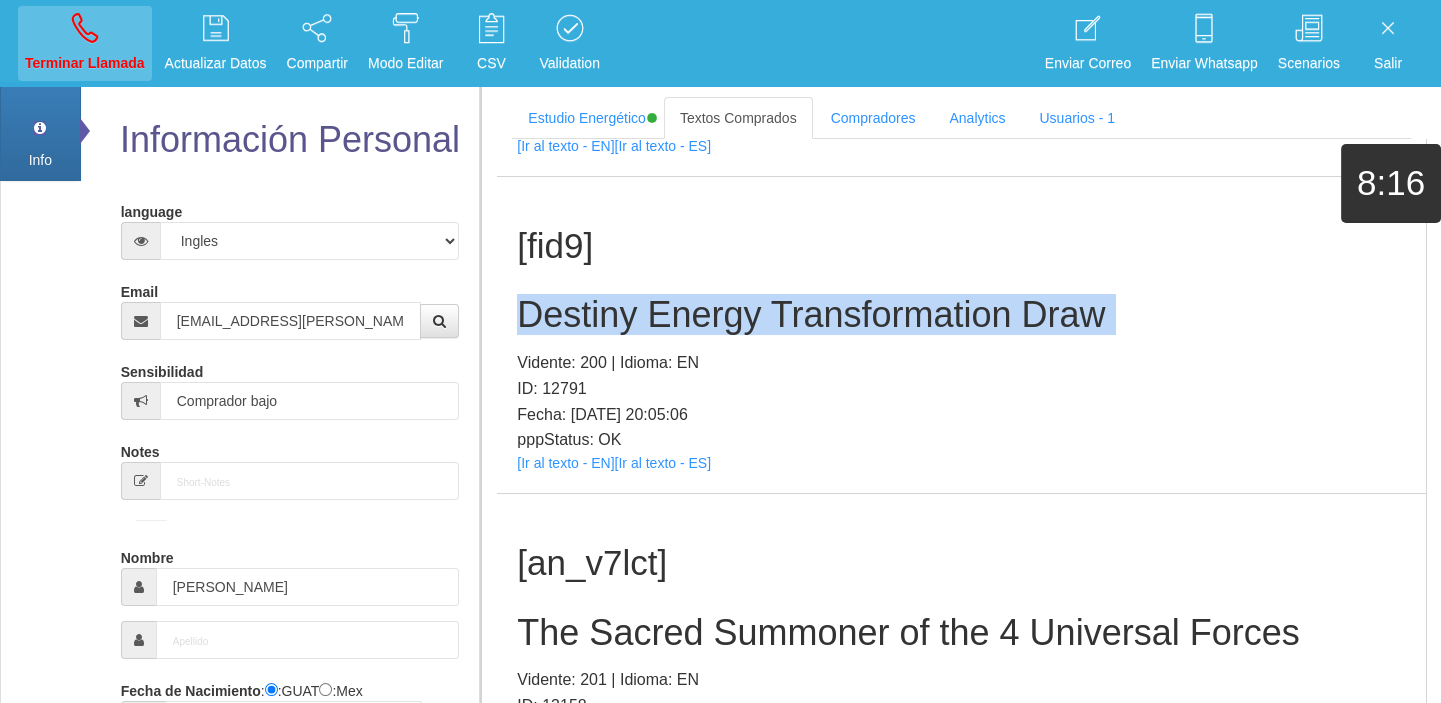 type 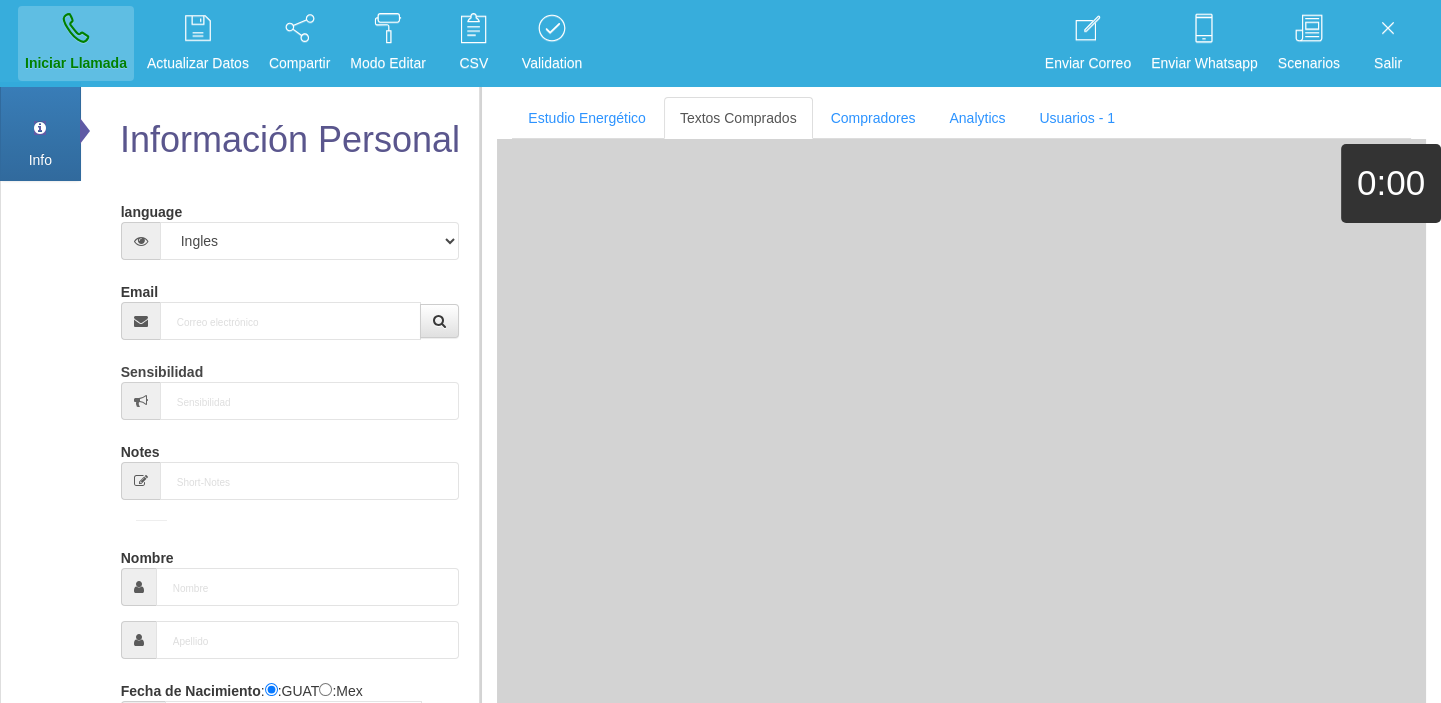 scroll, scrollTop: 0, scrollLeft: 0, axis: both 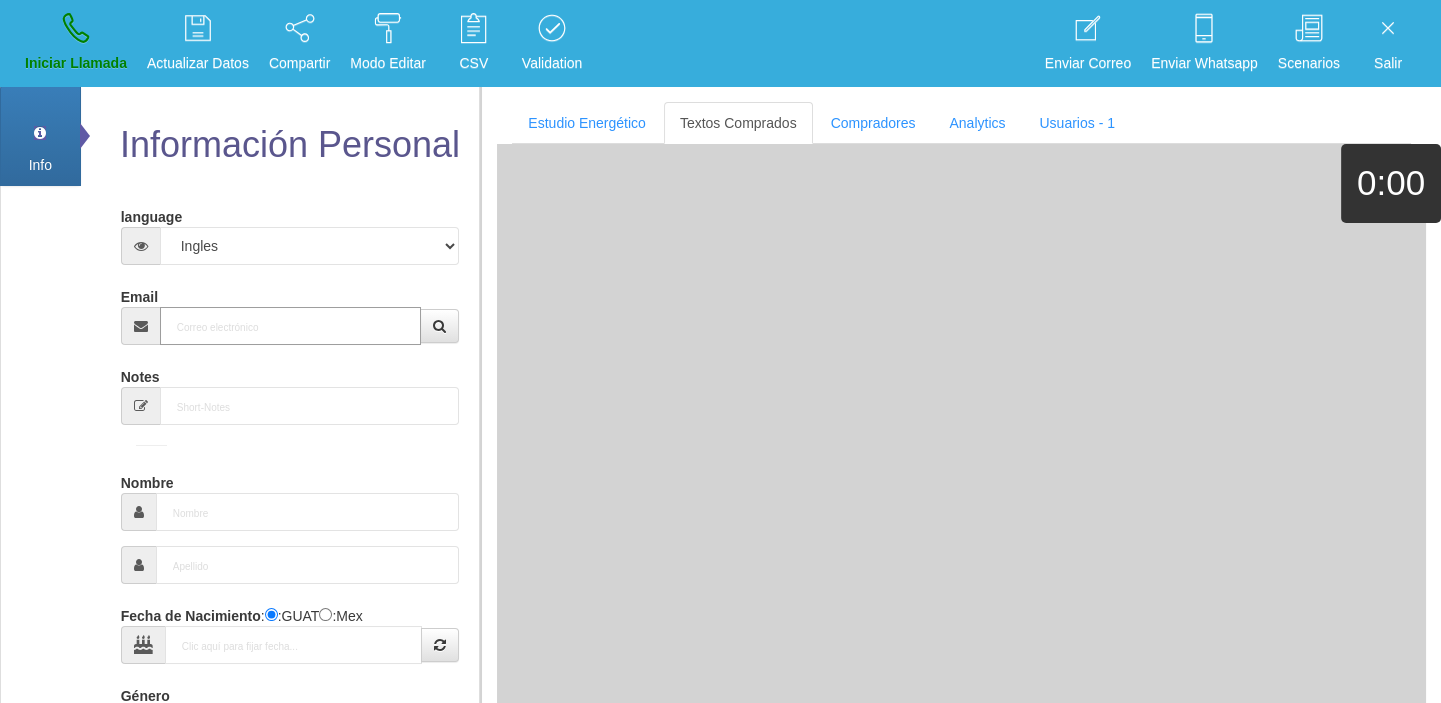 click on "Email" at bounding box center (291, 326) 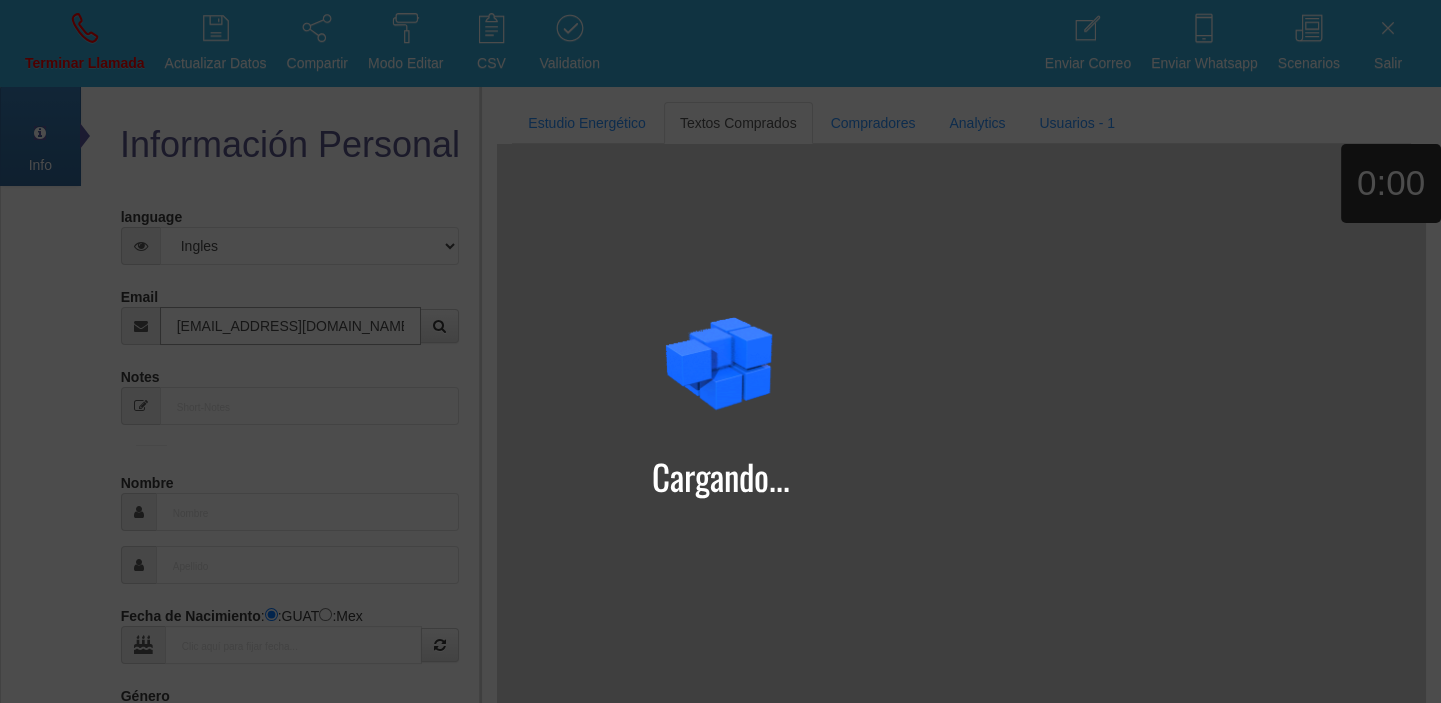 type on "[EMAIL_ADDRESS][DOMAIN_NAME]" 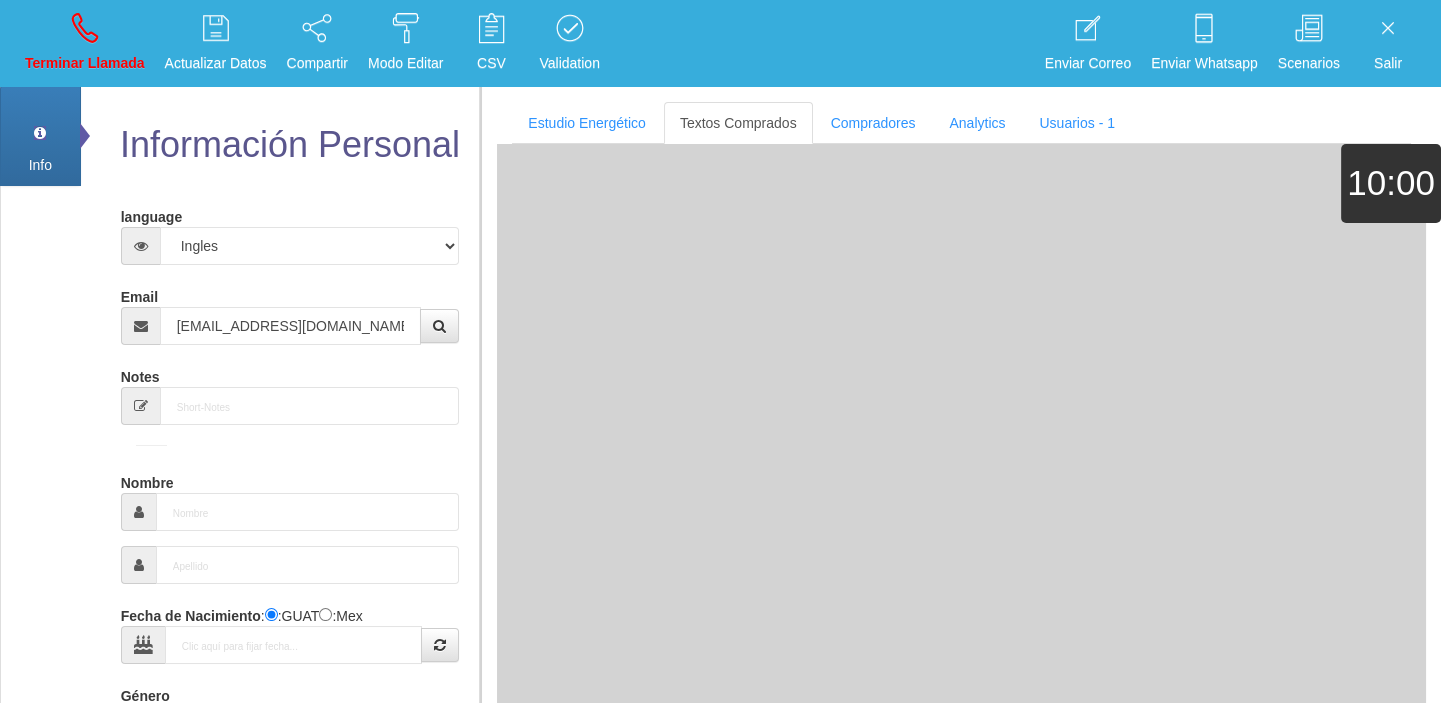 type on "[DATE]" 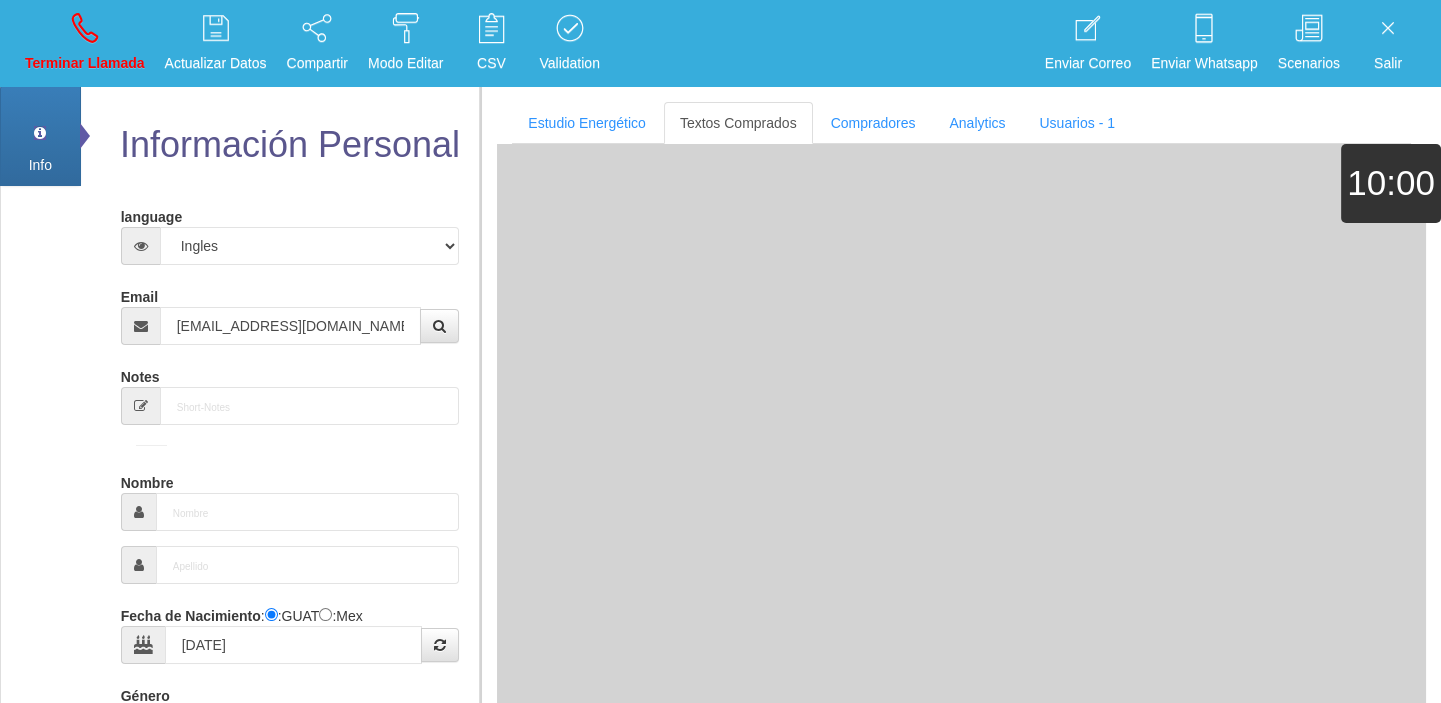 type on "Buen Comprador" 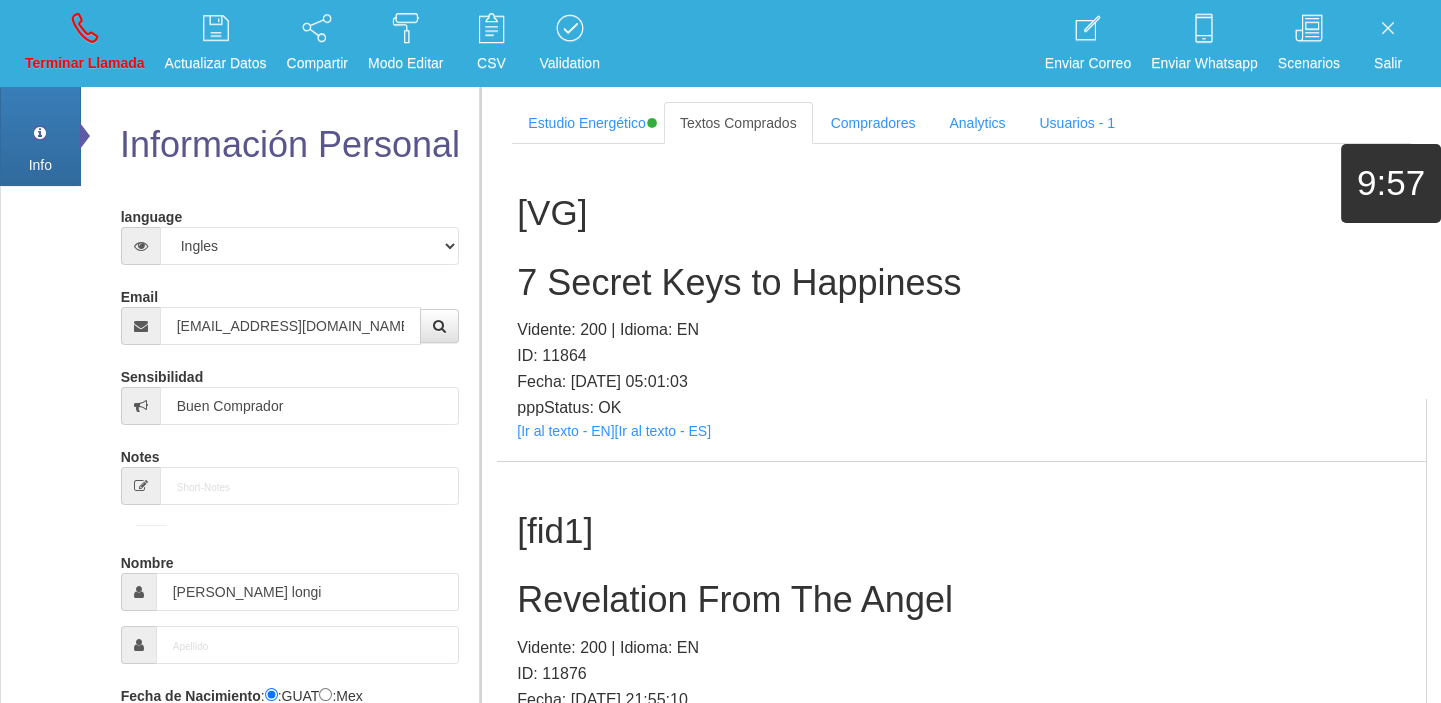 scroll, scrollTop: 384, scrollLeft: 0, axis: vertical 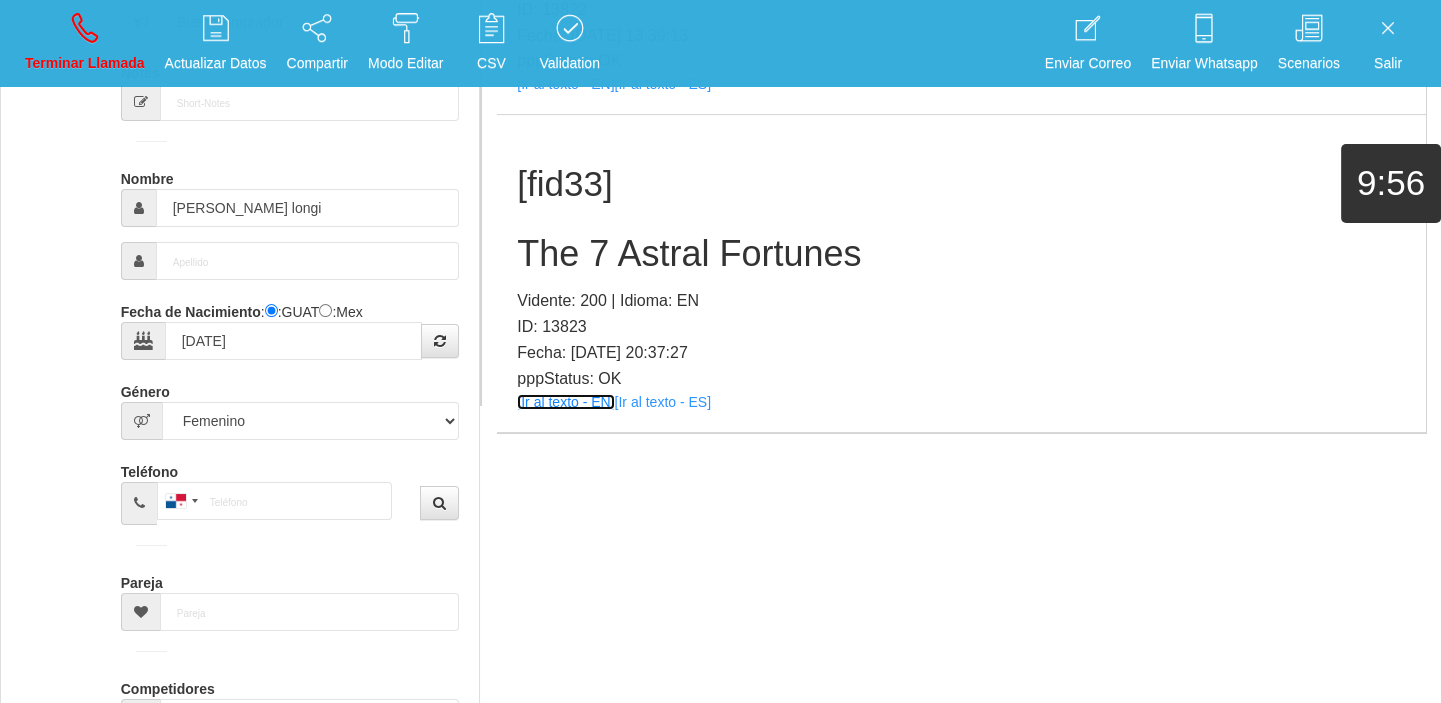 click on "[Ir al texto - EN]" at bounding box center (565, 402) 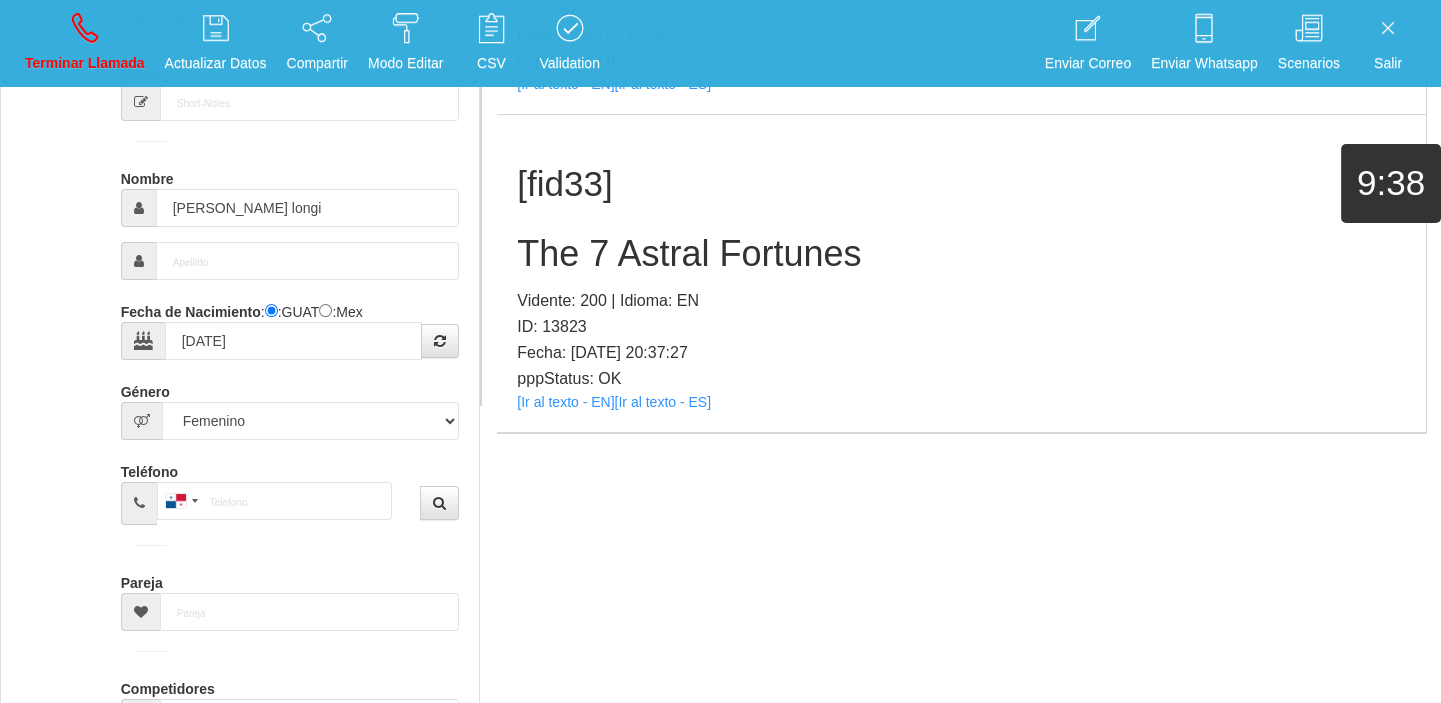 click on "[fid33] The 7 Astral Fortunes Vidente: 200 | Idioma: EN ID: 13823 Fecha: [DATE] 20:37:27 pppStatus: OK [Ir al texto - EN] [Ir al texto - ES]" at bounding box center [961, 273] 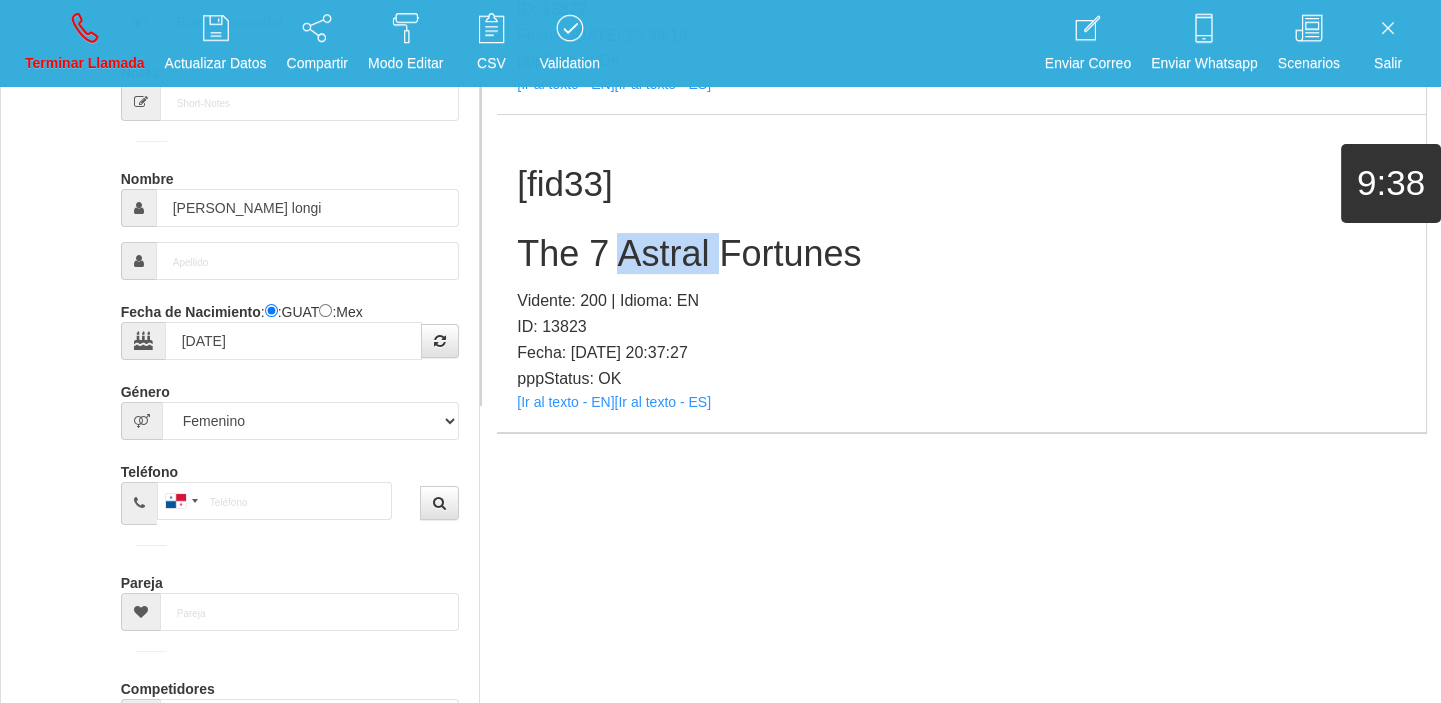 click on "[fid33] The 7 Astral Fortunes Vidente: 200 | Idioma: EN ID: 13823 Fecha: [DATE] 20:37:27 pppStatus: OK [Ir al texto - EN] [Ir al texto - ES]" at bounding box center (961, 273) 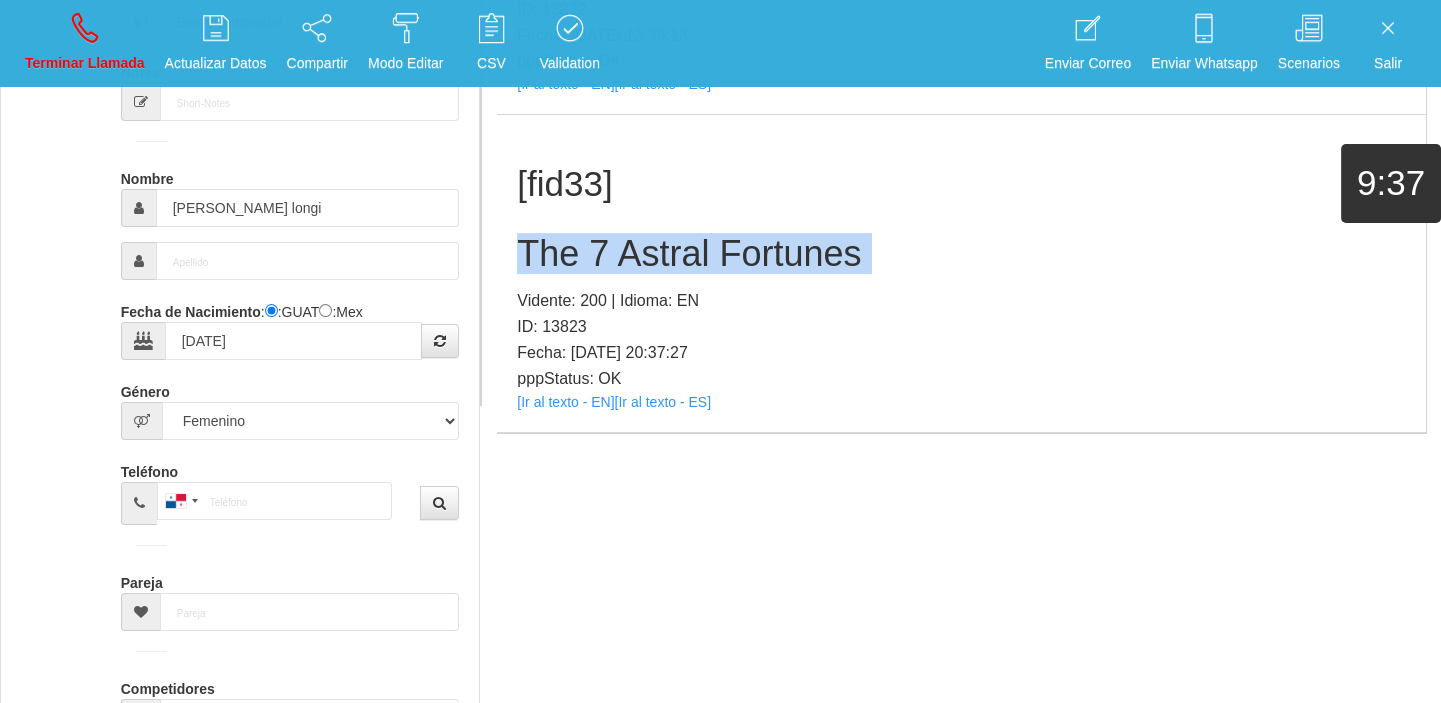 click on "[fid33] The 7 Astral Fortunes Vidente: 200 | Idioma: EN ID: 13823 Fecha: [DATE] 20:37:27 pppStatus: OK [Ir al texto - EN] [Ir al texto - ES]" at bounding box center [961, 273] 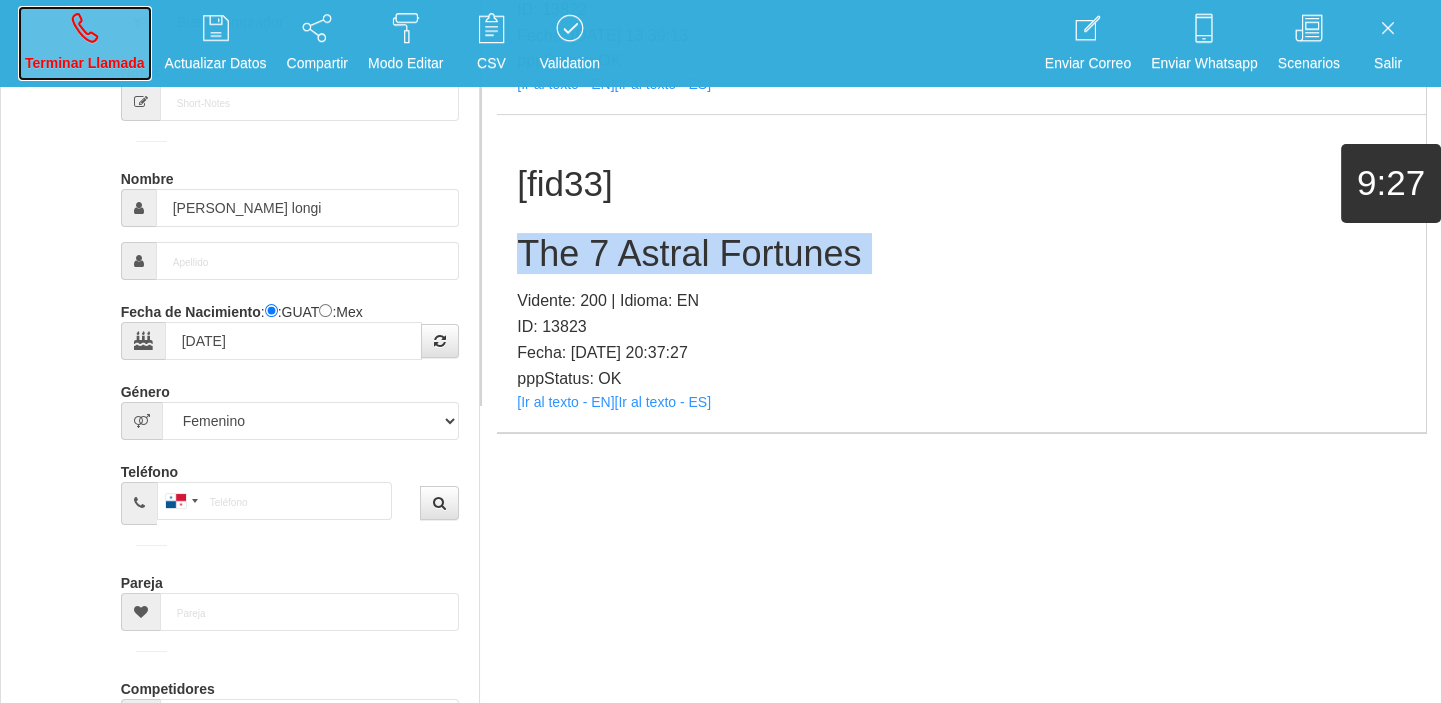 click at bounding box center [85, 28] 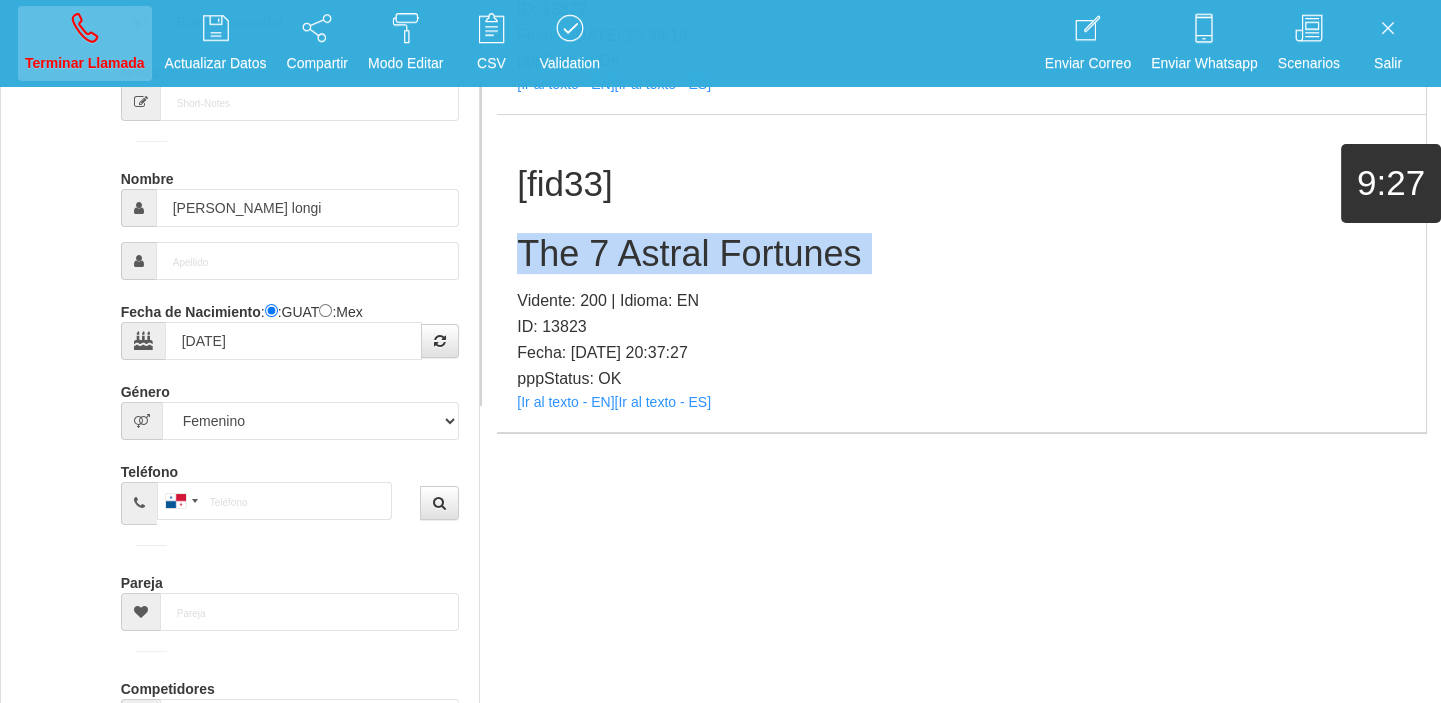 type 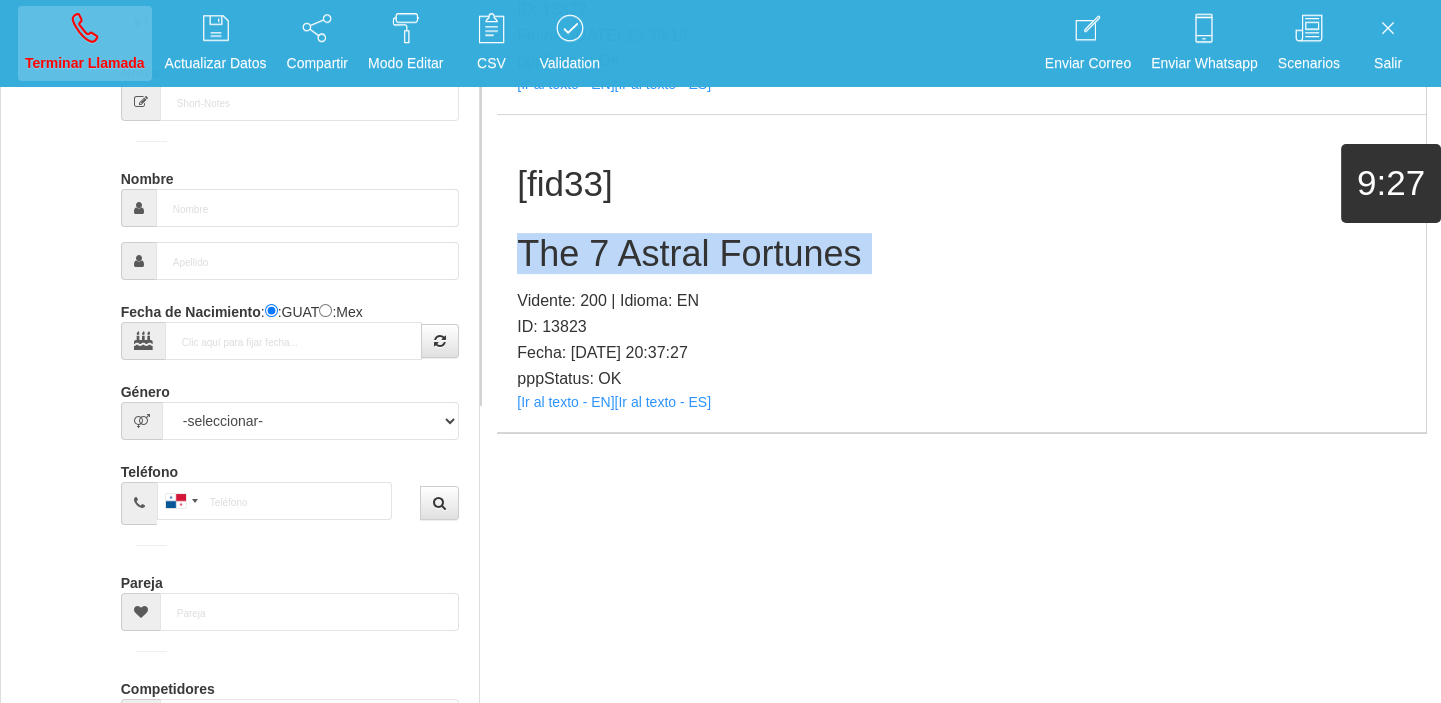 scroll, scrollTop: 0, scrollLeft: 0, axis: both 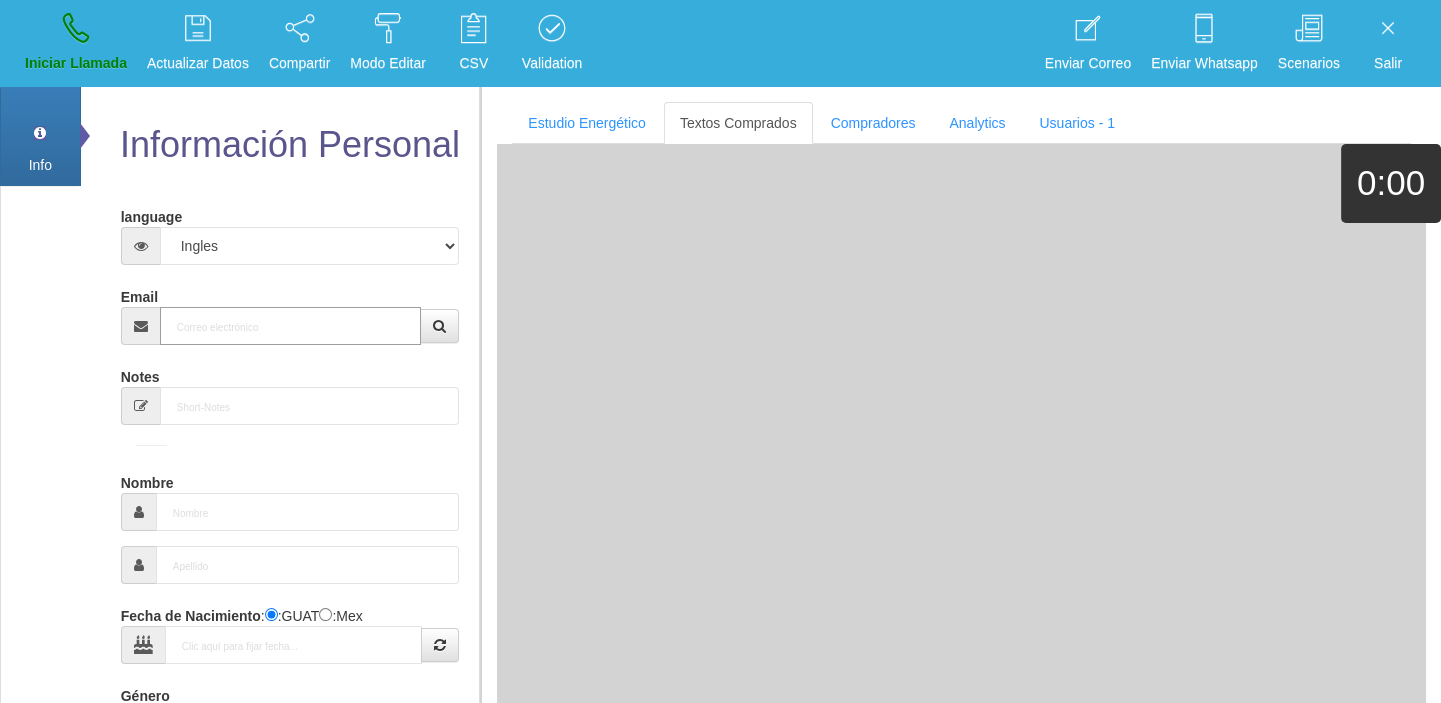 click on "Email" at bounding box center [291, 326] 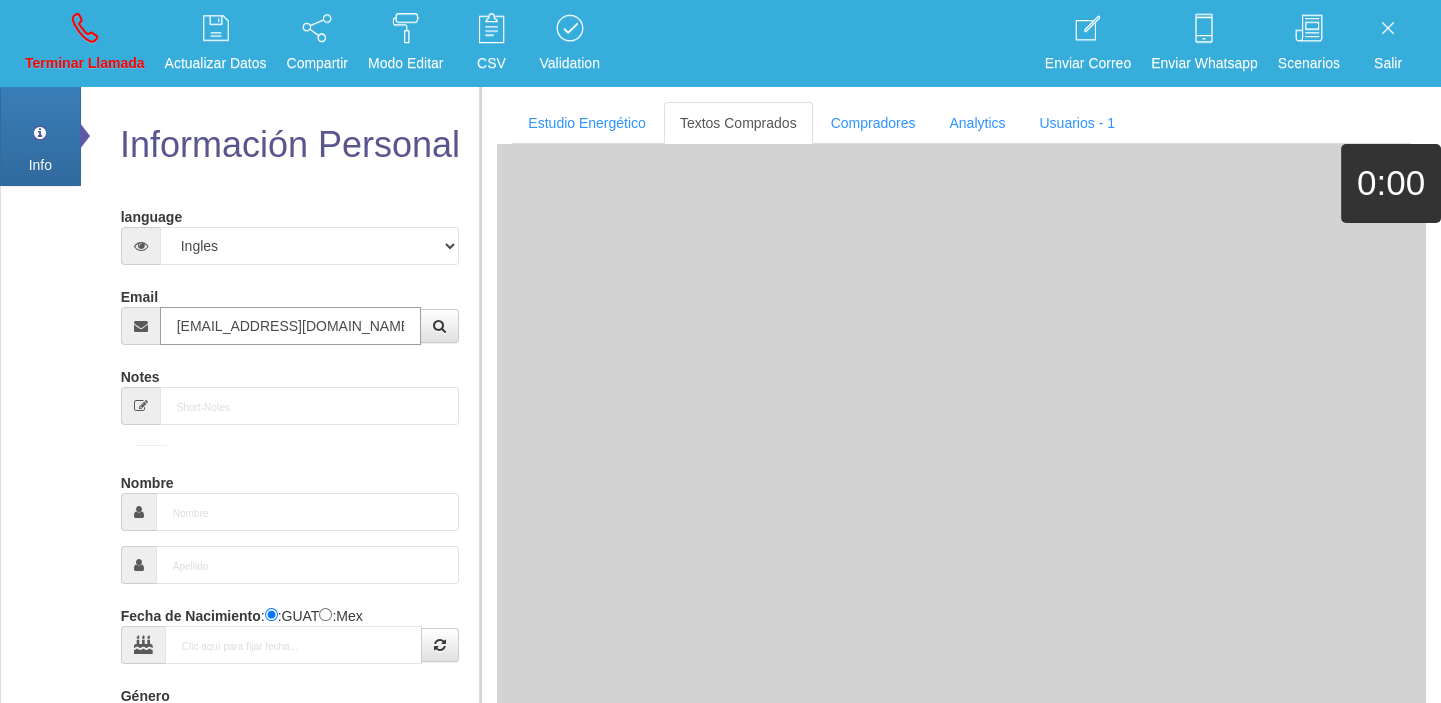 type on "[EMAIL_ADDRESS][DOMAIN_NAME]" 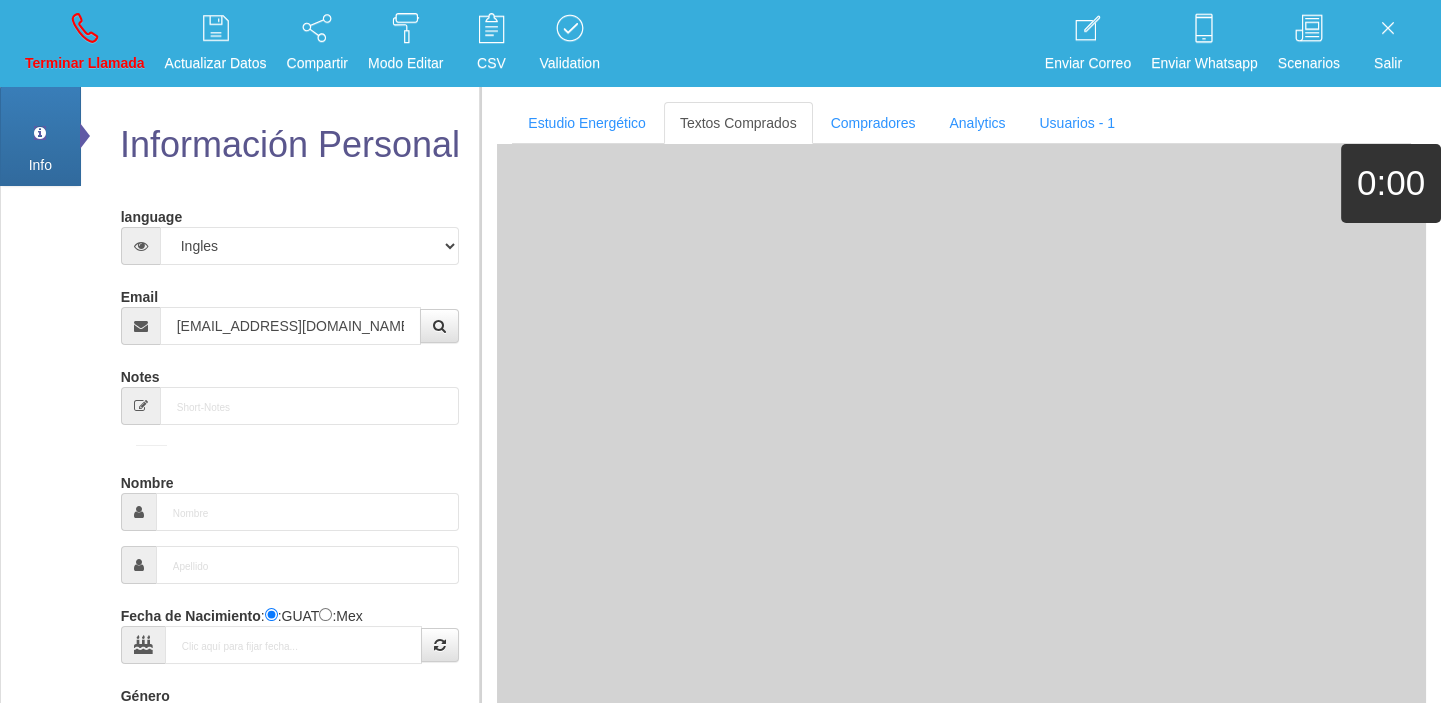 type on "[DATE]" 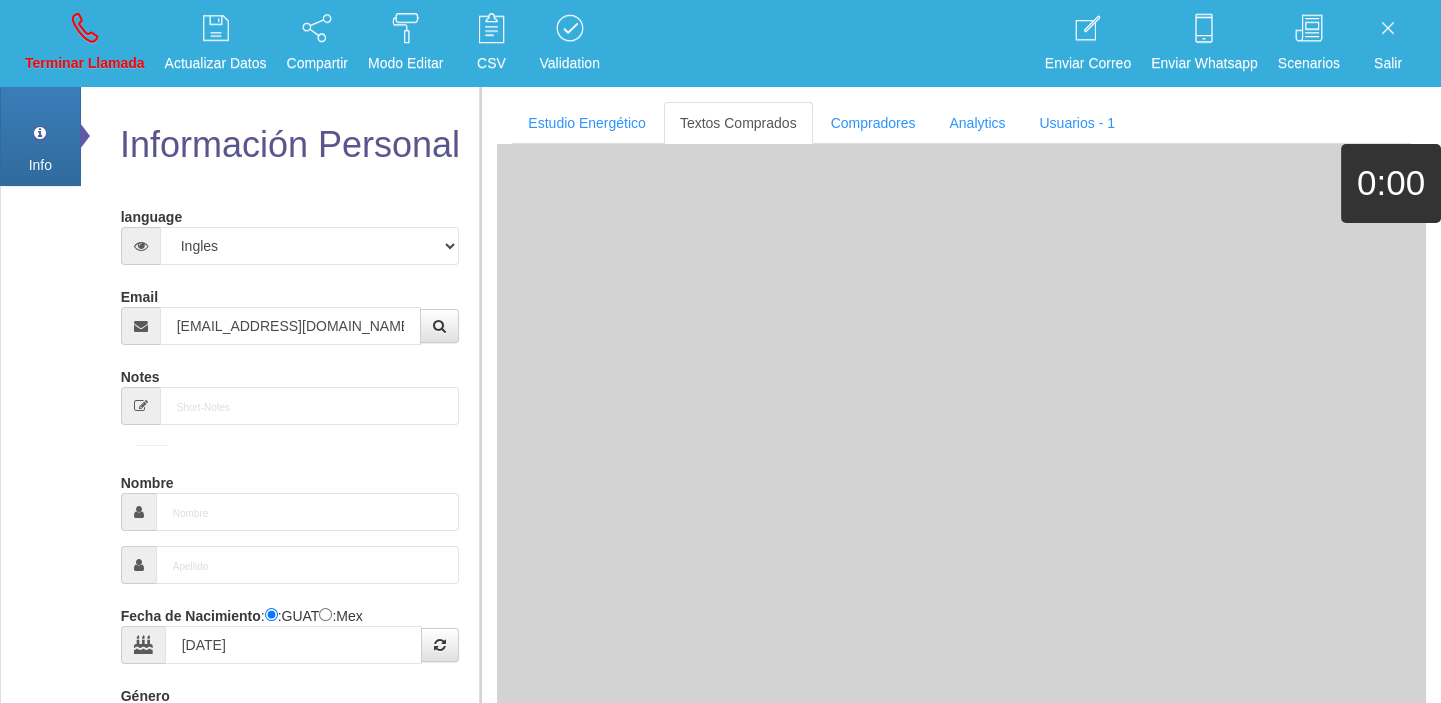 type on "Excelente Comprador" 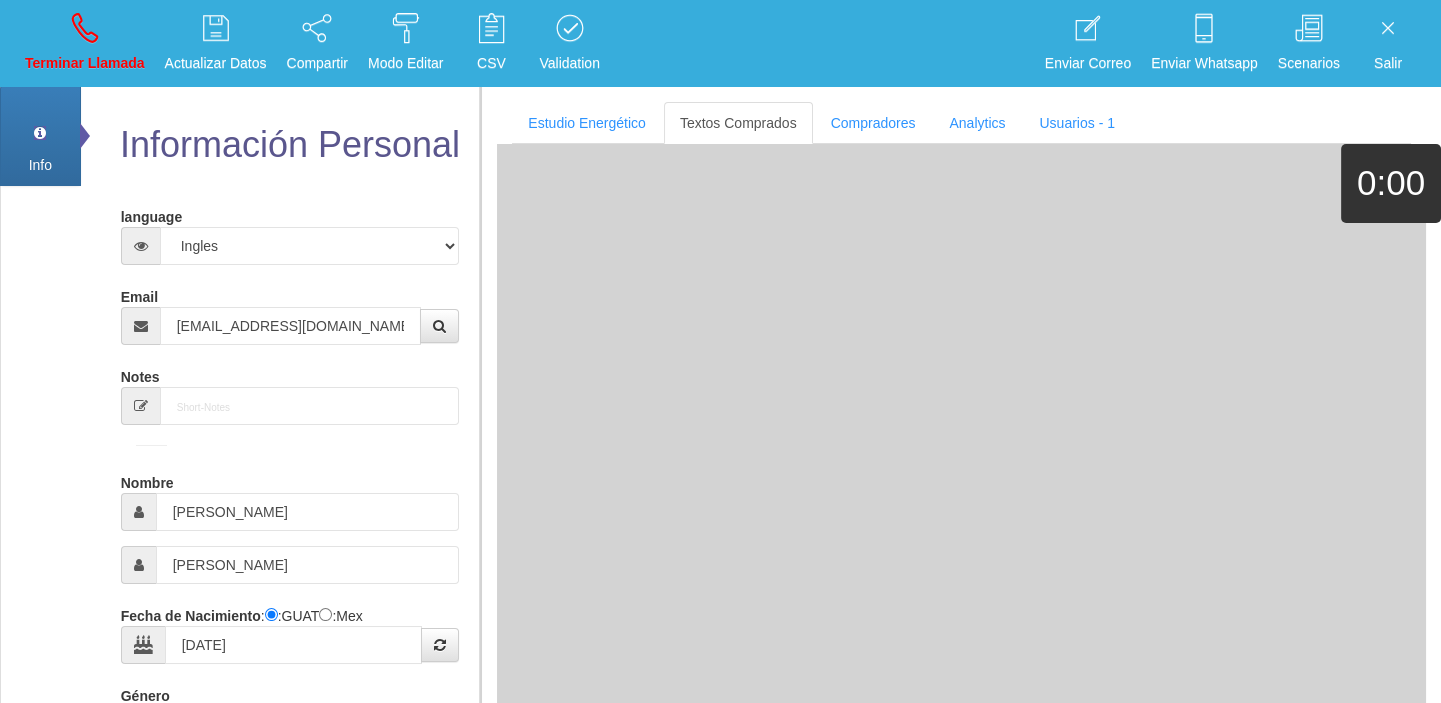 select on "1" 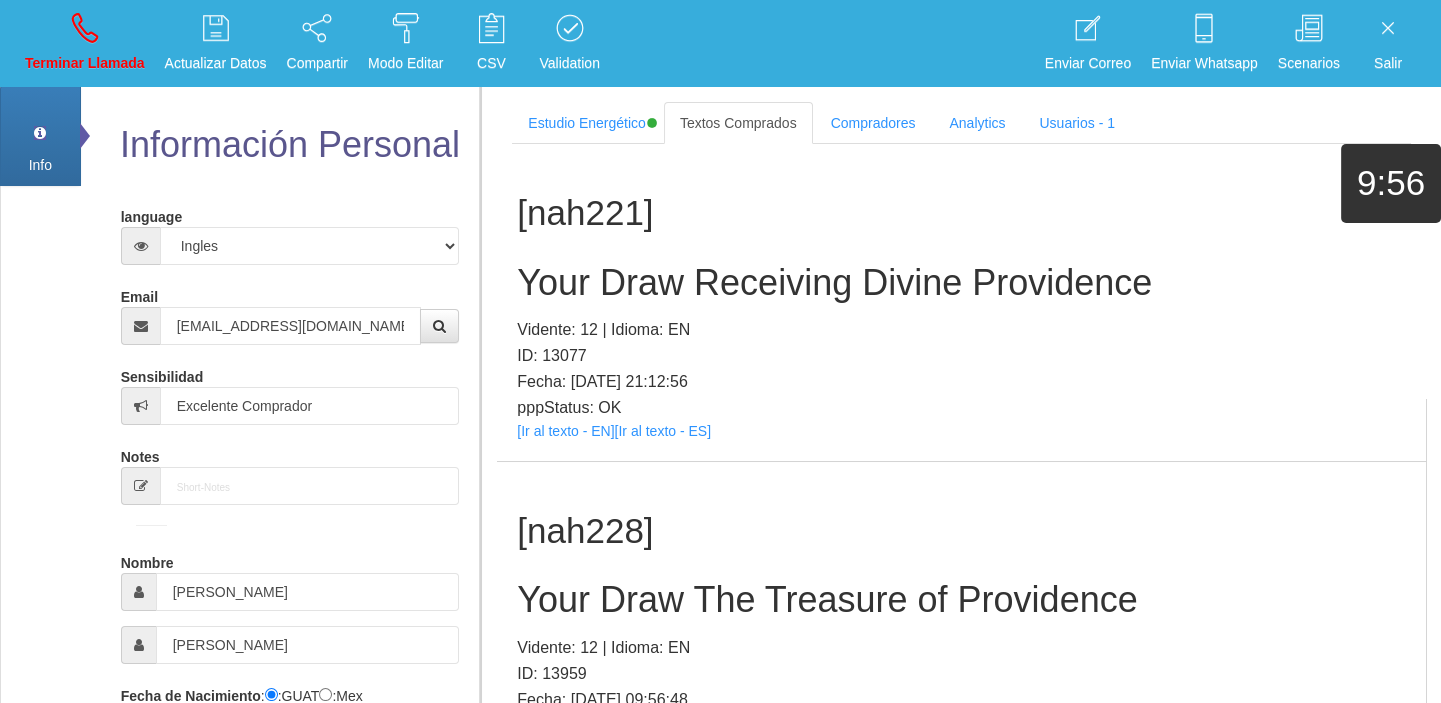 scroll, scrollTop: 385, scrollLeft: 0, axis: vertical 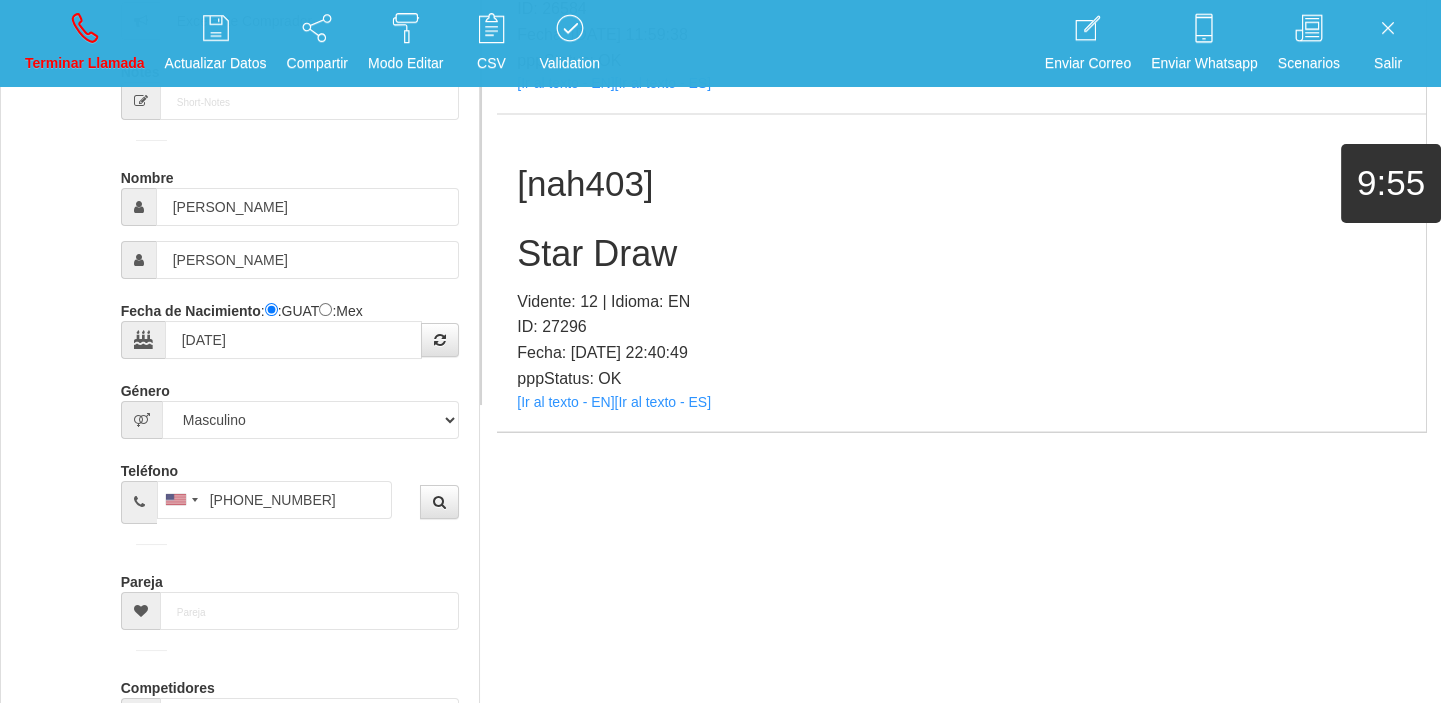 click on "pppStatus: OK" at bounding box center [961, 378] 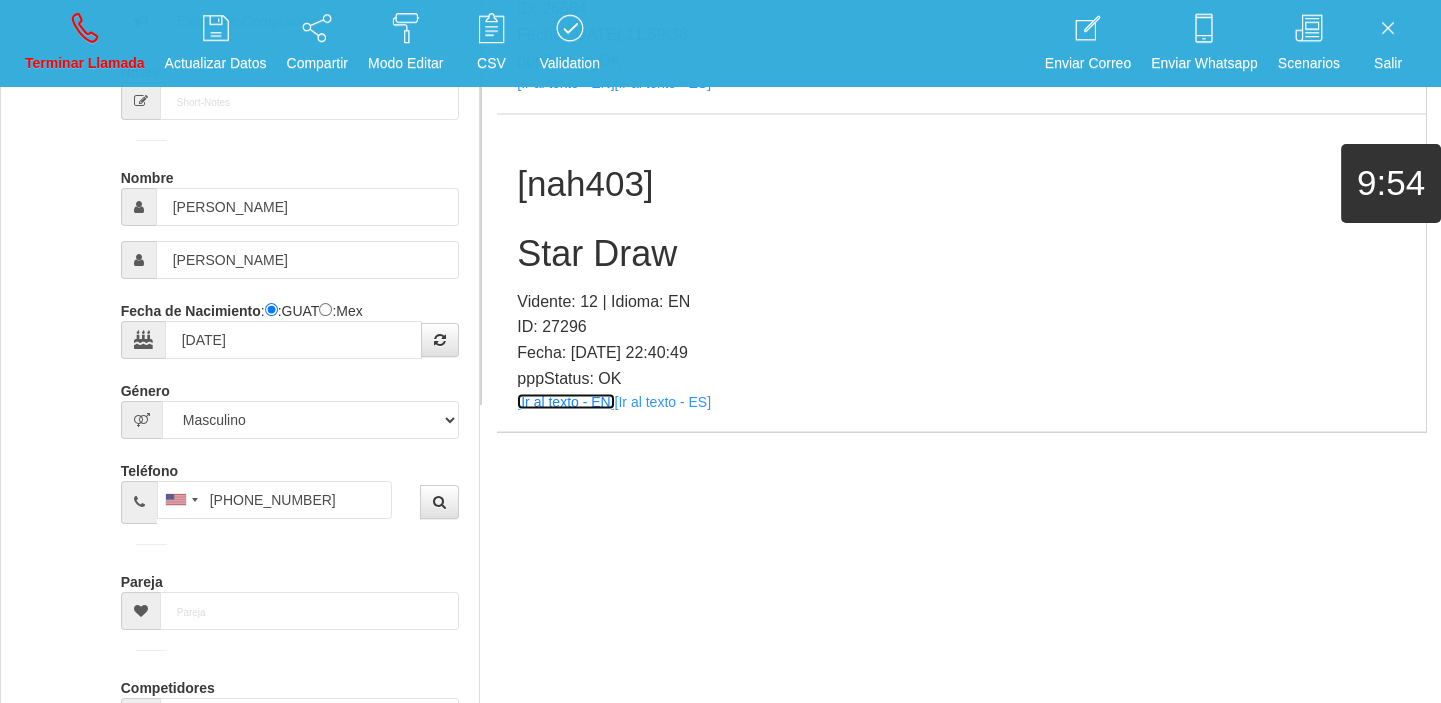 click on "[Ir al texto - EN]" at bounding box center [565, 401] 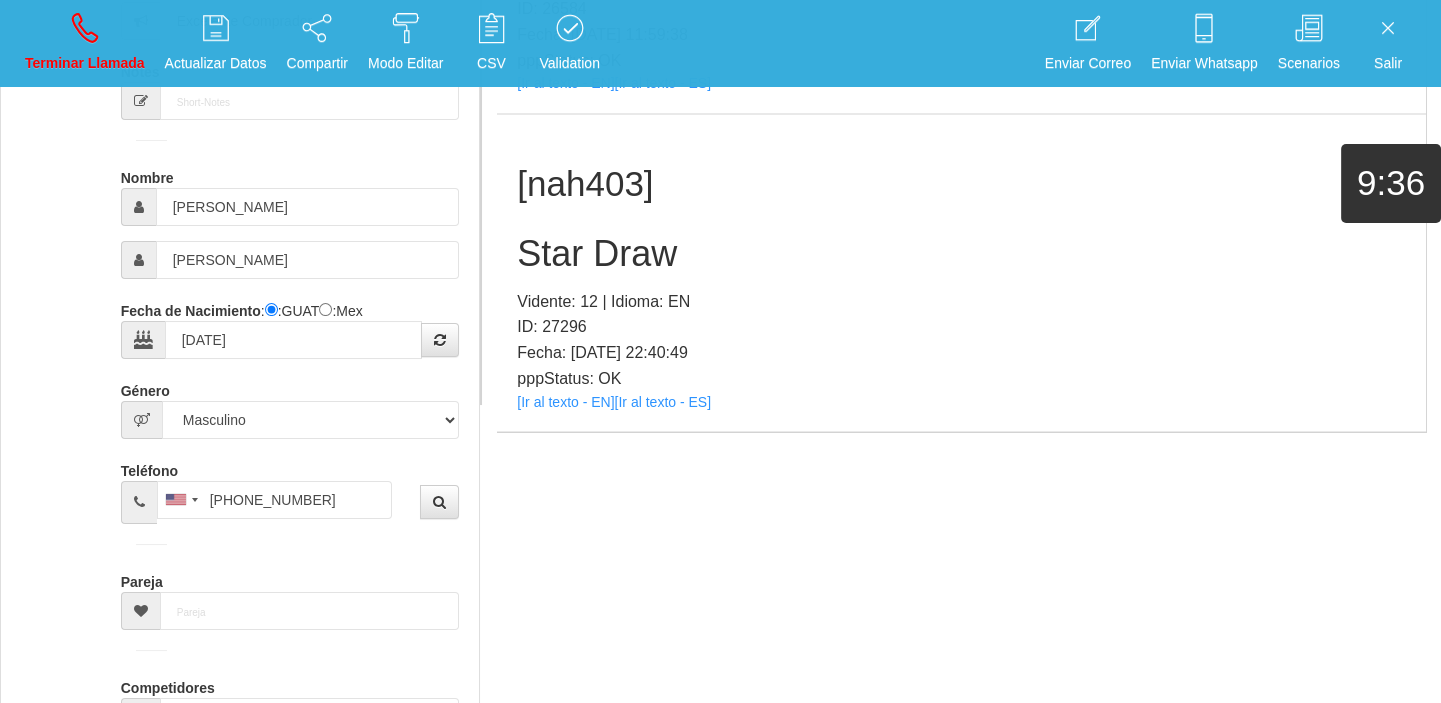 click on "Star Draw" at bounding box center [961, 253] 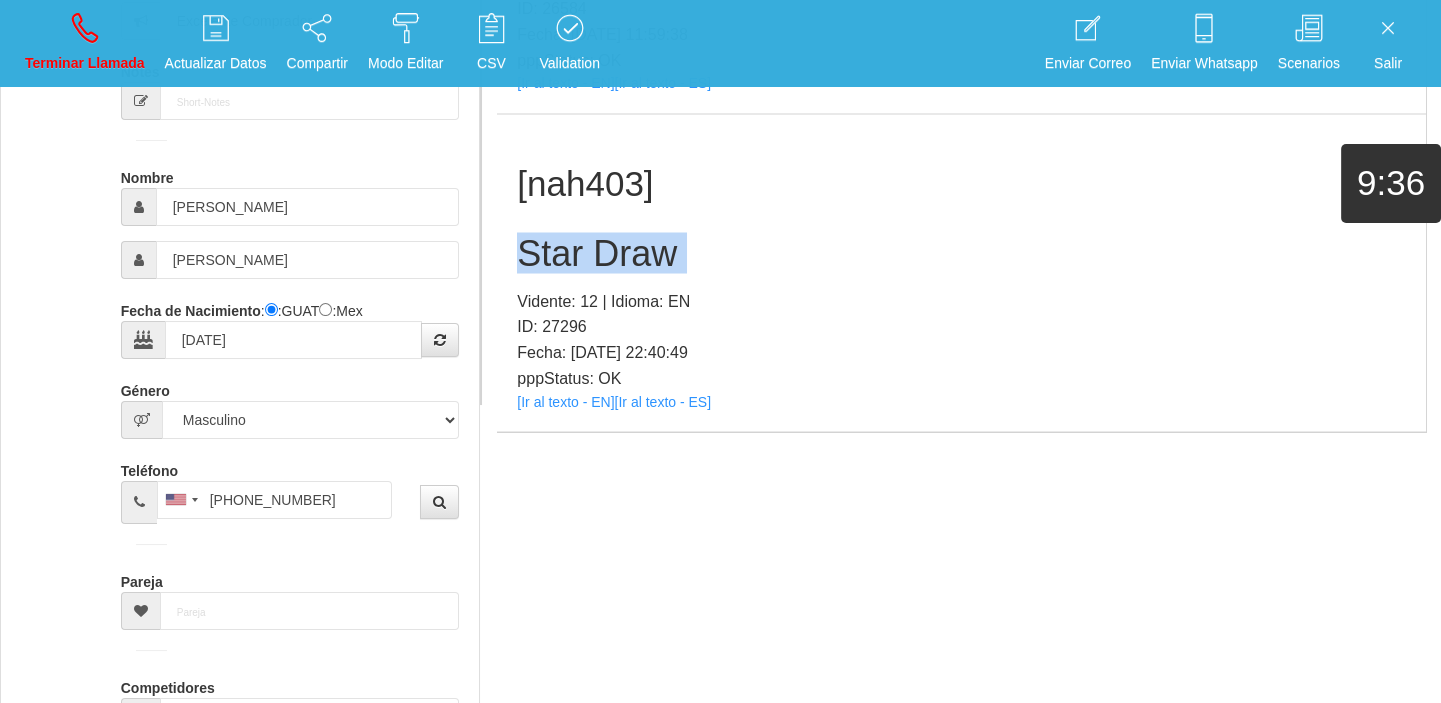 click on "Star Draw" at bounding box center [961, 253] 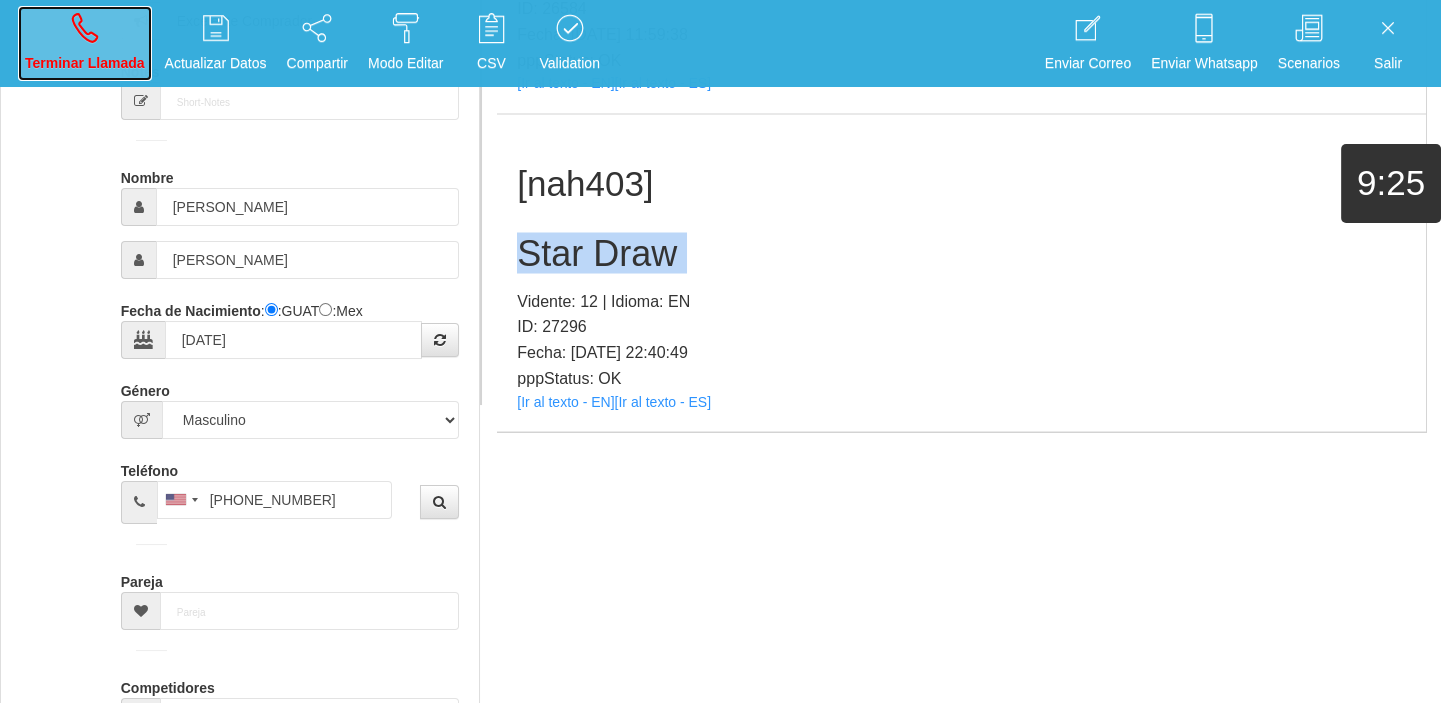 drag, startPoint x: 80, startPoint y: 34, endPoint x: 777, endPoint y: 123, distance: 702.65924 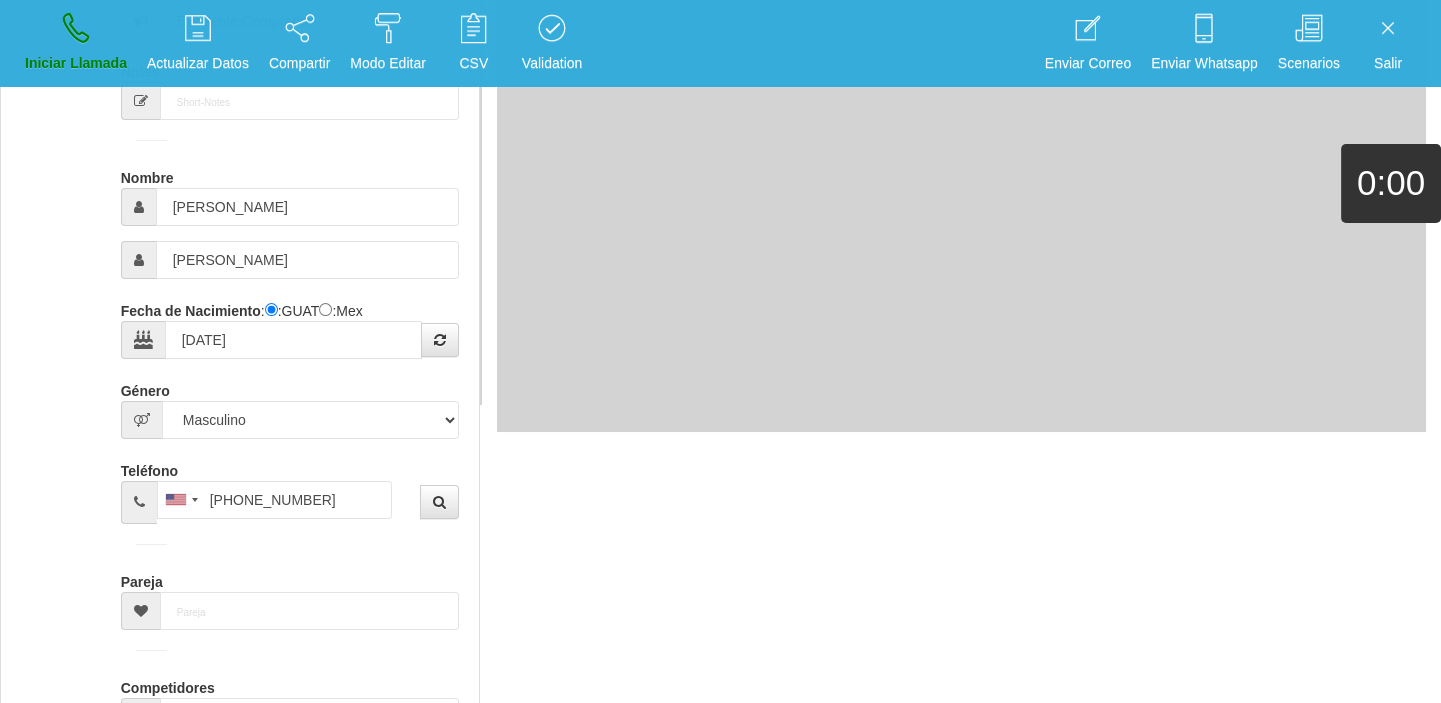 type 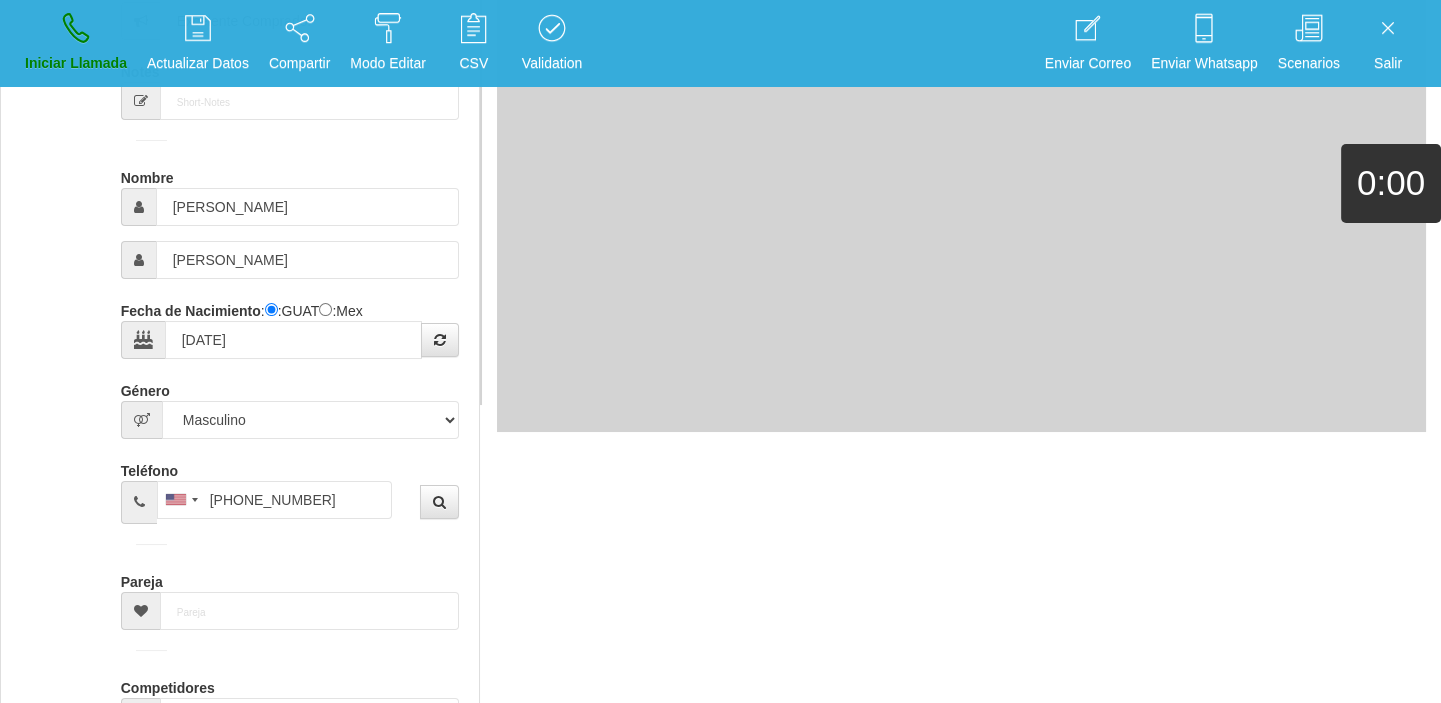 type 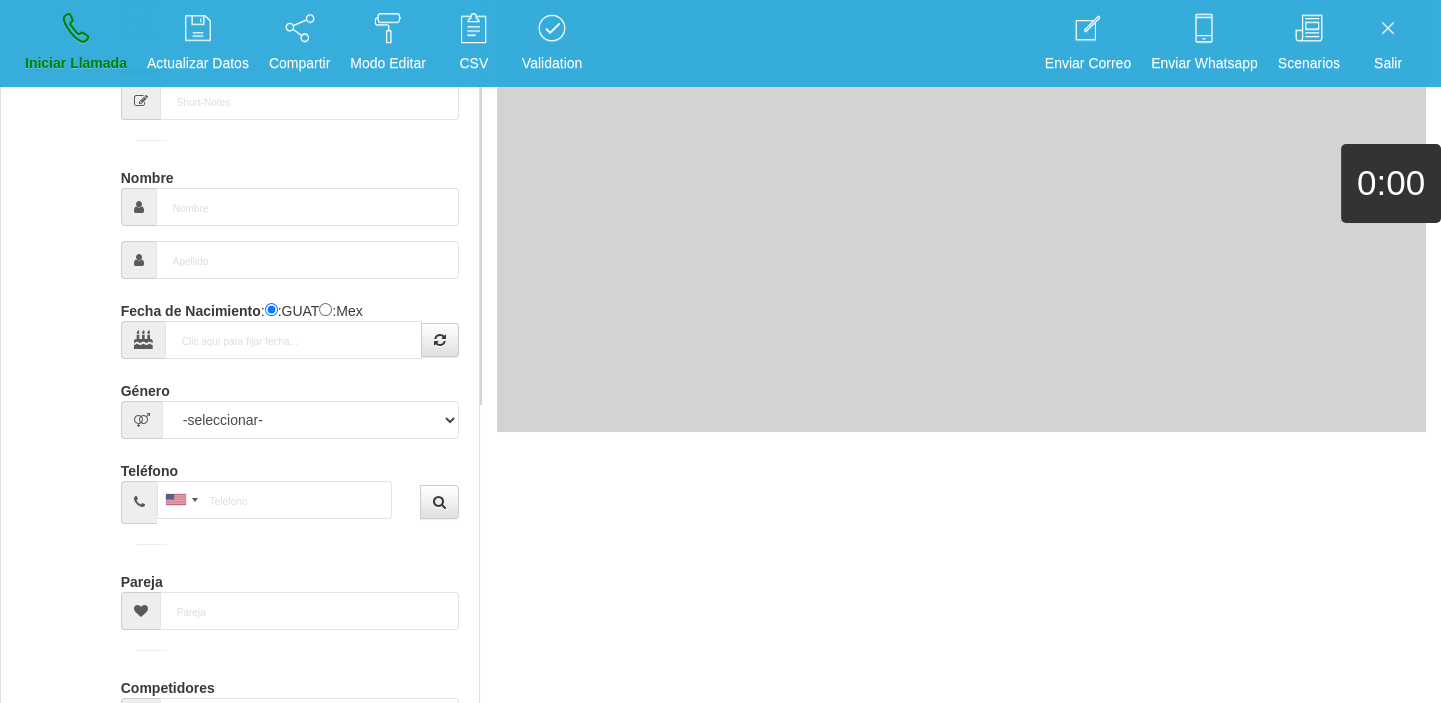 scroll, scrollTop: 0, scrollLeft: 0, axis: both 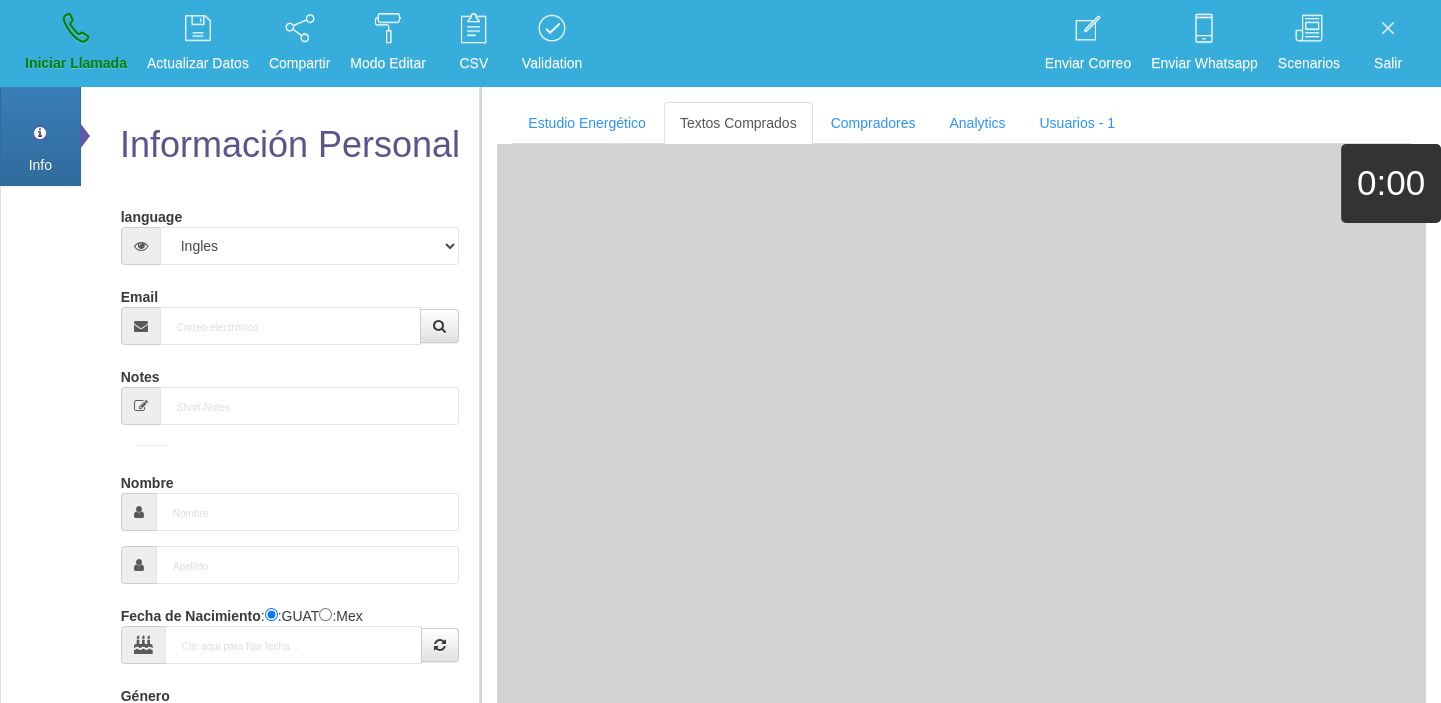 drag, startPoint x: 342, startPoint y: 290, endPoint x: 348, endPoint y: 312, distance: 22.803509 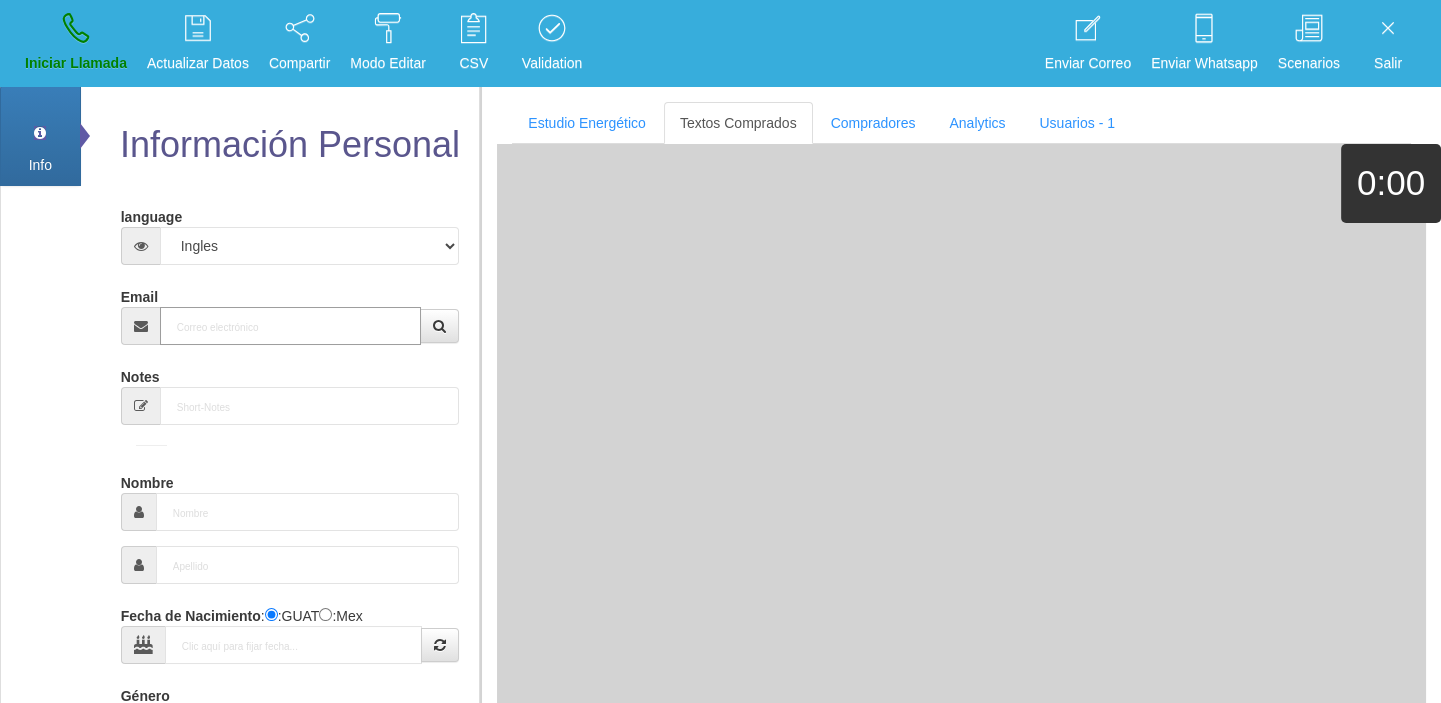 paste on "[EMAIL_ADDRESS][DOMAIN_NAME]" 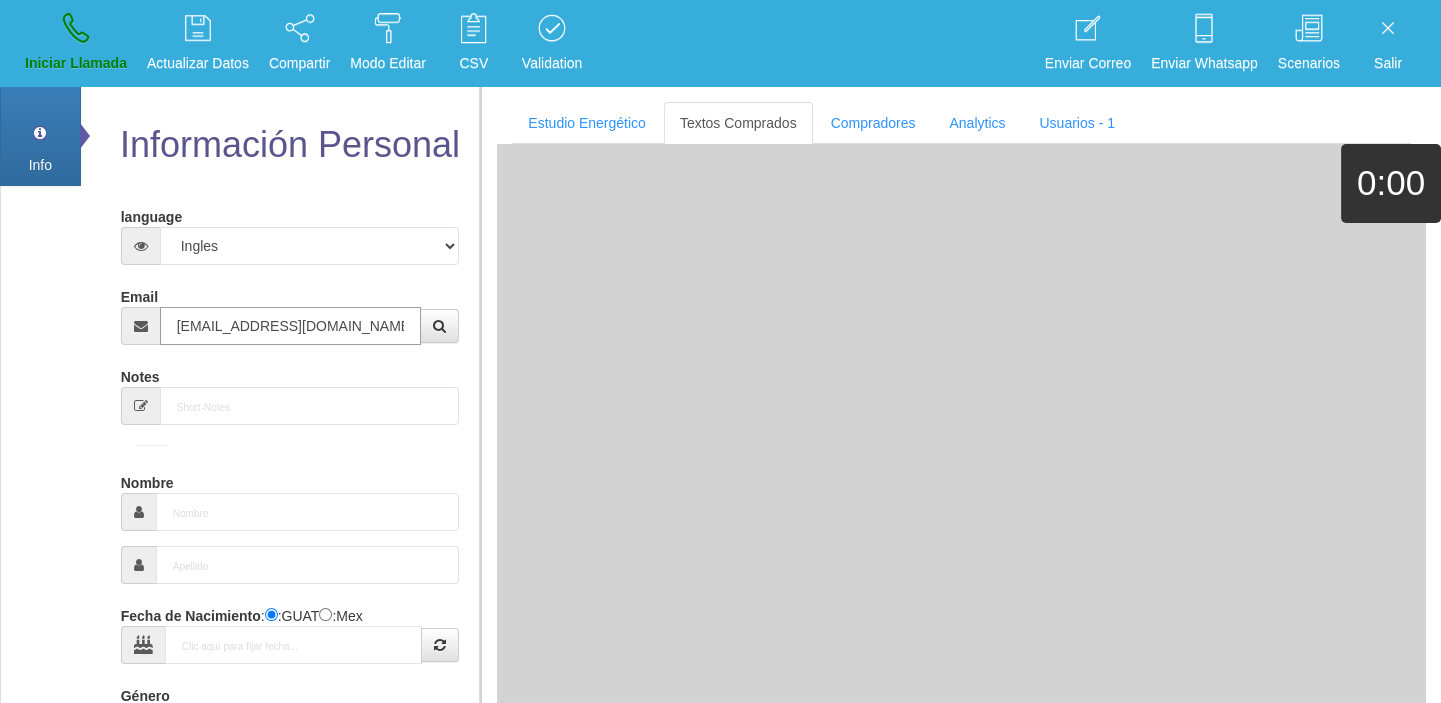 click on "[EMAIL_ADDRESS][DOMAIN_NAME]" at bounding box center [291, 326] 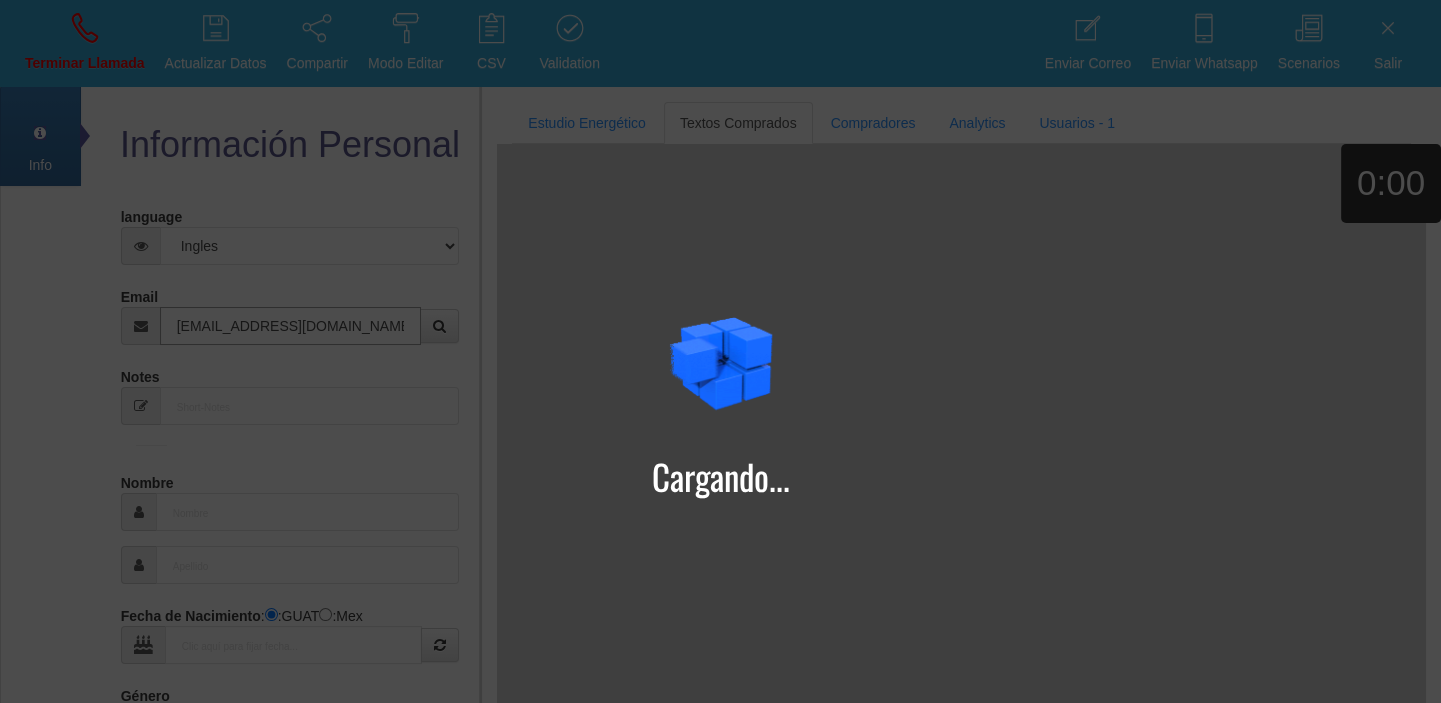 type on "[EMAIL_ADDRESS][DOMAIN_NAME]" 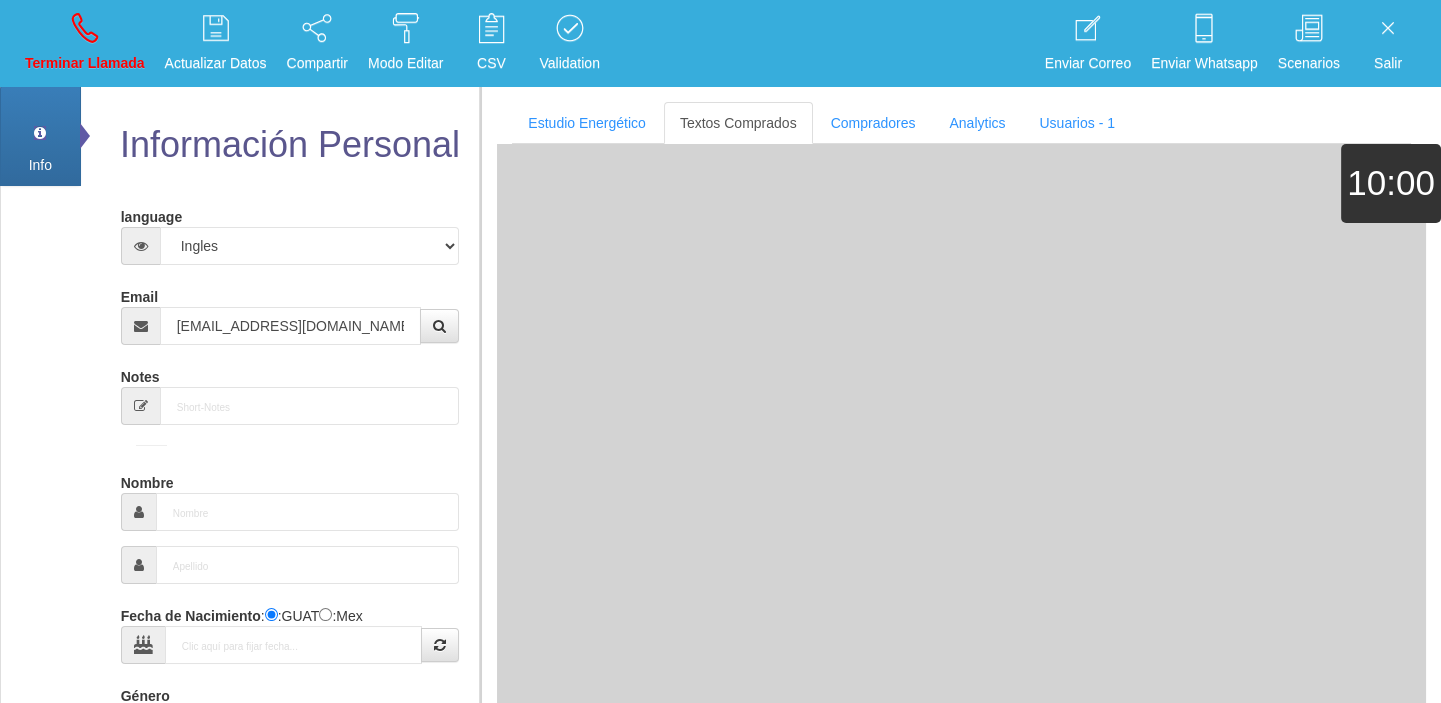 type on "8 Ene 1971" 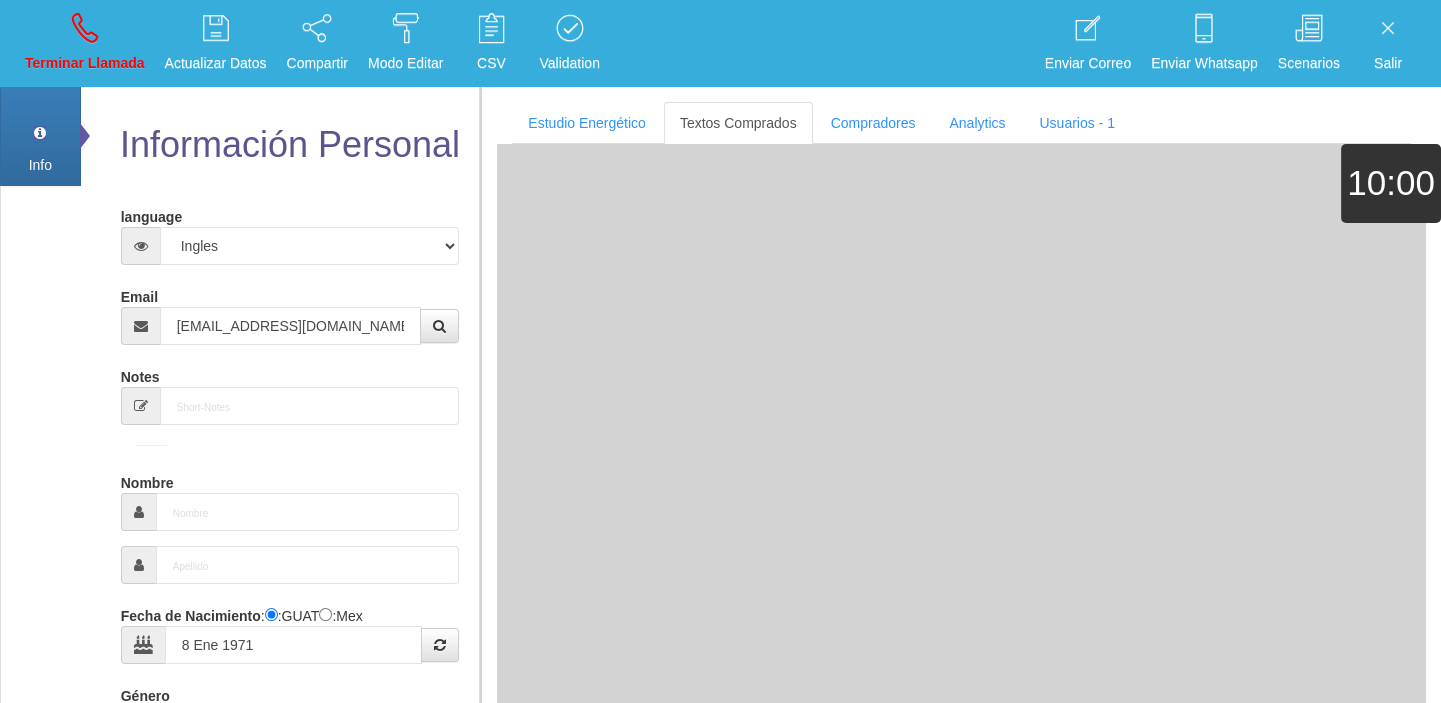 type on "Excelente Comprador" 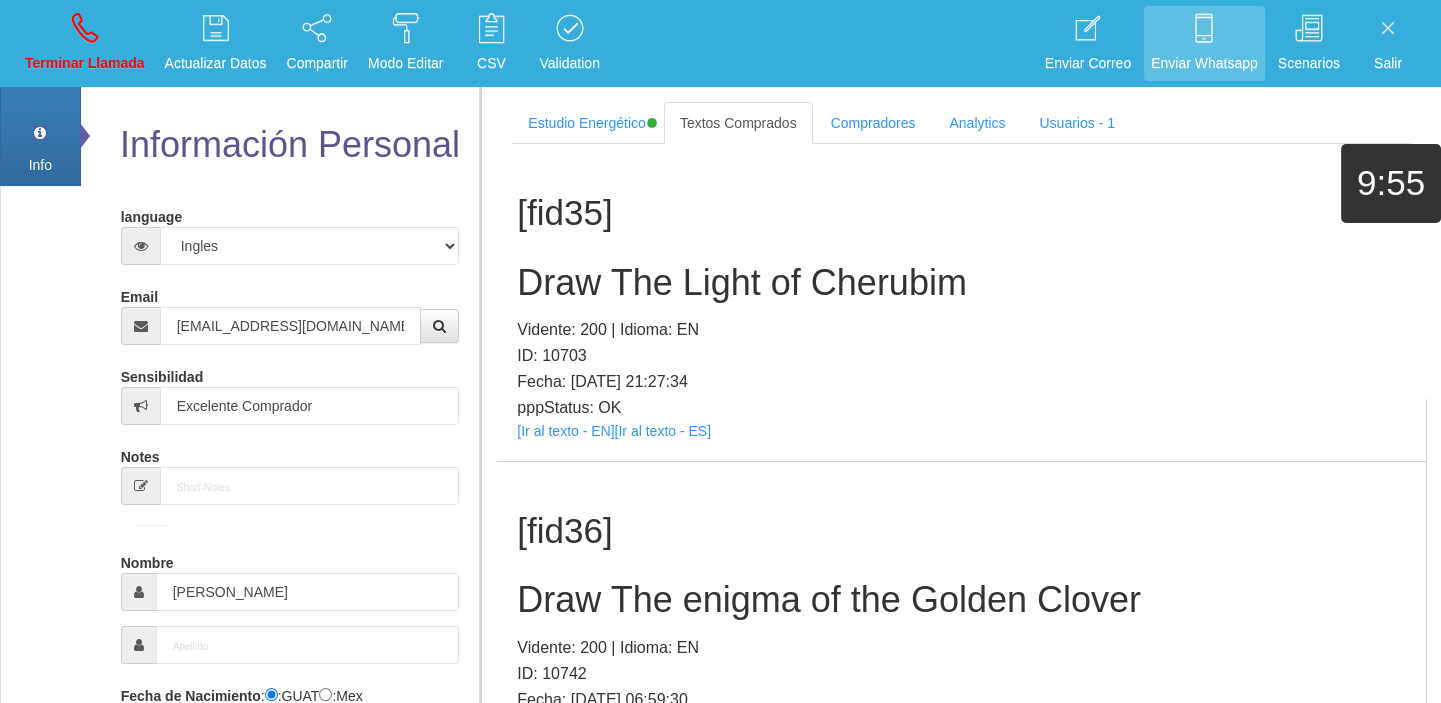 scroll, scrollTop: 28490, scrollLeft: 0, axis: vertical 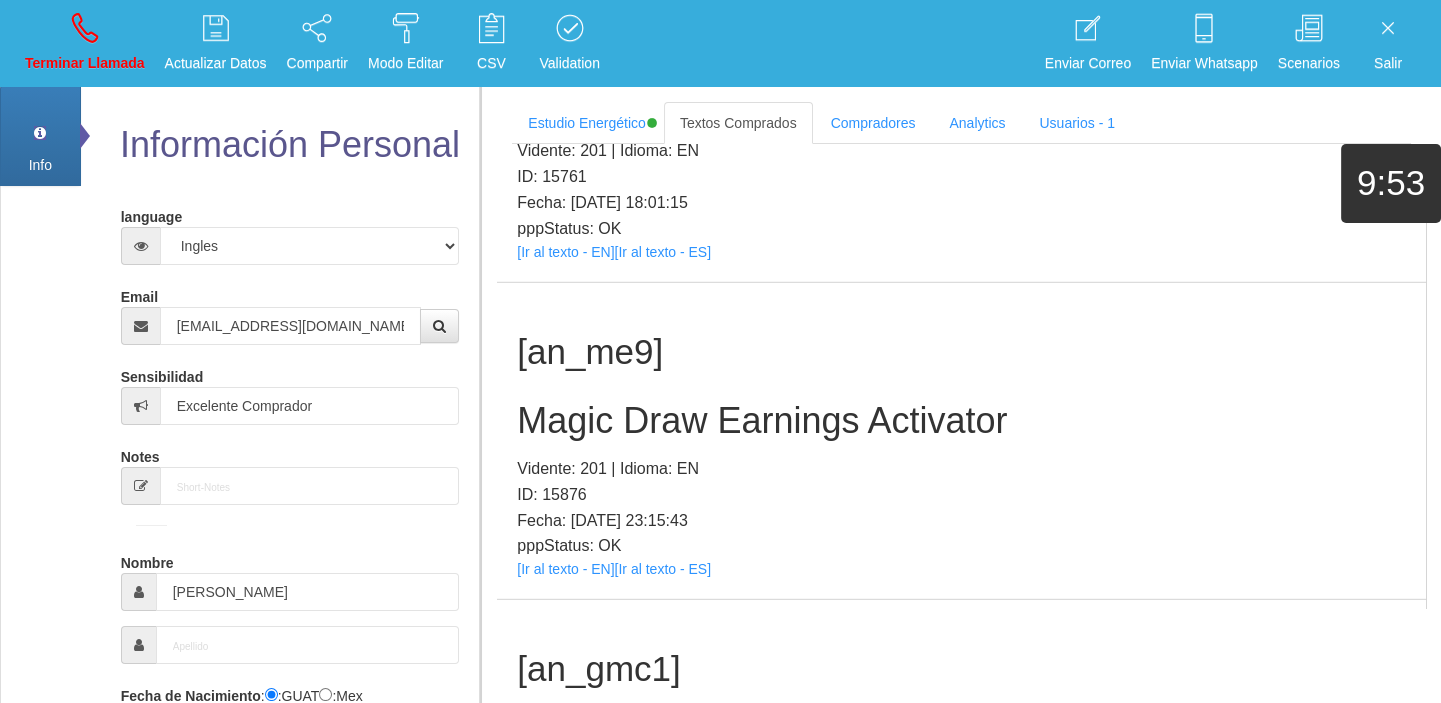 click on "[an_me9] Magic Draw Earnings Activator Vidente: 201 | Idioma: EN ID: 15876 Fecha: [DATE] 23:15:43 pppStatus: OK [Ir al texto - EN] [Ir al texto - ES]" at bounding box center (961, 441) 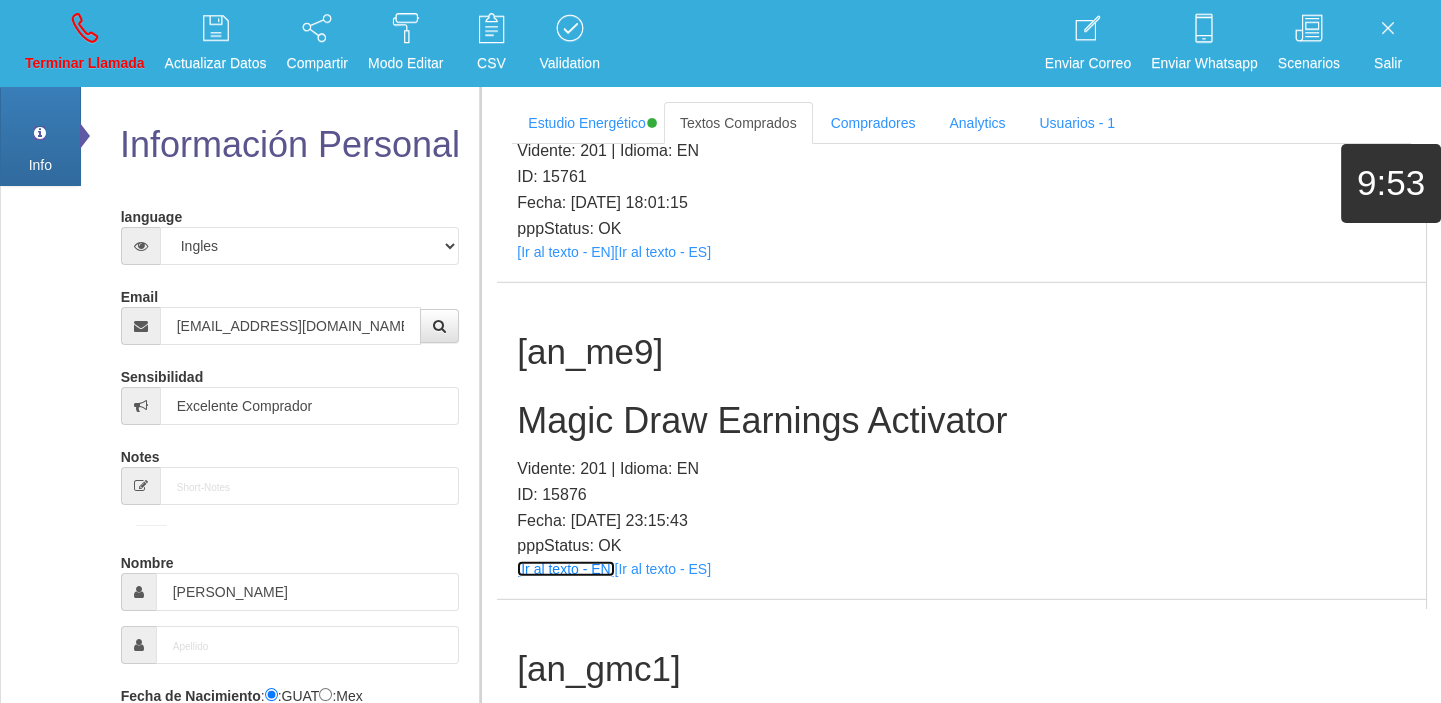 click on "[Ir al texto - EN]" at bounding box center [565, 569] 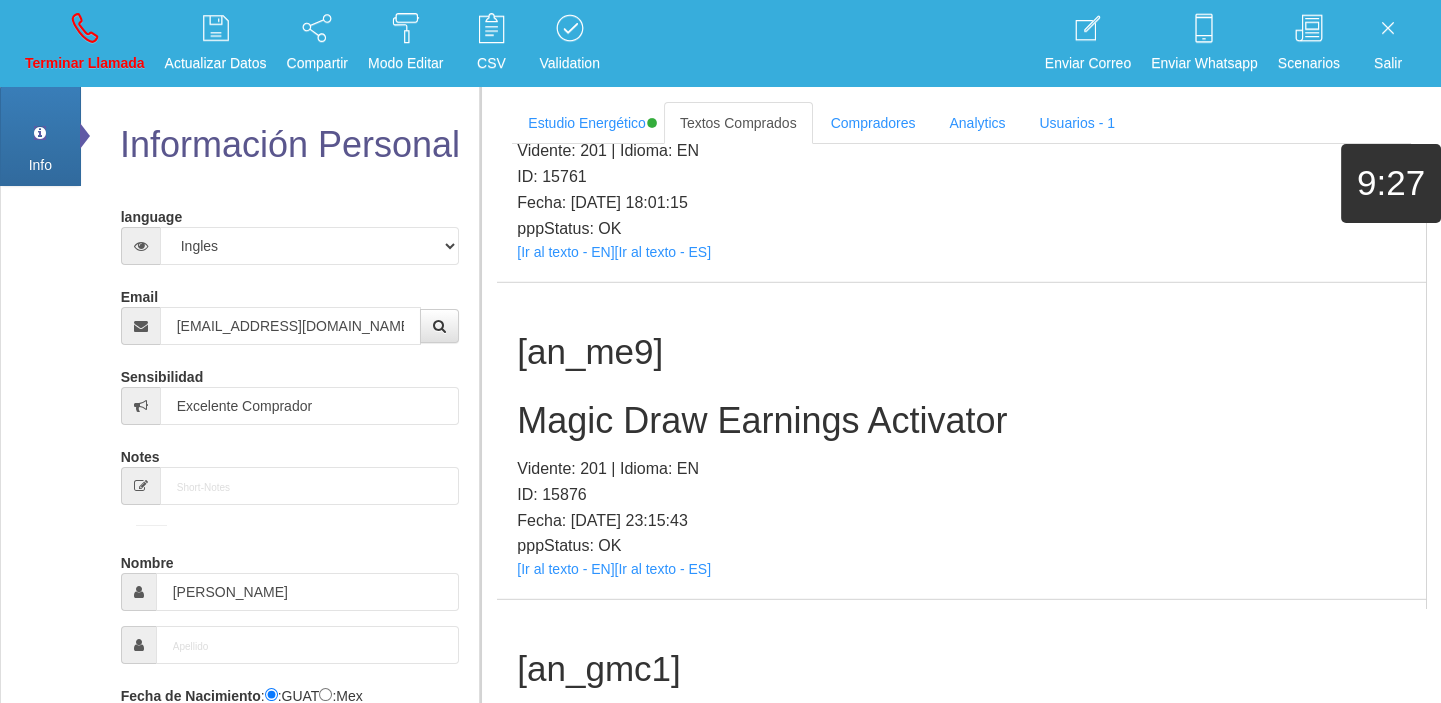 click on "Magic Draw Earnings Activator" at bounding box center (961, 421) 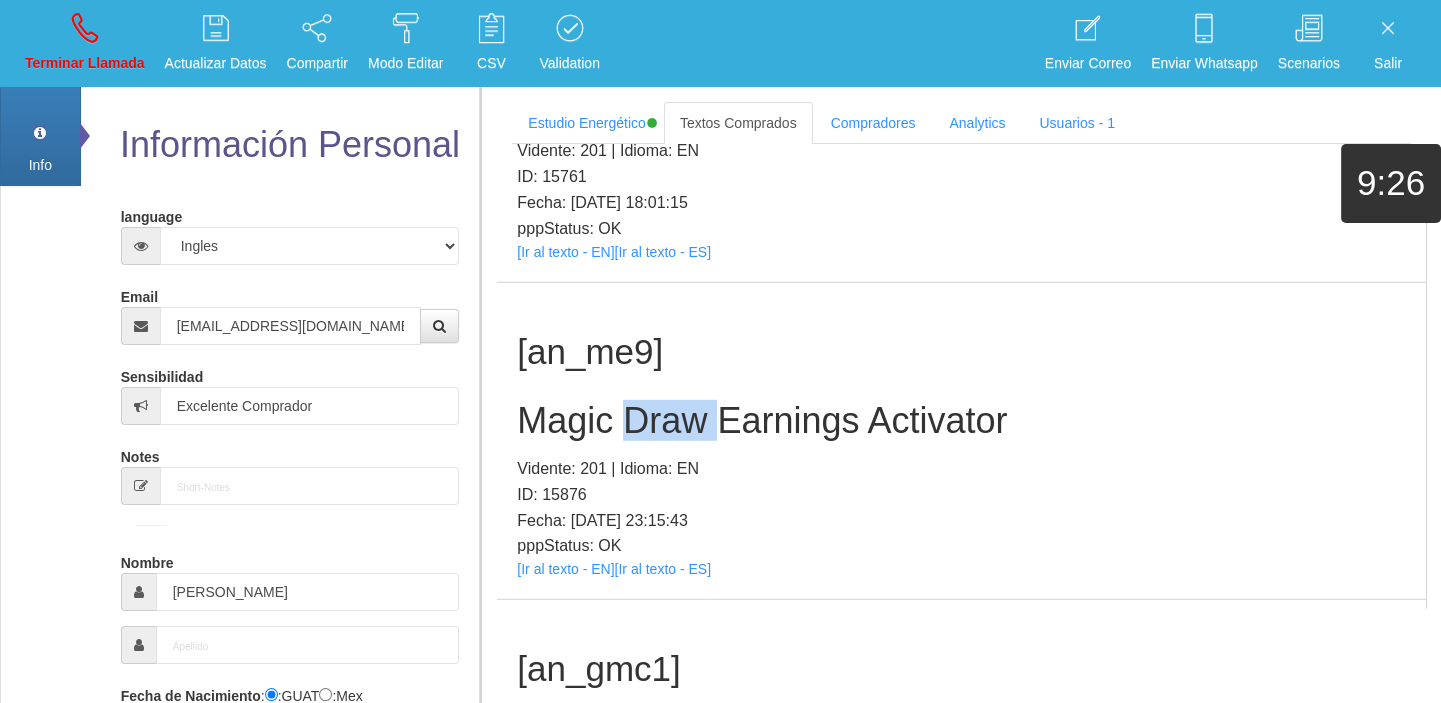 click on "Magic Draw Earnings Activator" at bounding box center [961, 421] 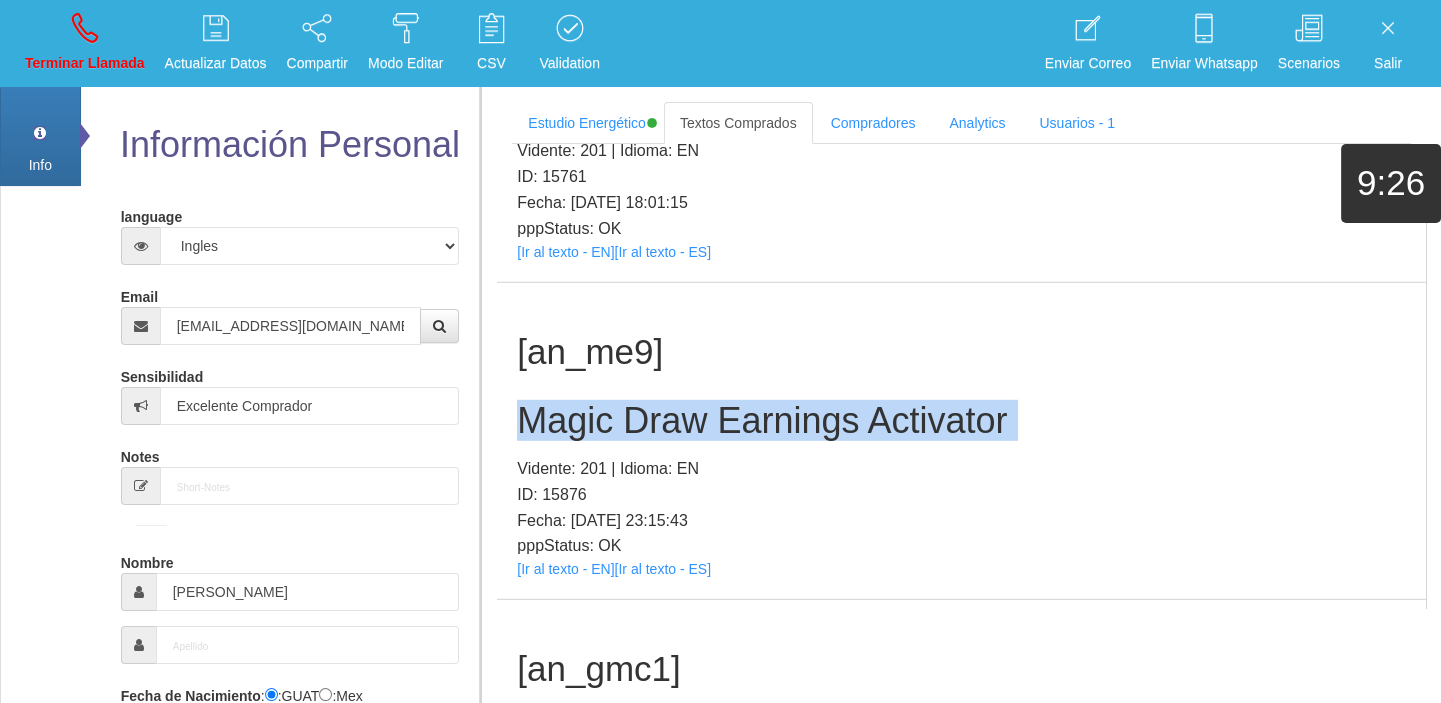 click on "Magic Draw Earnings Activator" at bounding box center [961, 421] 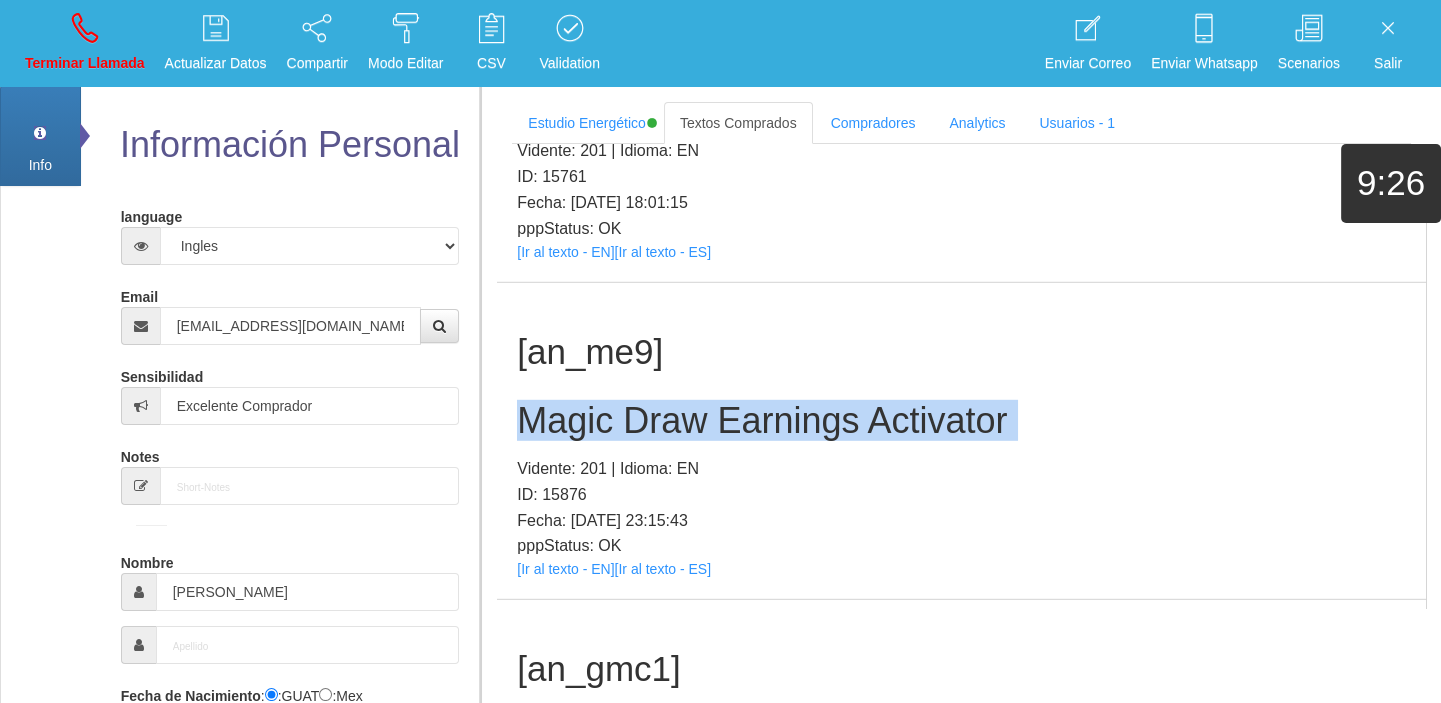 copy on "Magic Draw Earnings Activator" 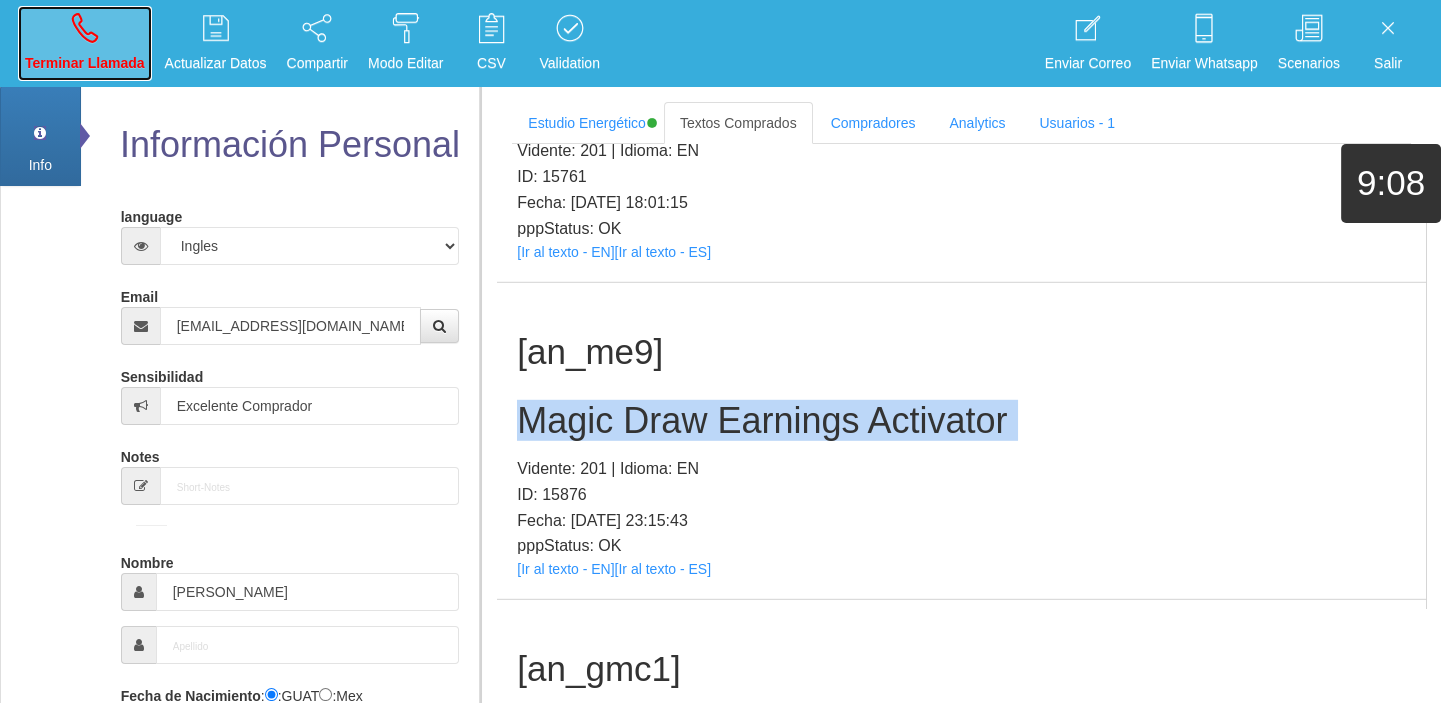 drag, startPoint x: 88, startPoint y: 36, endPoint x: 100, endPoint y: 68, distance: 34.176014 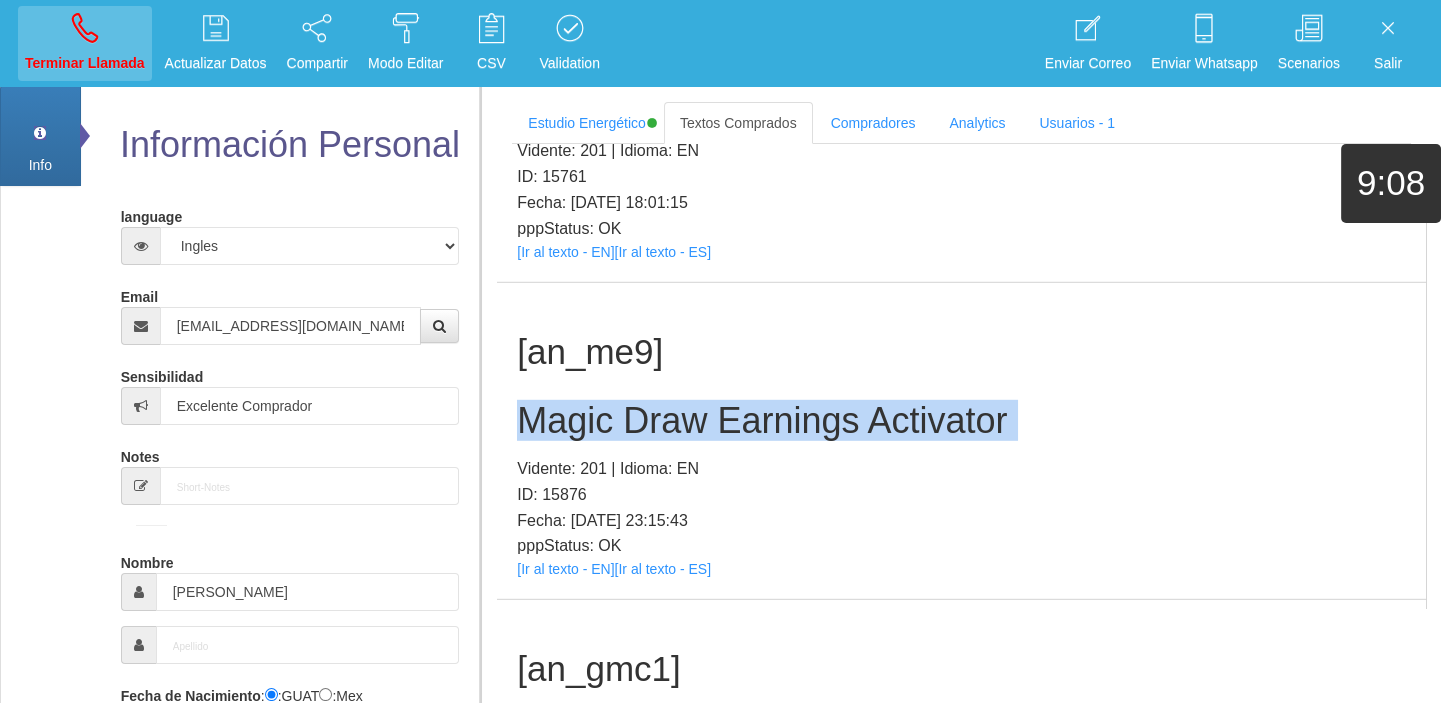 type 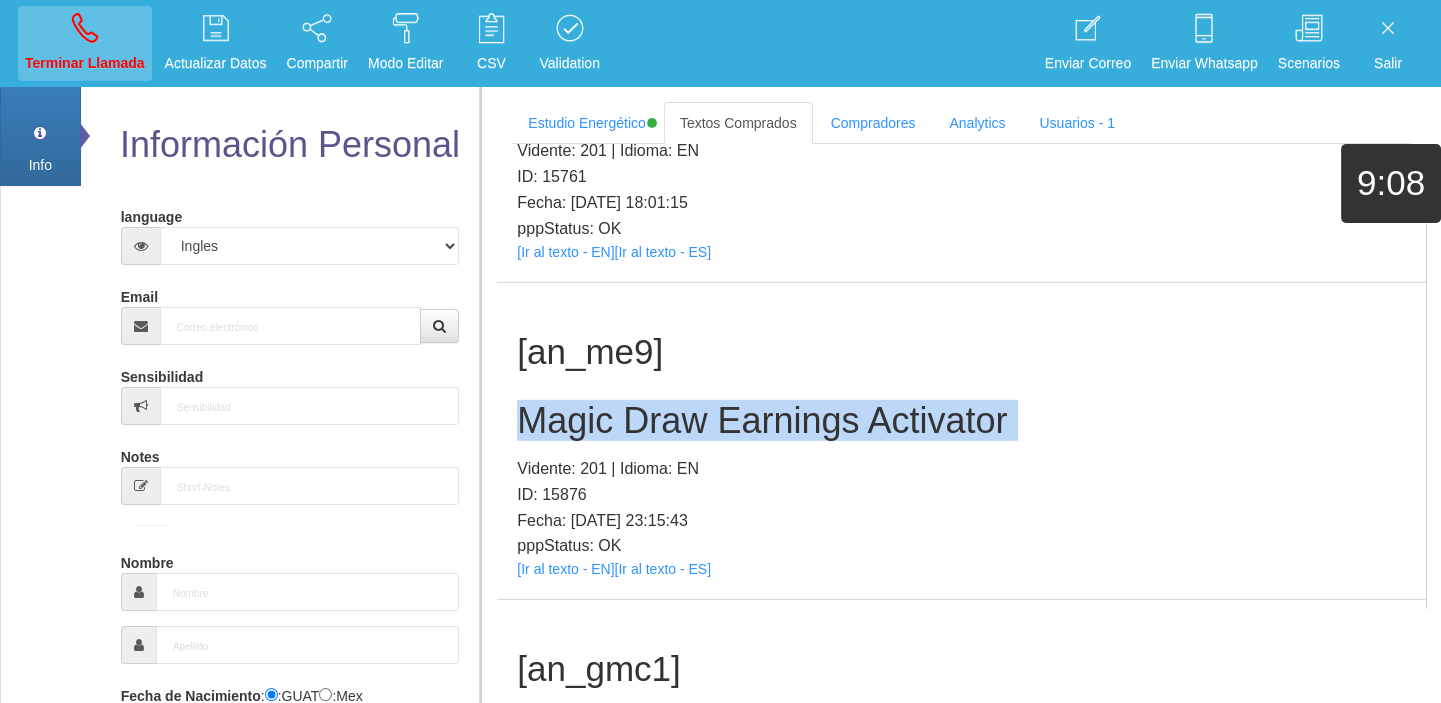 scroll, scrollTop: 0, scrollLeft: 0, axis: both 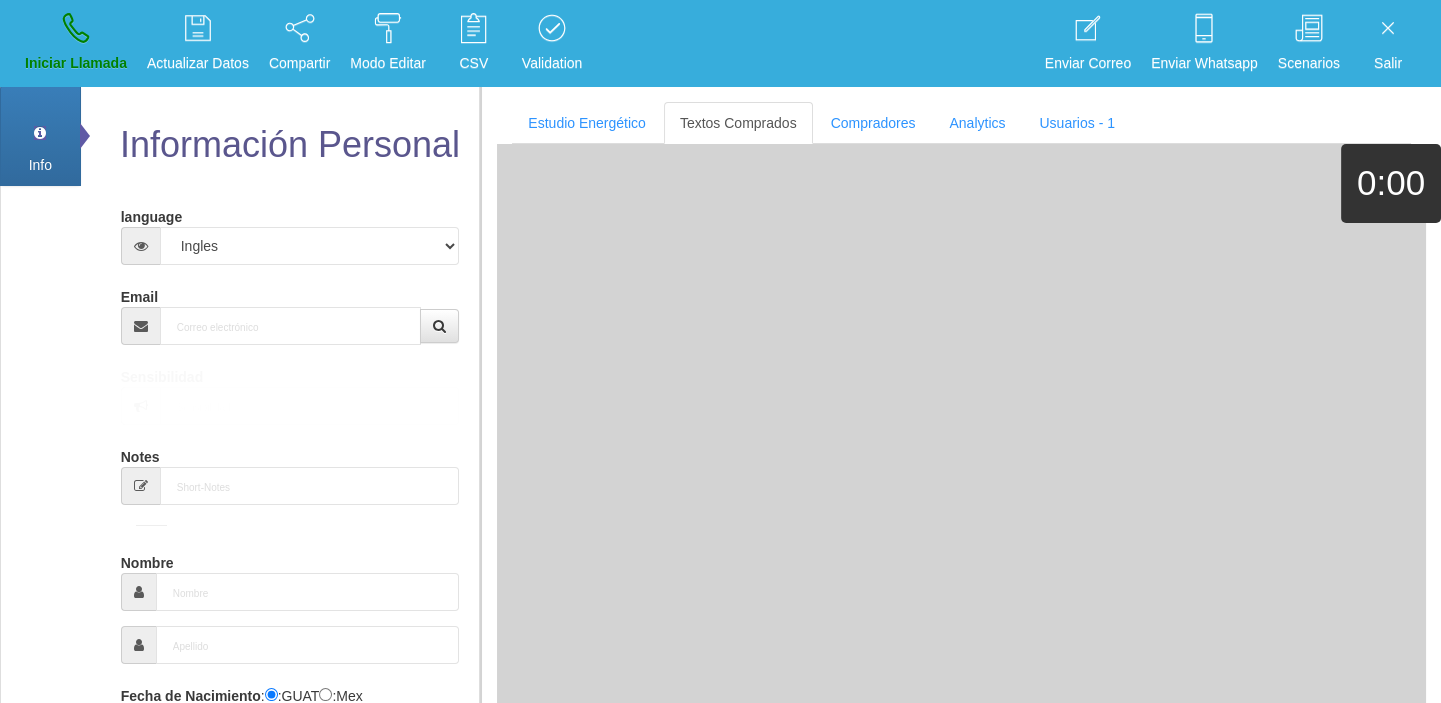 click on "language Español Portugues [PERSON_NAME]
Email
Sensibilidad
Notes
Comprador de lotería
Nombre
Fecha de Nacimiento :  :GUAT  :Mex
Género
-seleccionar-
Masculino
Femenino
Teléfono
[GEOGRAPHIC_DATA] +1 [GEOGRAPHIC_DATA] +44 [GEOGRAPHIC_DATA] (‫[GEOGRAPHIC_DATA]‬‎) +93 [GEOGRAPHIC_DATA] ([GEOGRAPHIC_DATA]) +355 +213 [US_STATE] +1684 +54" at bounding box center (290, 740) 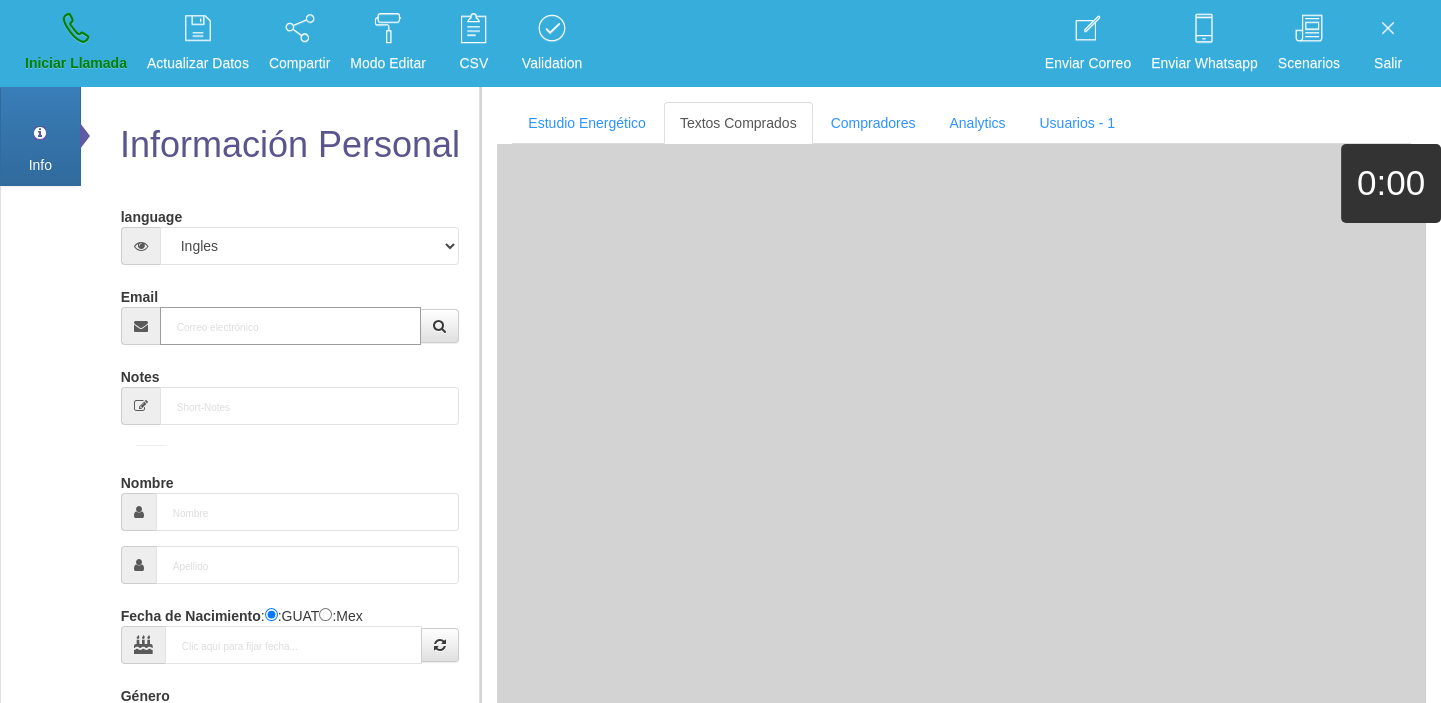paste on "[EMAIL_ADDRESS][DOMAIN_NAME]" 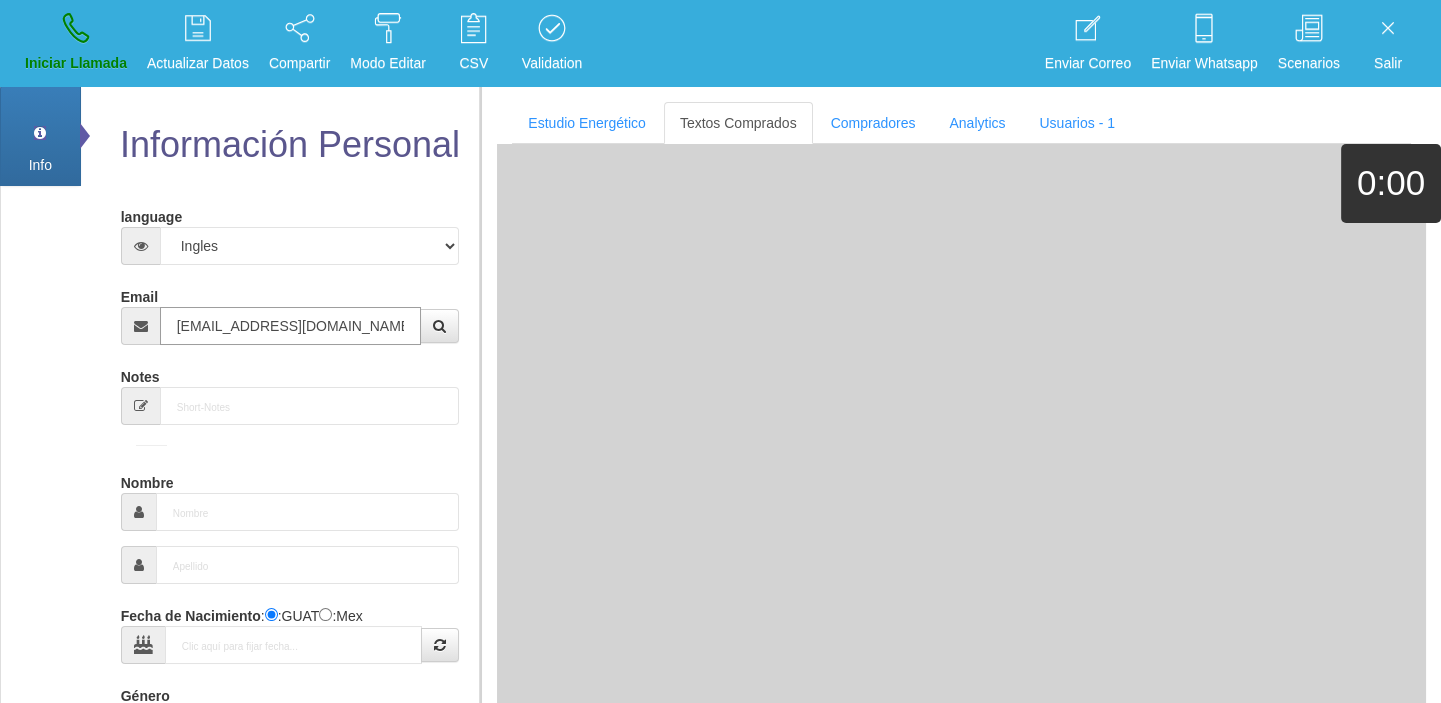 click on "[EMAIL_ADDRESS][DOMAIN_NAME]" at bounding box center [291, 326] 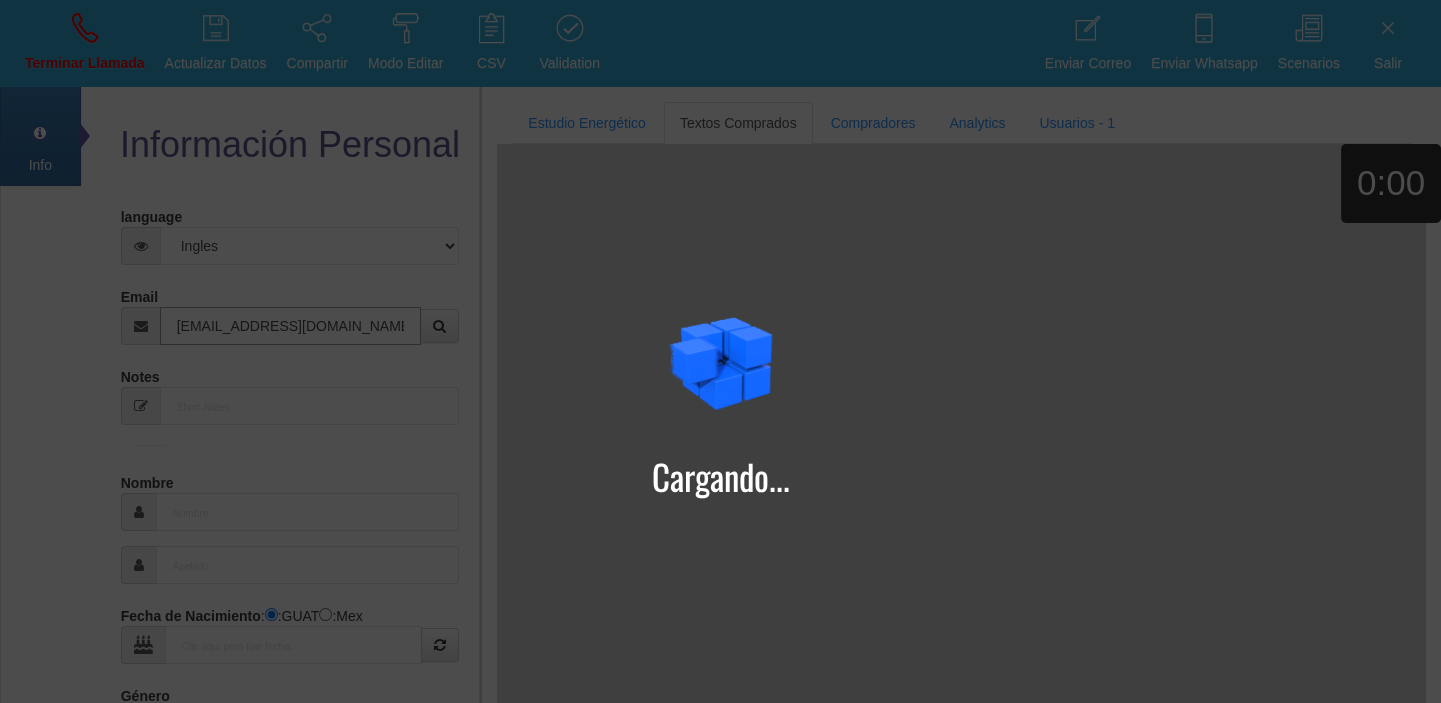 type on "[EMAIL_ADDRESS][DOMAIN_NAME]" 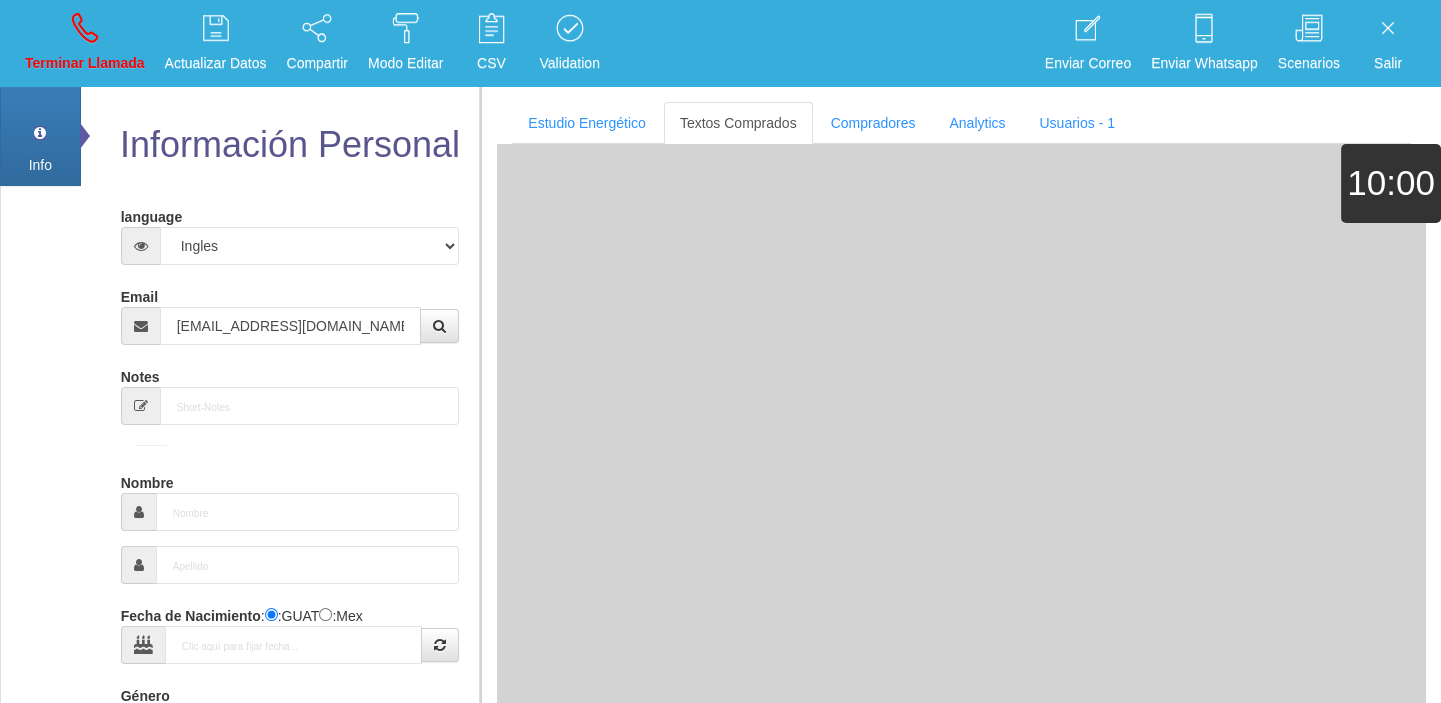 type on "13 Abr 1946" 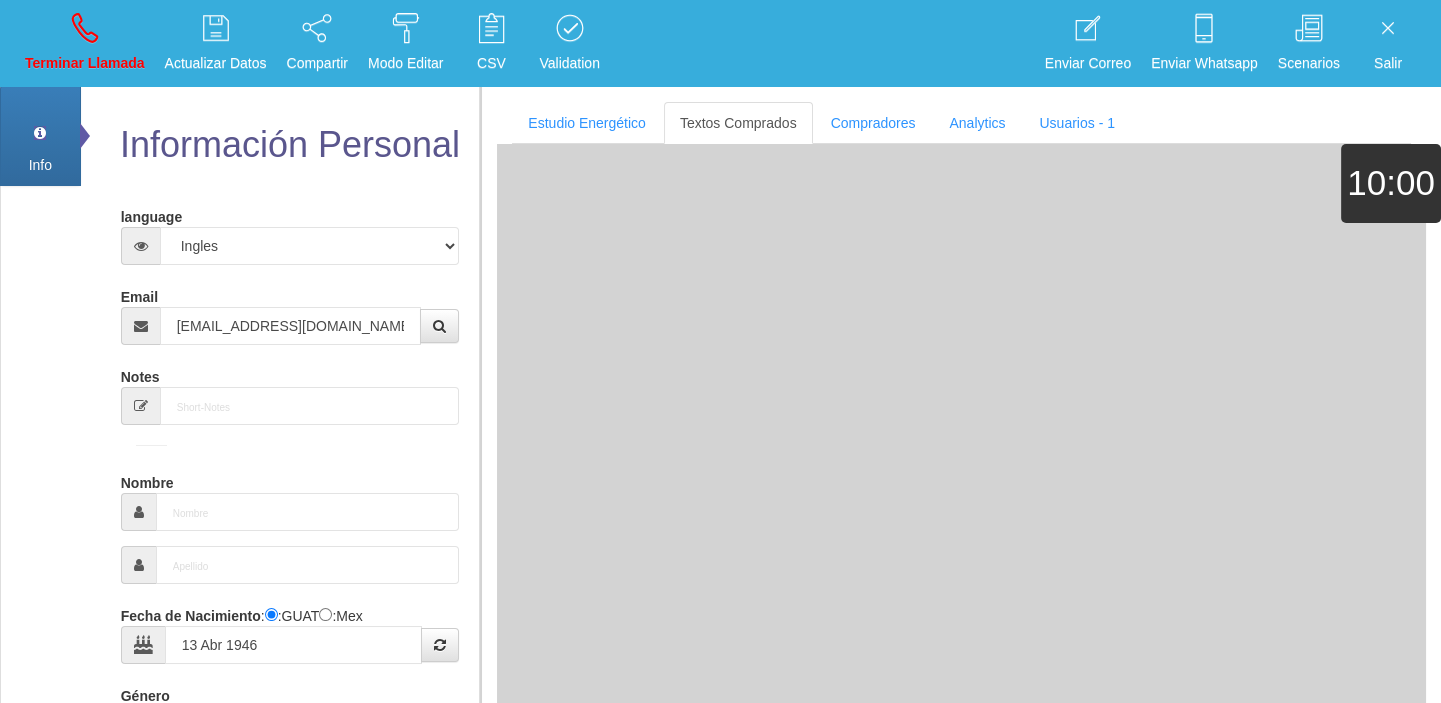 type on "Buen Comprador" 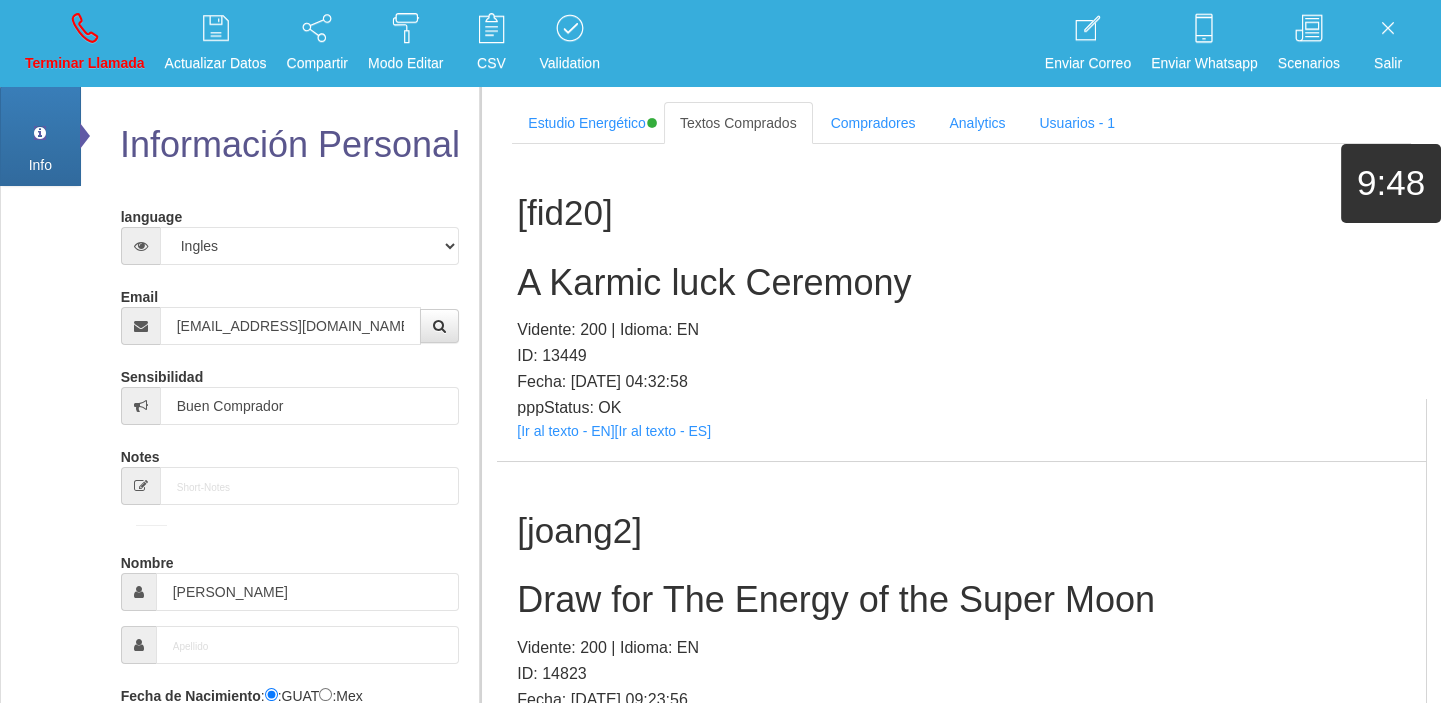 scroll, scrollTop: 2124, scrollLeft: 0, axis: vertical 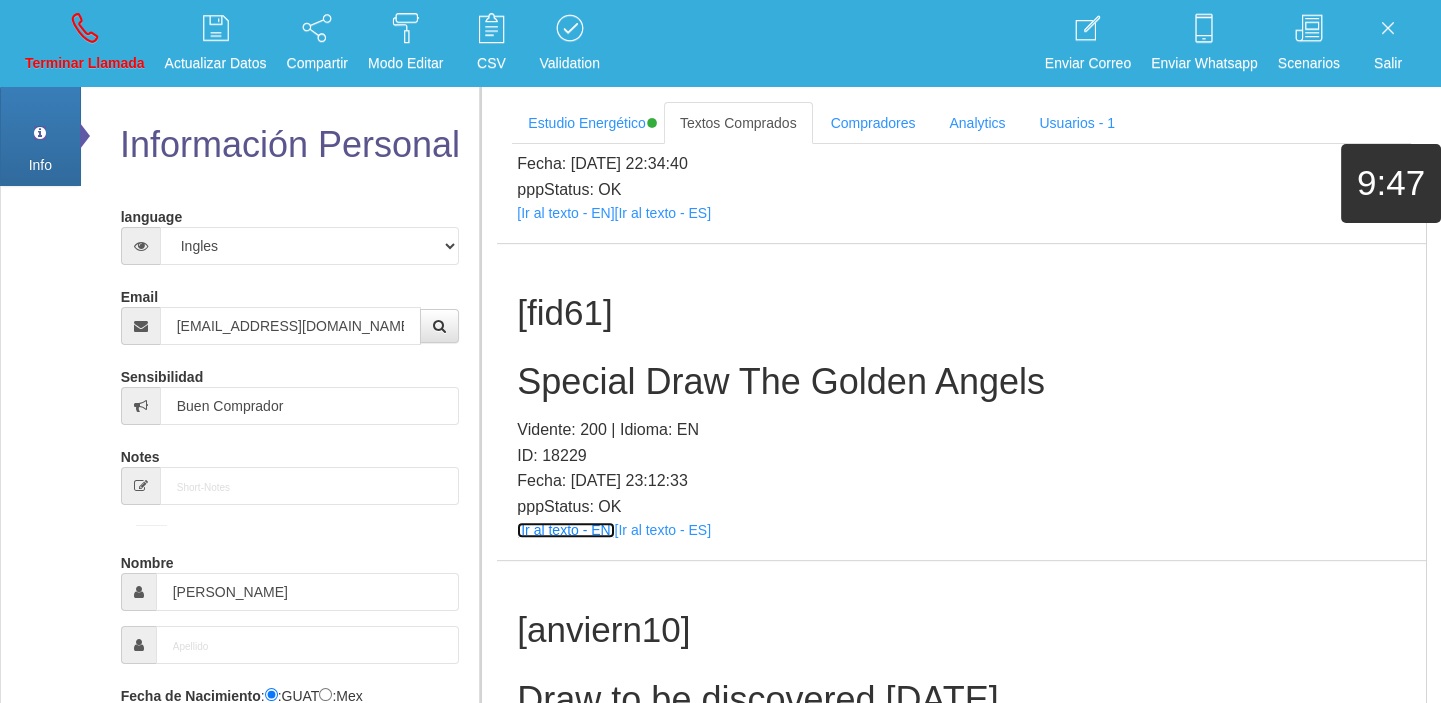 click on "[Ir al texto - EN]" at bounding box center [565, 530] 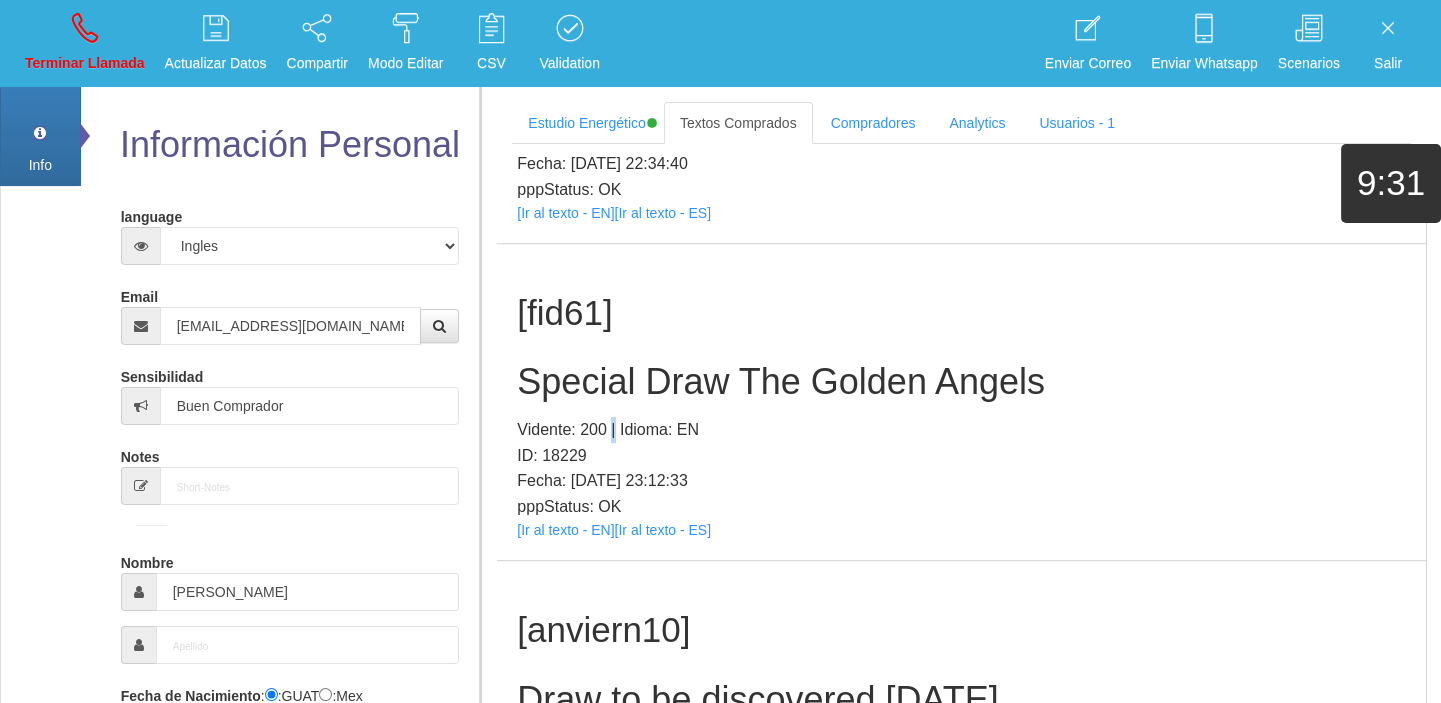 click on "[fid61] Special Draw The Golden Angels  Vidente: 200 | Idioma: EN ID: 18229 Fecha: [DATE] 23:12:33 pppStatus: OK [Ir al texto - EN] [Ir al texto - ES]" at bounding box center (961, 402) 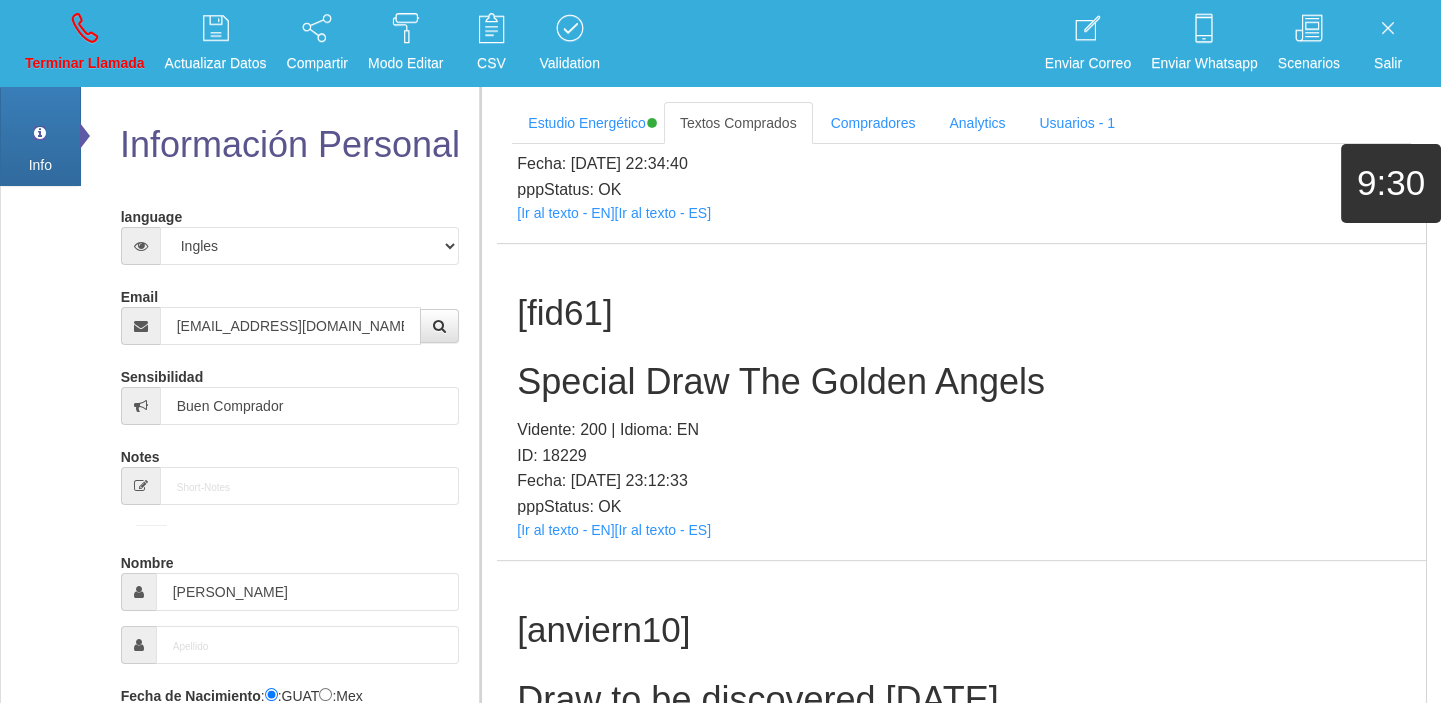 click on "Special Draw The Golden Angels" at bounding box center [961, 382] 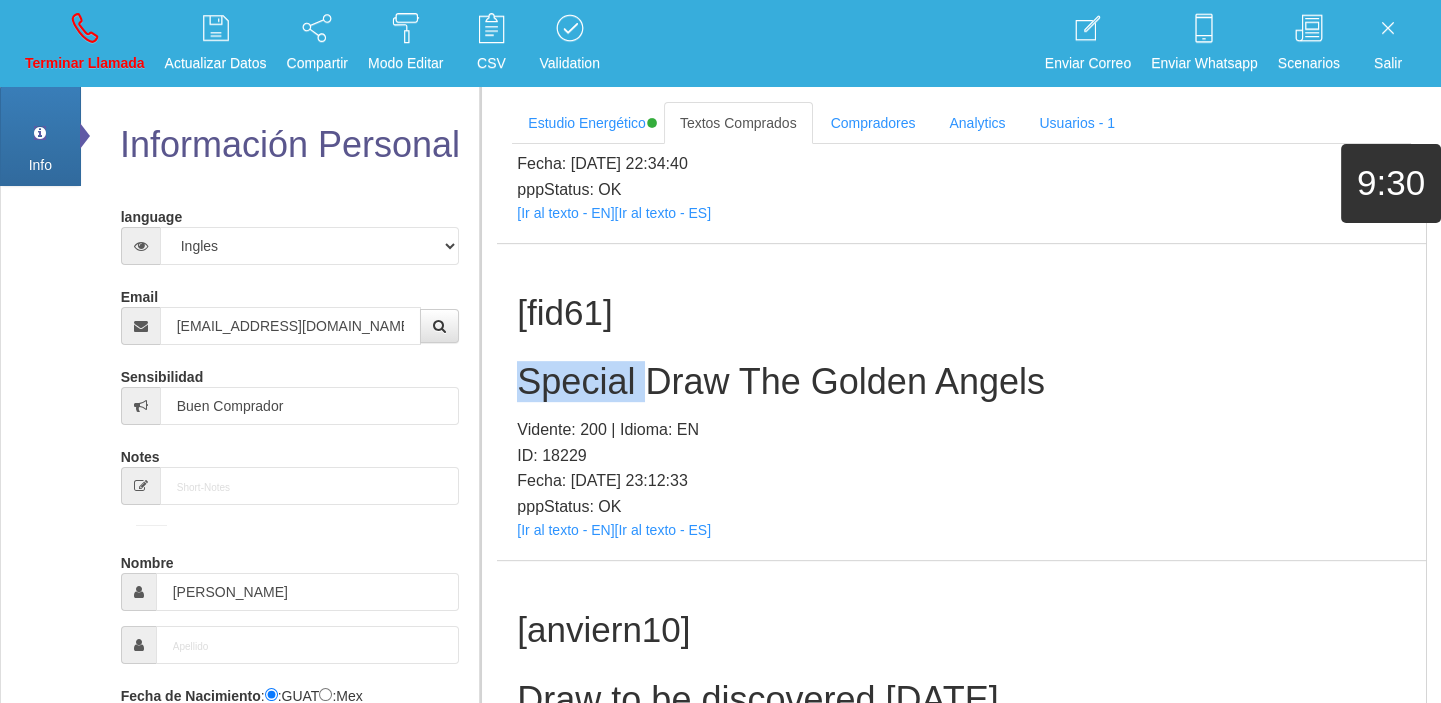 click on "Special Draw The Golden Angels" at bounding box center [961, 382] 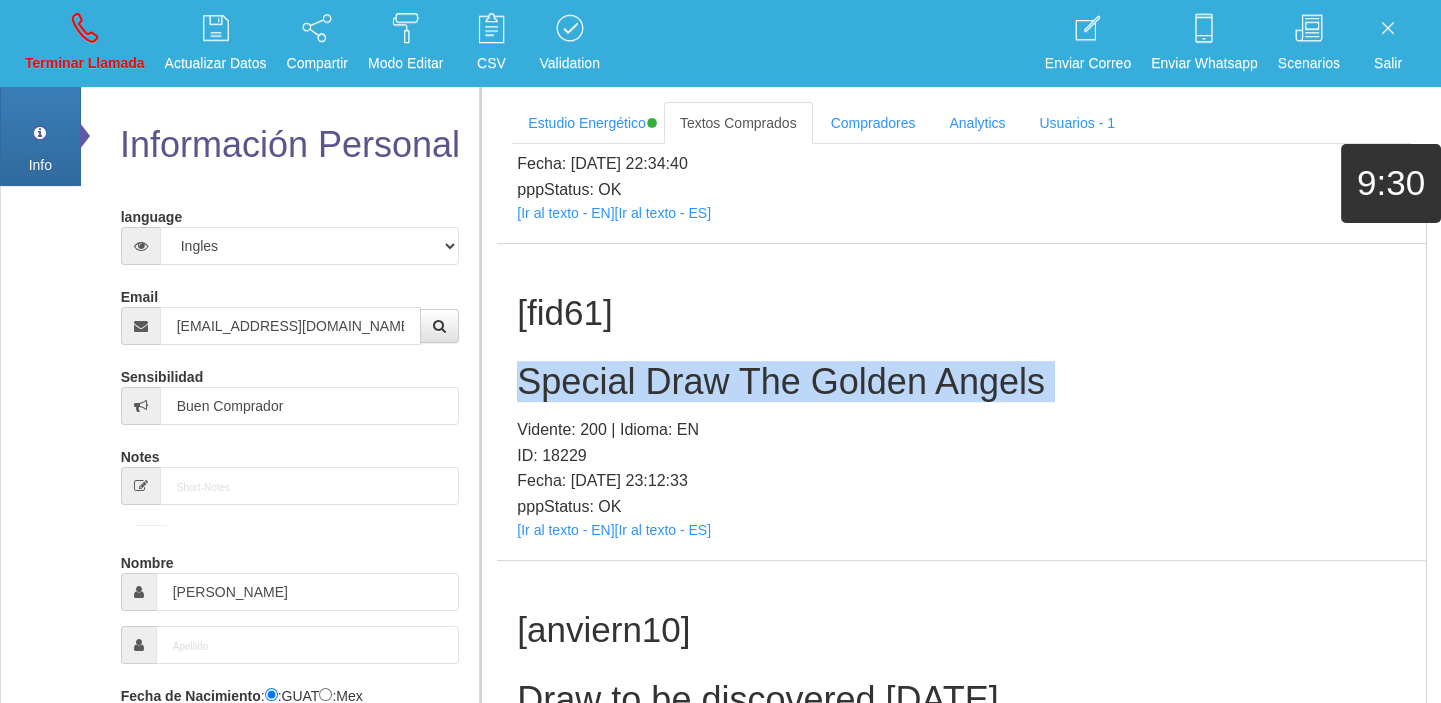 click on "Special Draw The Golden Angels" at bounding box center [961, 382] 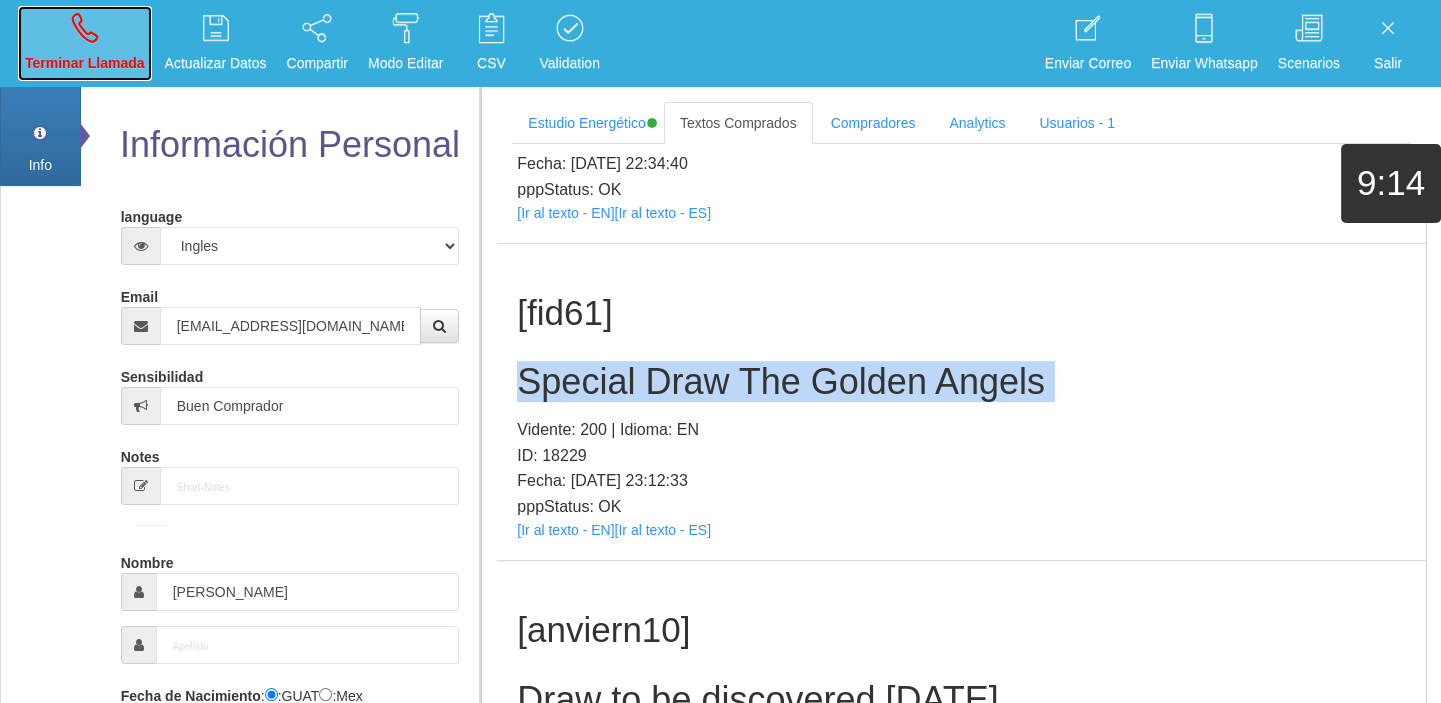click on "Terminar Llamada" at bounding box center (85, 43) 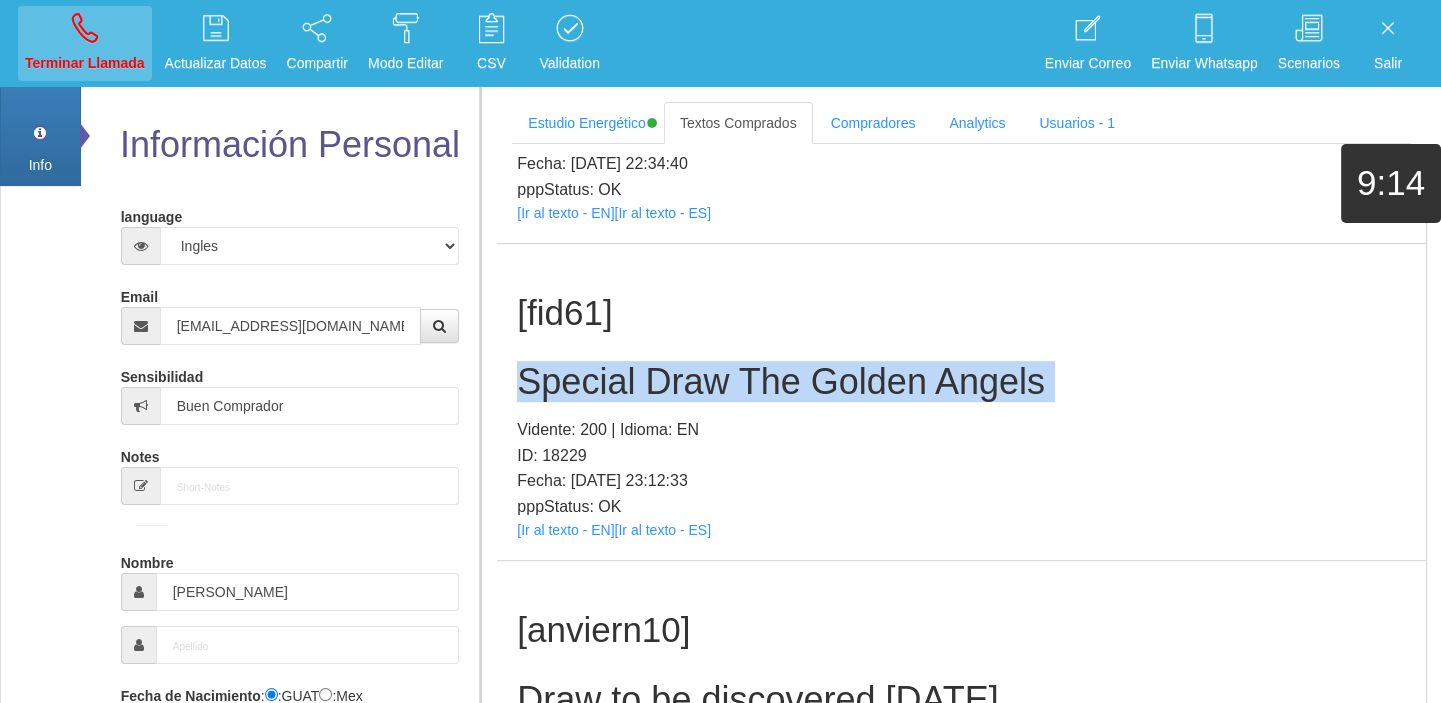 type 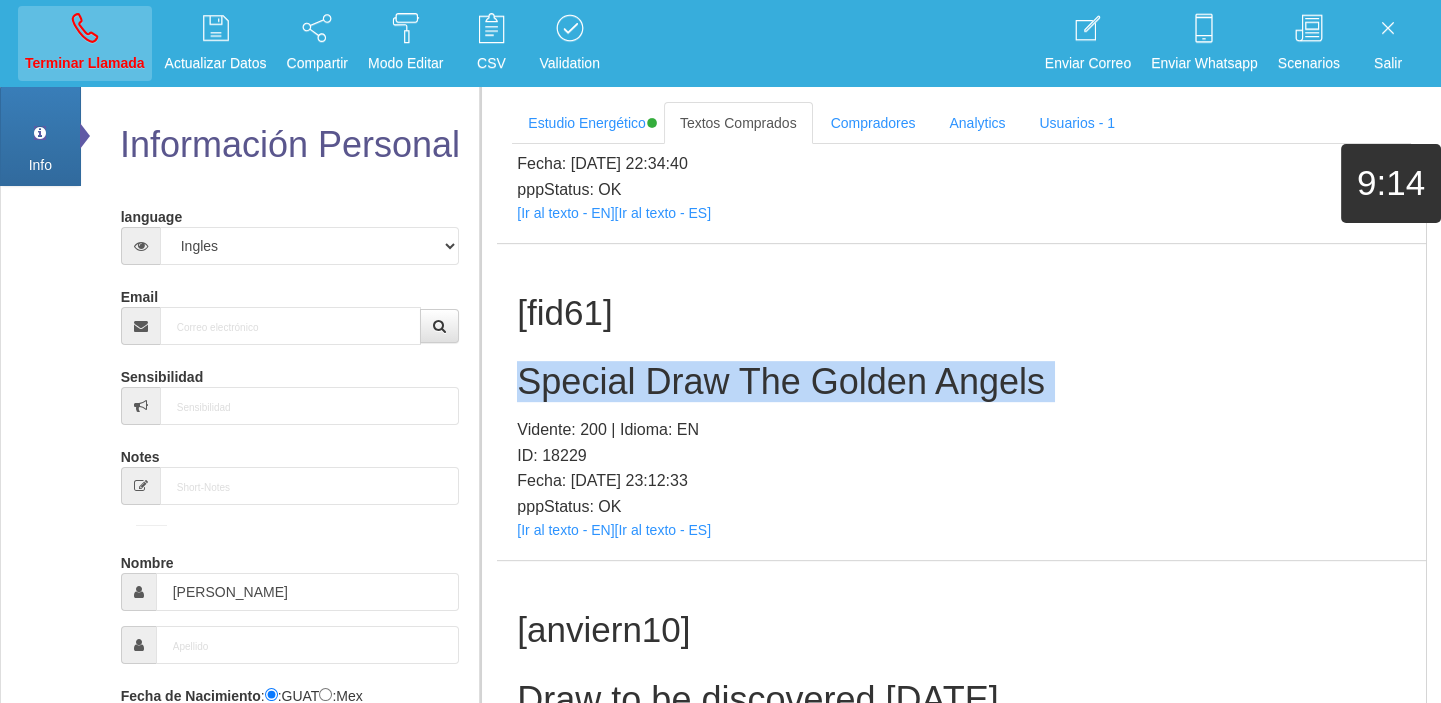 type 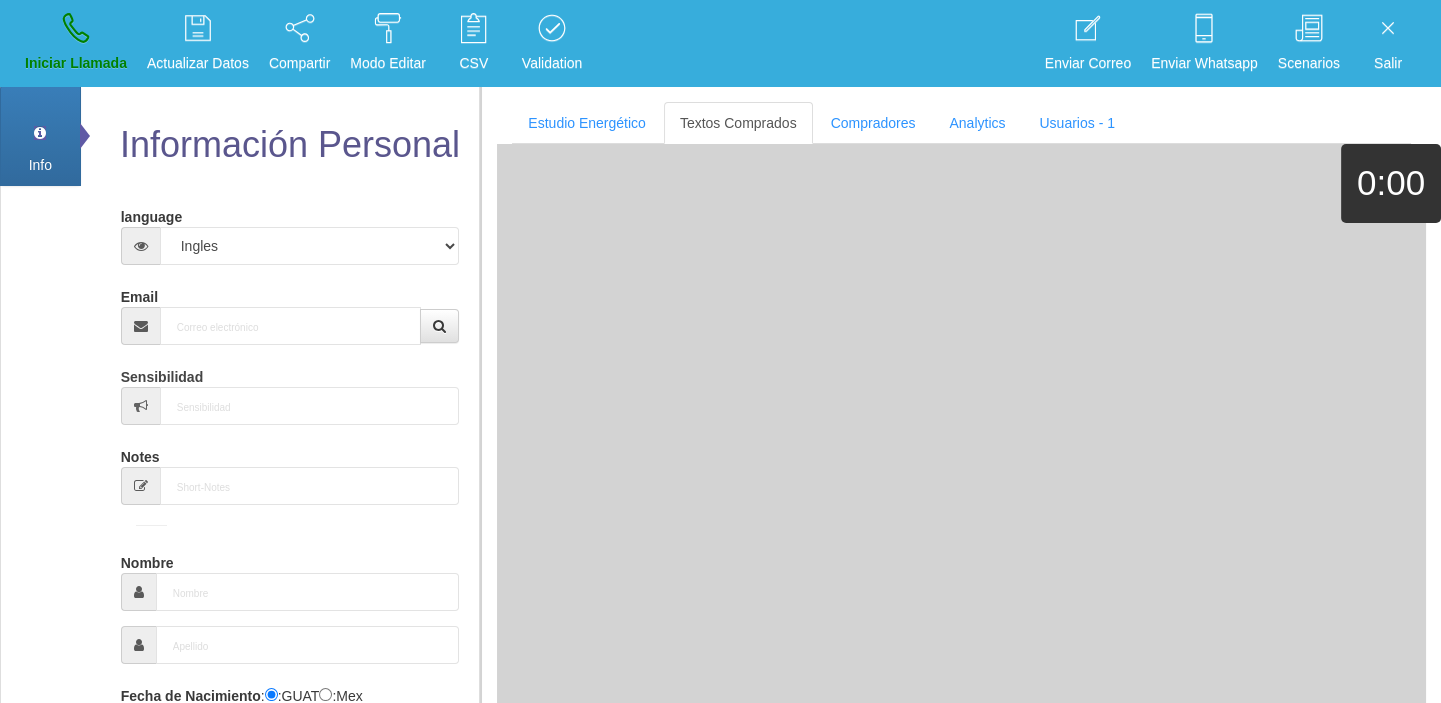 scroll, scrollTop: 0, scrollLeft: 0, axis: both 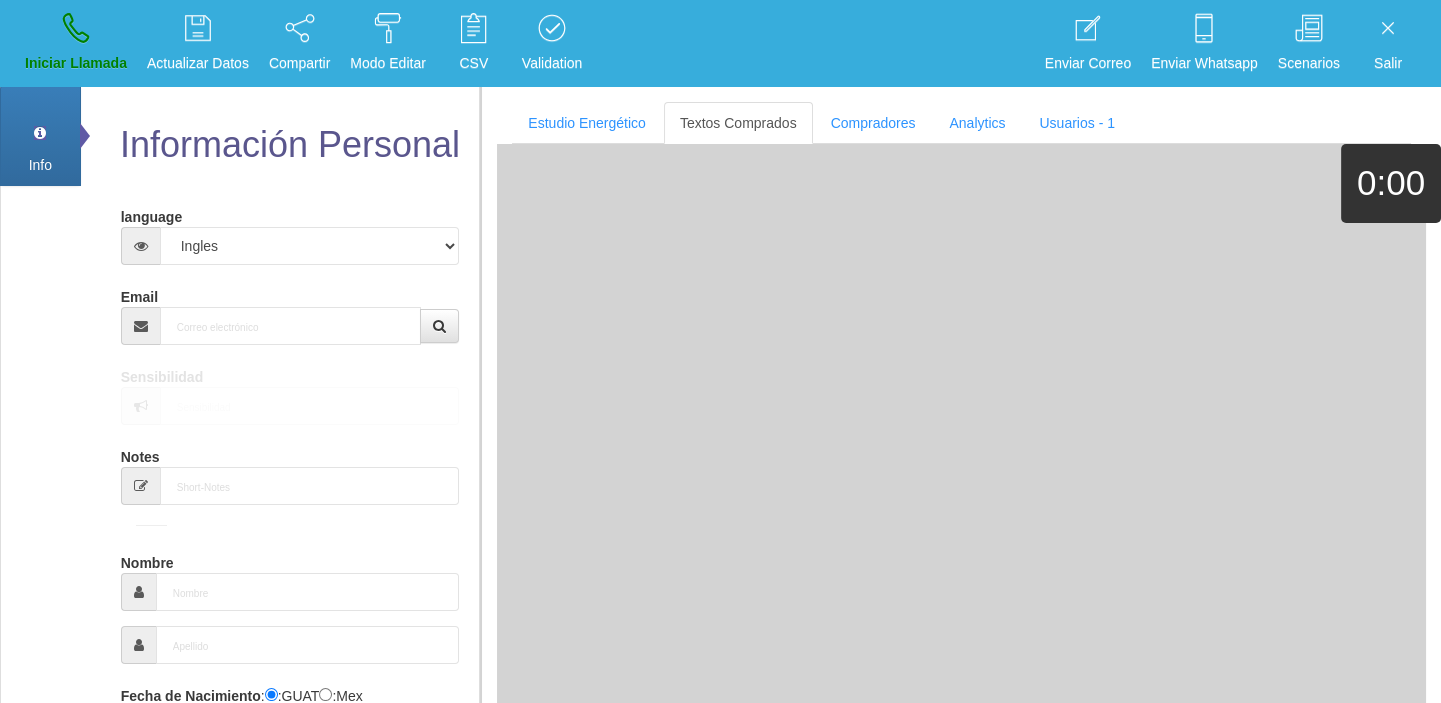 drag, startPoint x: 212, startPoint y: 292, endPoint x: 218, endPoint y: 305, distance: 14.3178215 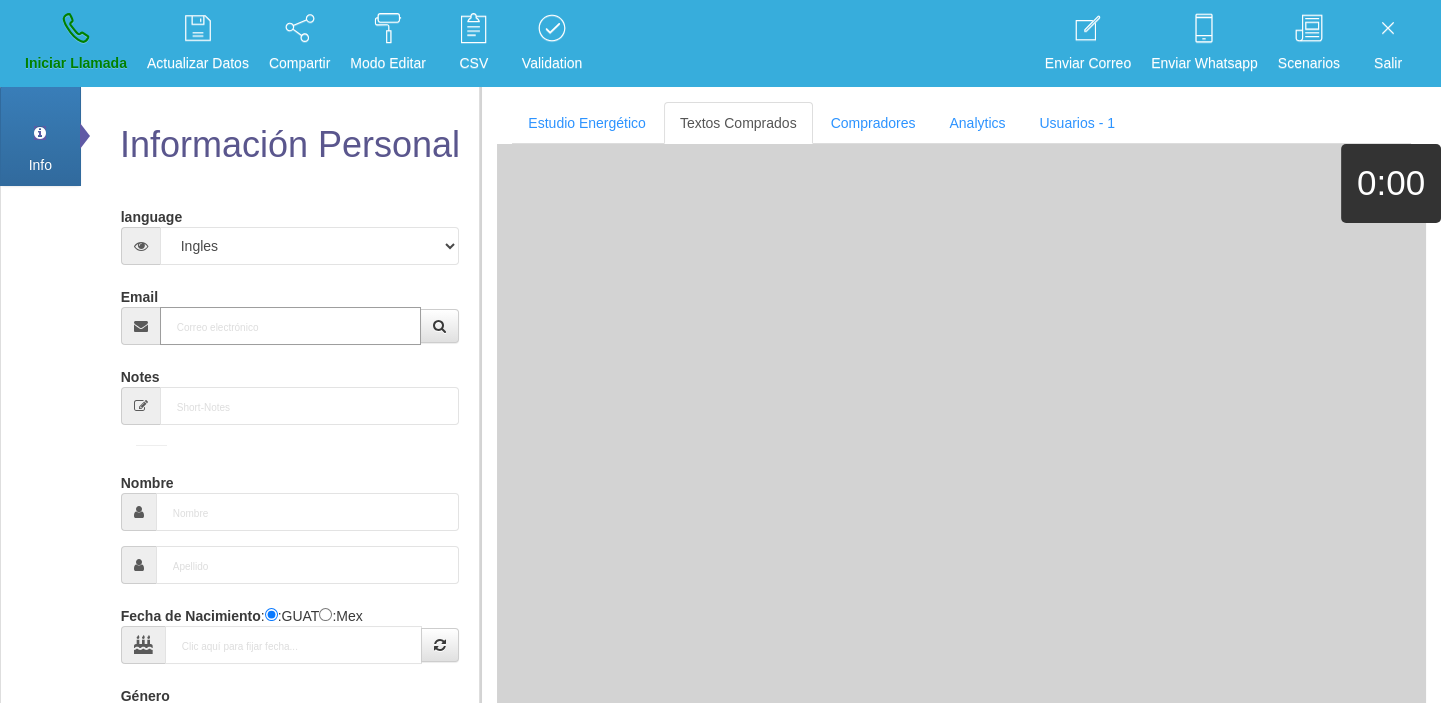 click on "Email" at bounding box center (291, 326) 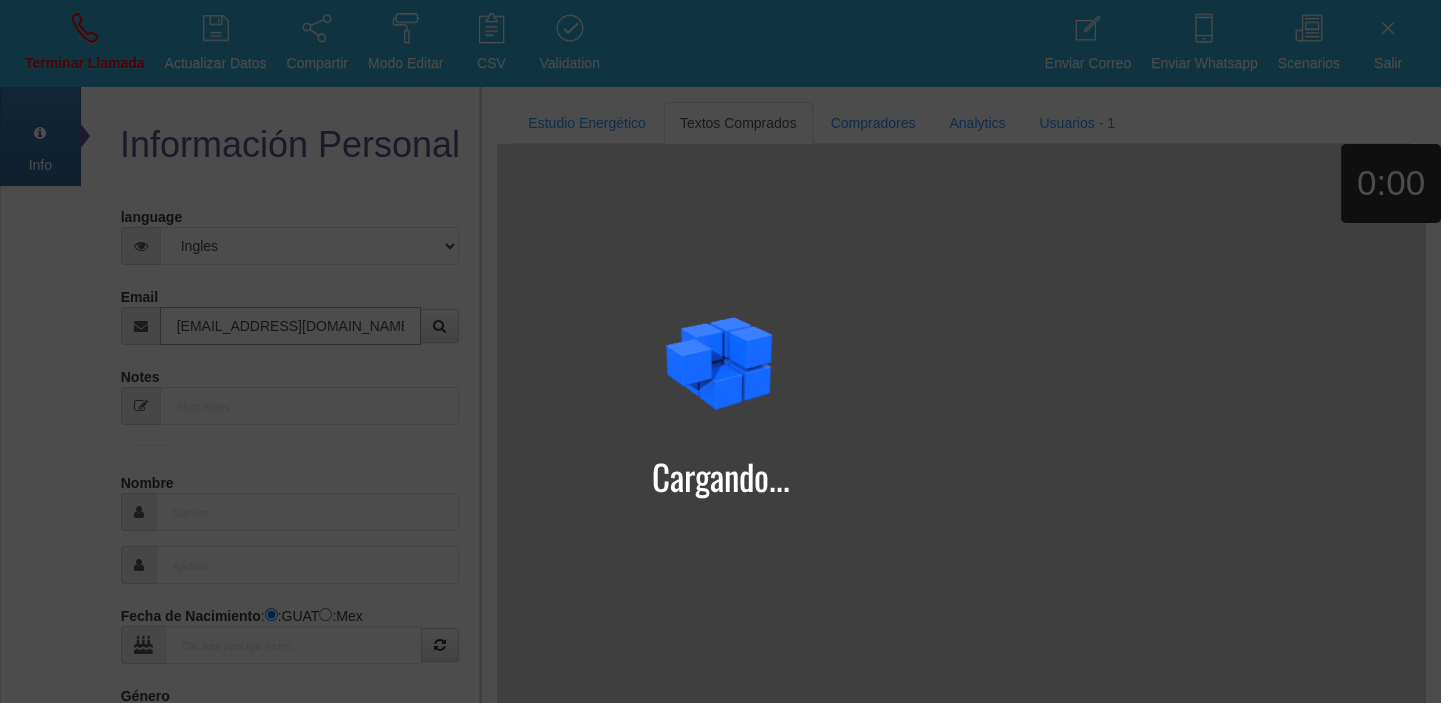 type on "[EMAIL_ADDRESS][DOMAIN_NAME]" 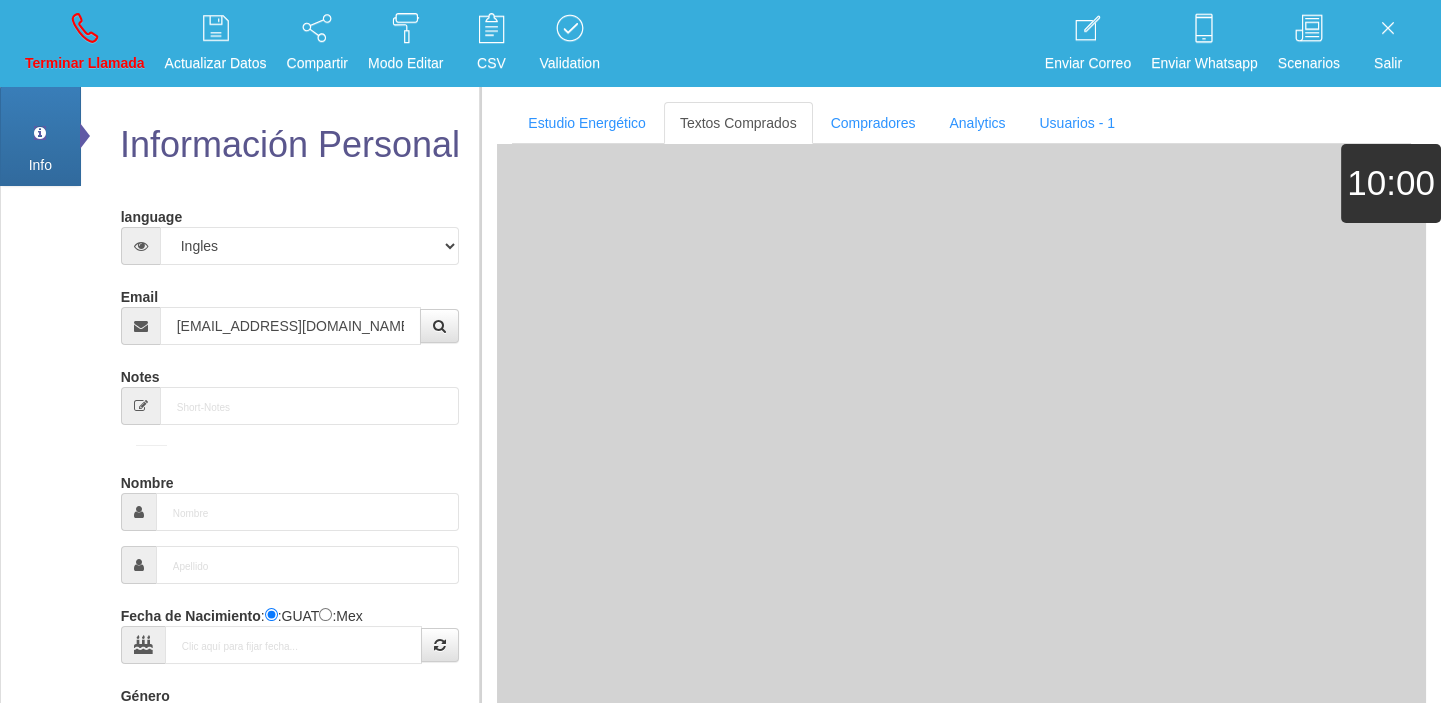 type on "[DATE]" 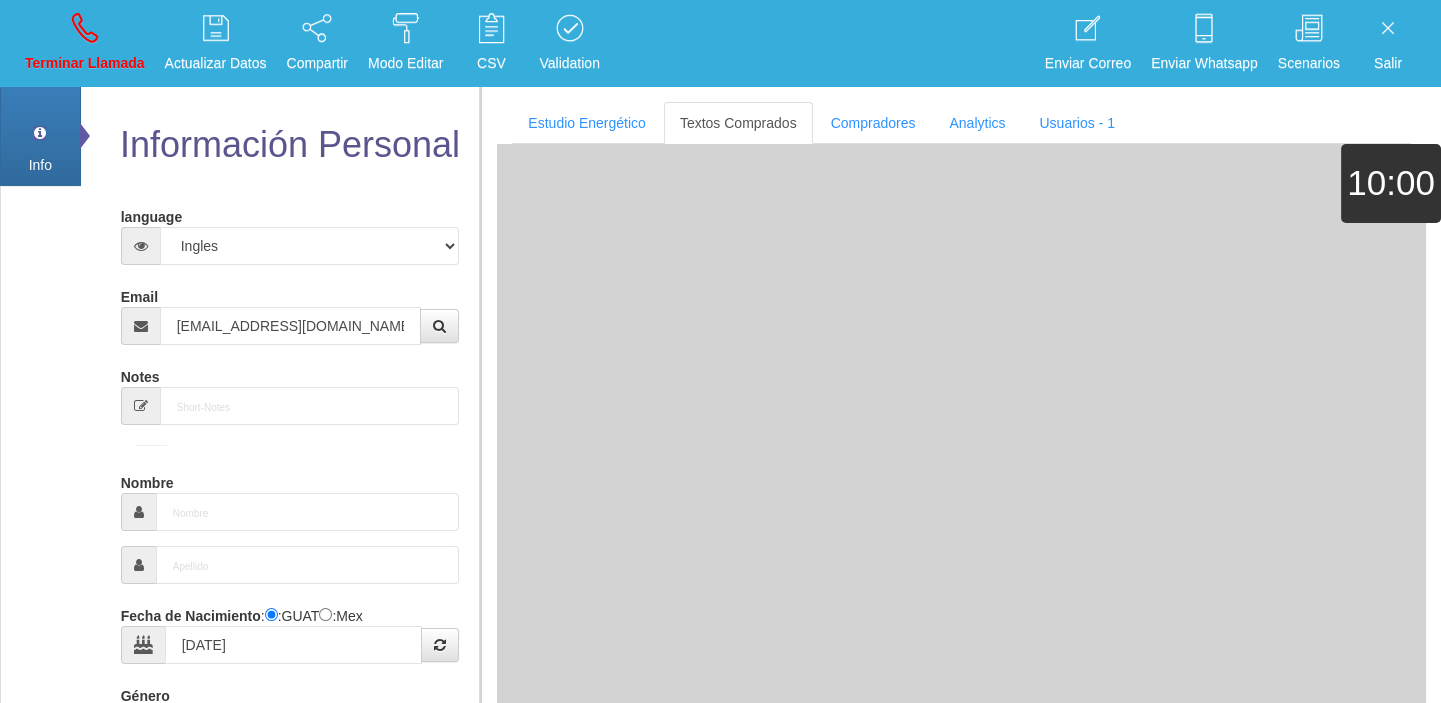 type on "Comprador simple" 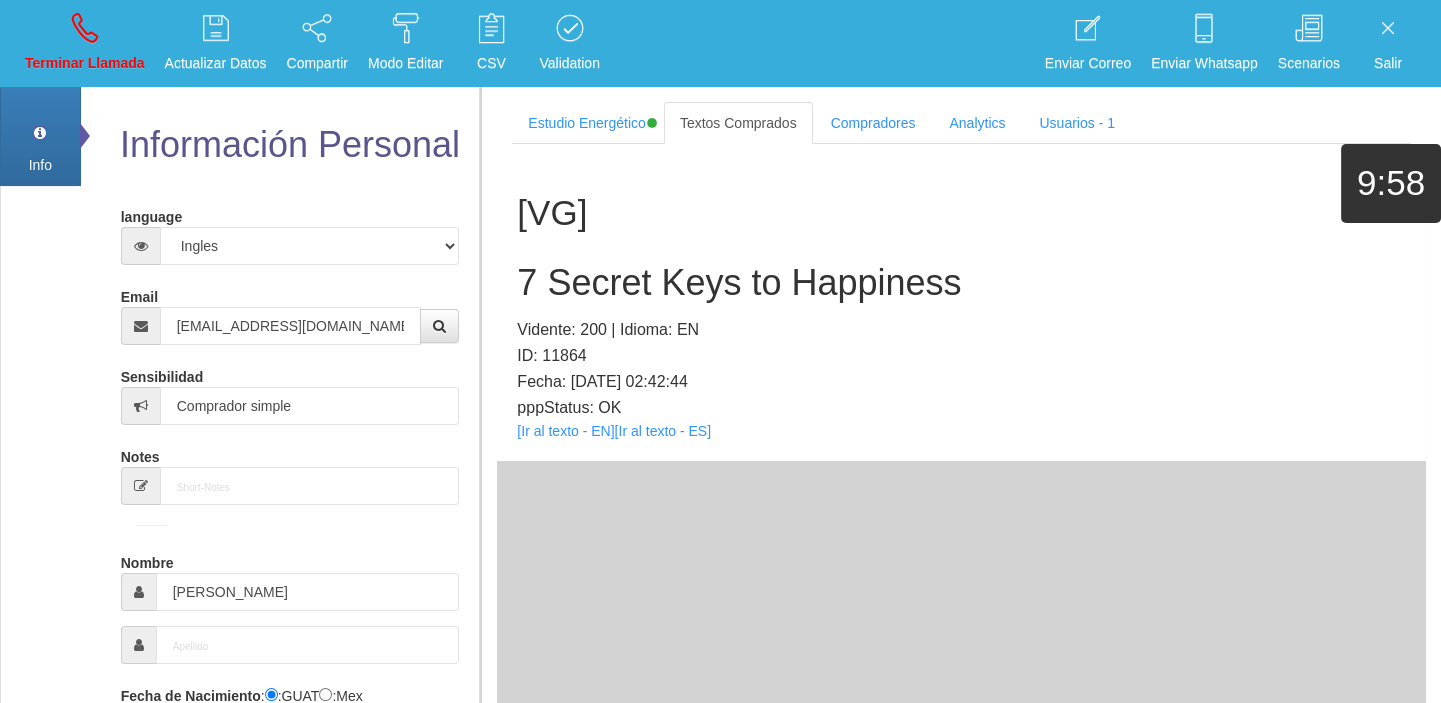 click on "pppStatus: OK" at bounding box center [961, 408] 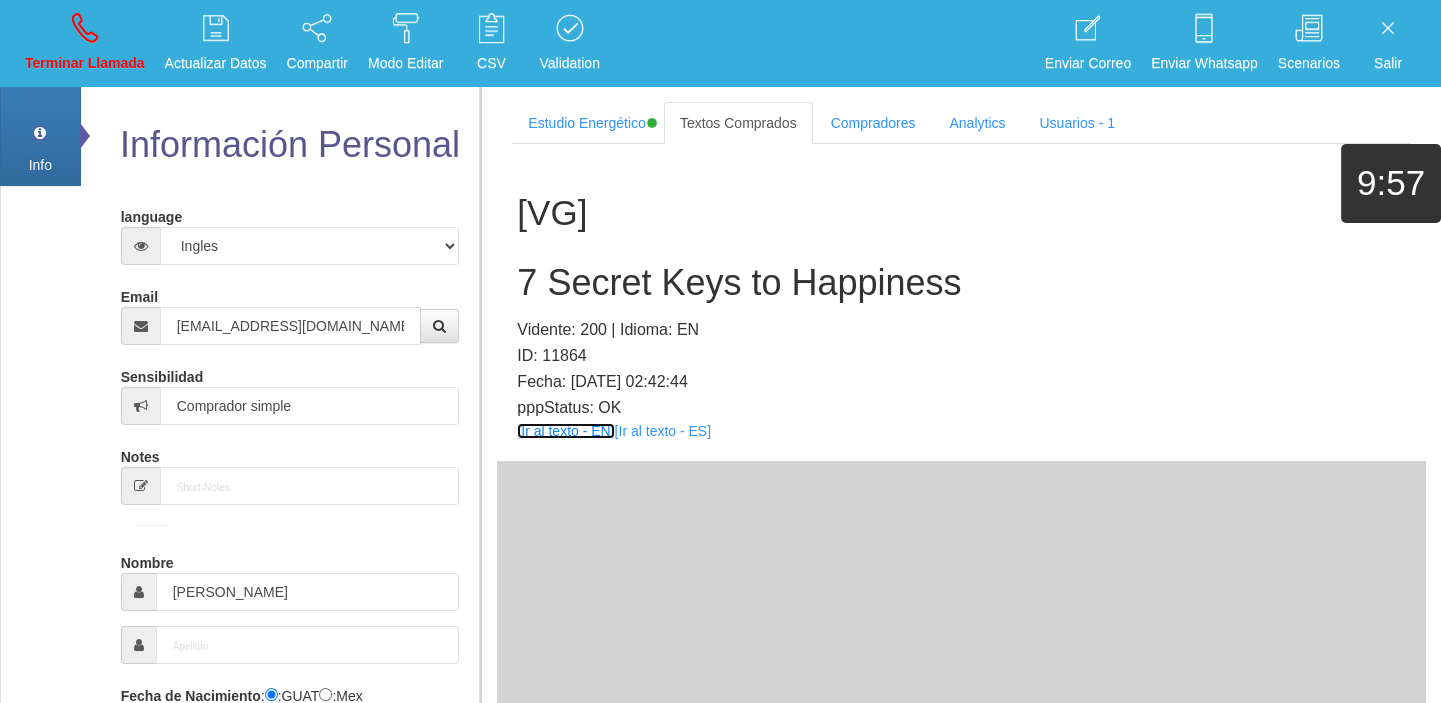 click on "[Ir al texto - EN]" at bounding box center (565, 431) 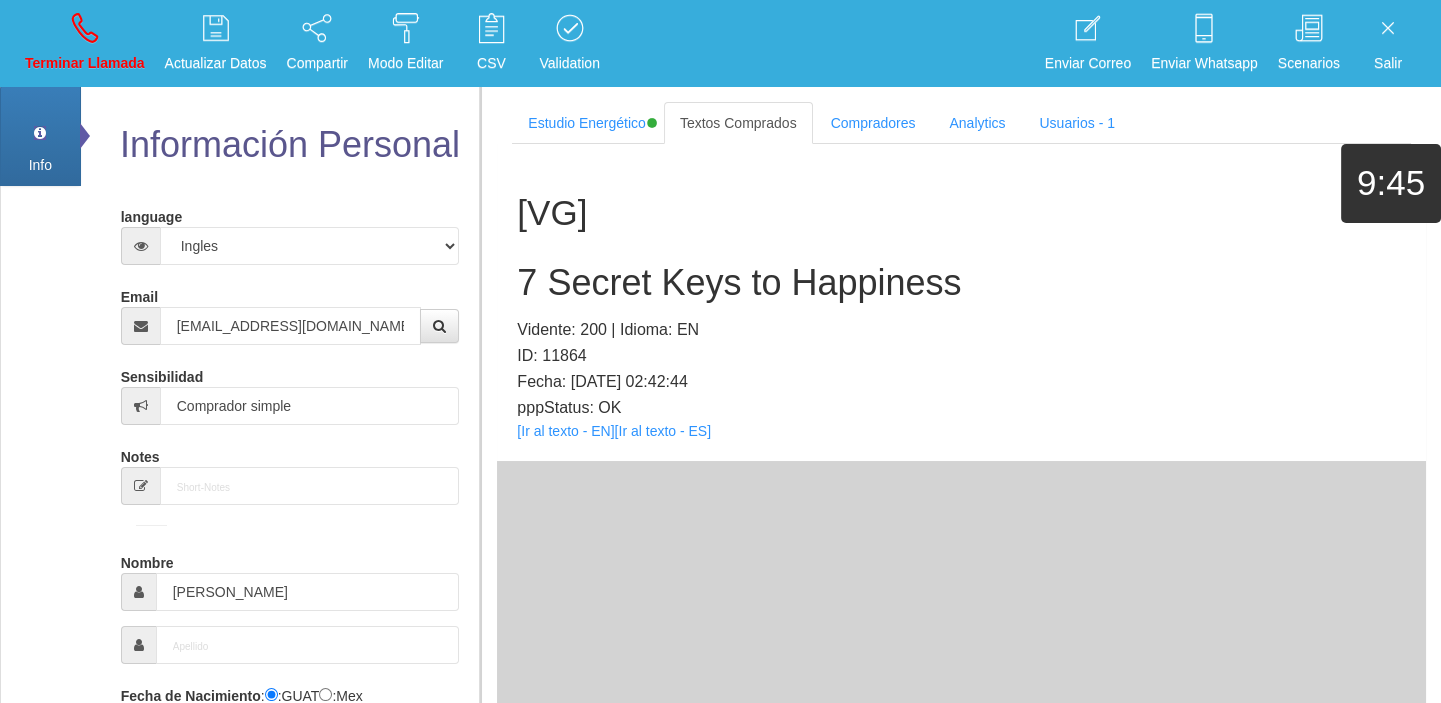 click on "7 Secret Keys to Happiness" at bounding box center [961, 283] 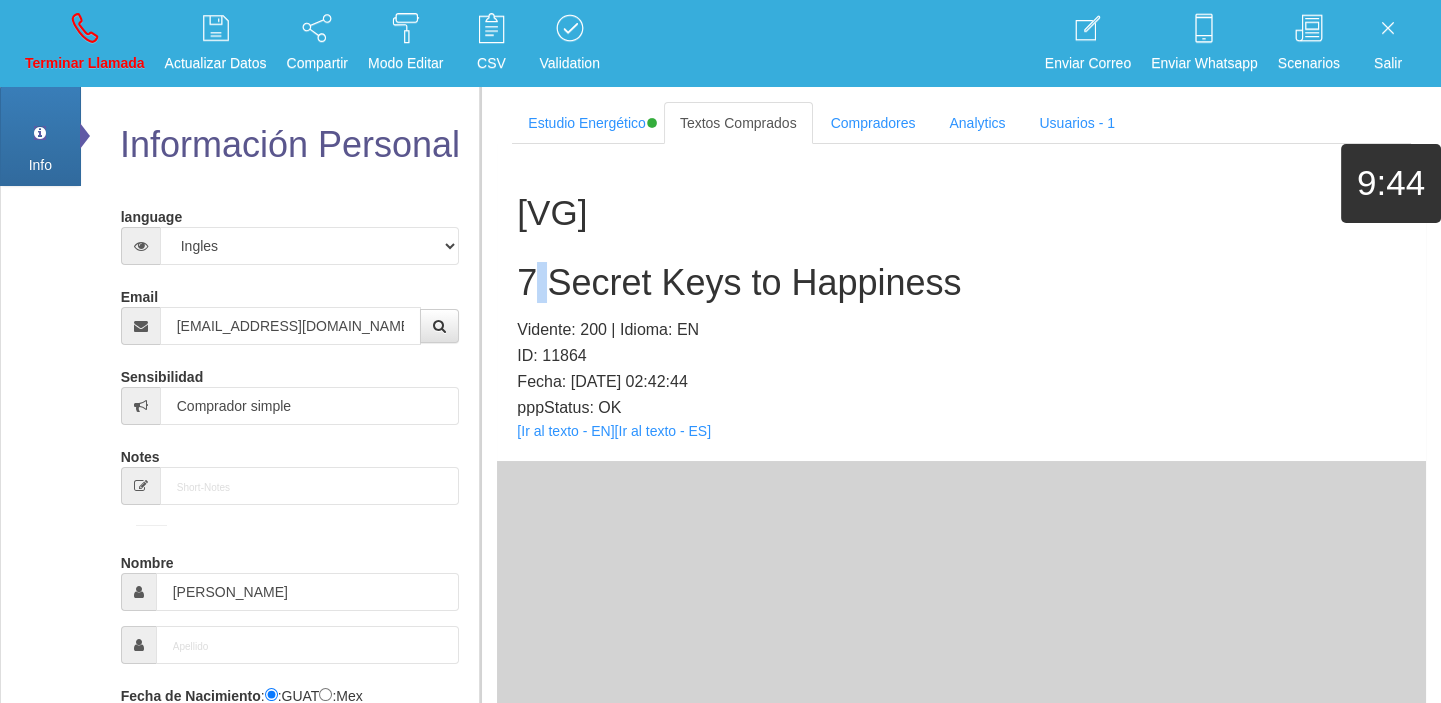 click on "7 Secret Keys to Happiness" at bounding box center (961, 283) 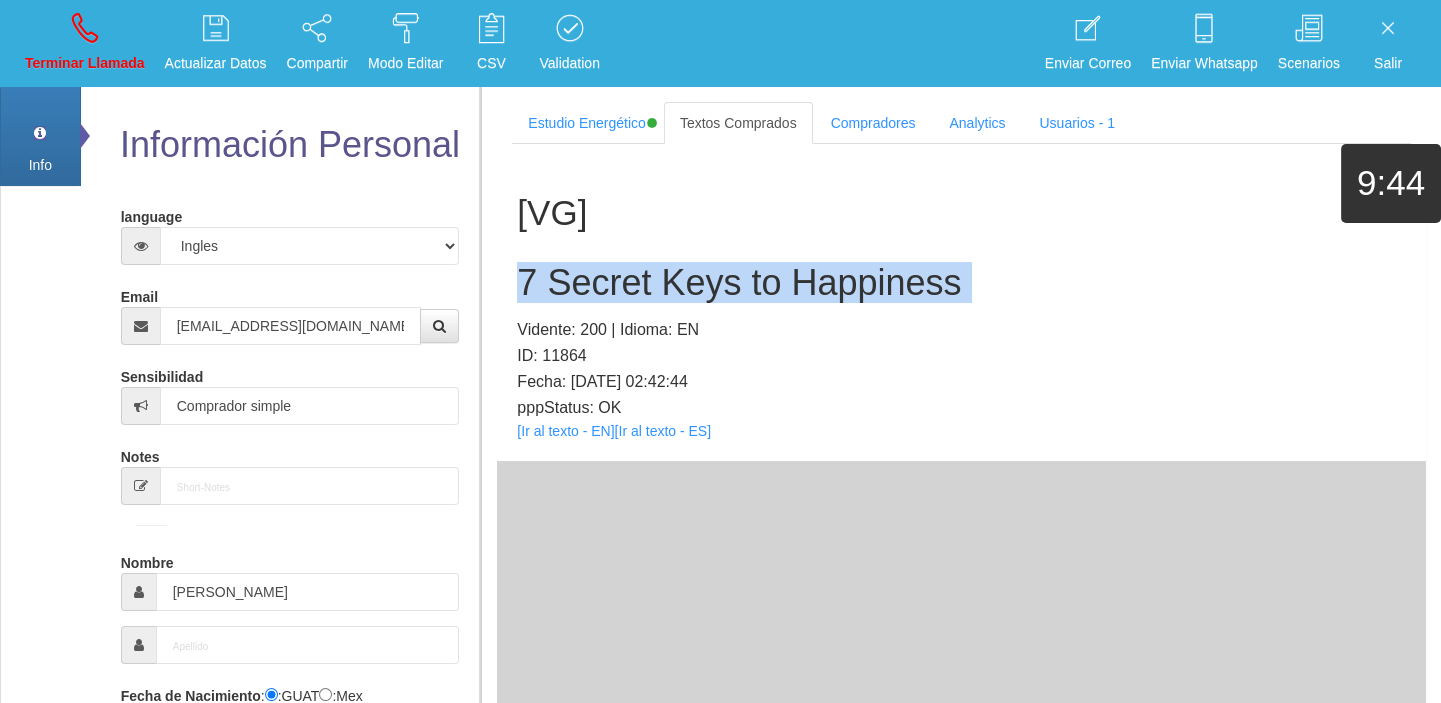 click on "7 Secret Keys to Happiness" at bounding box center (961, 283) 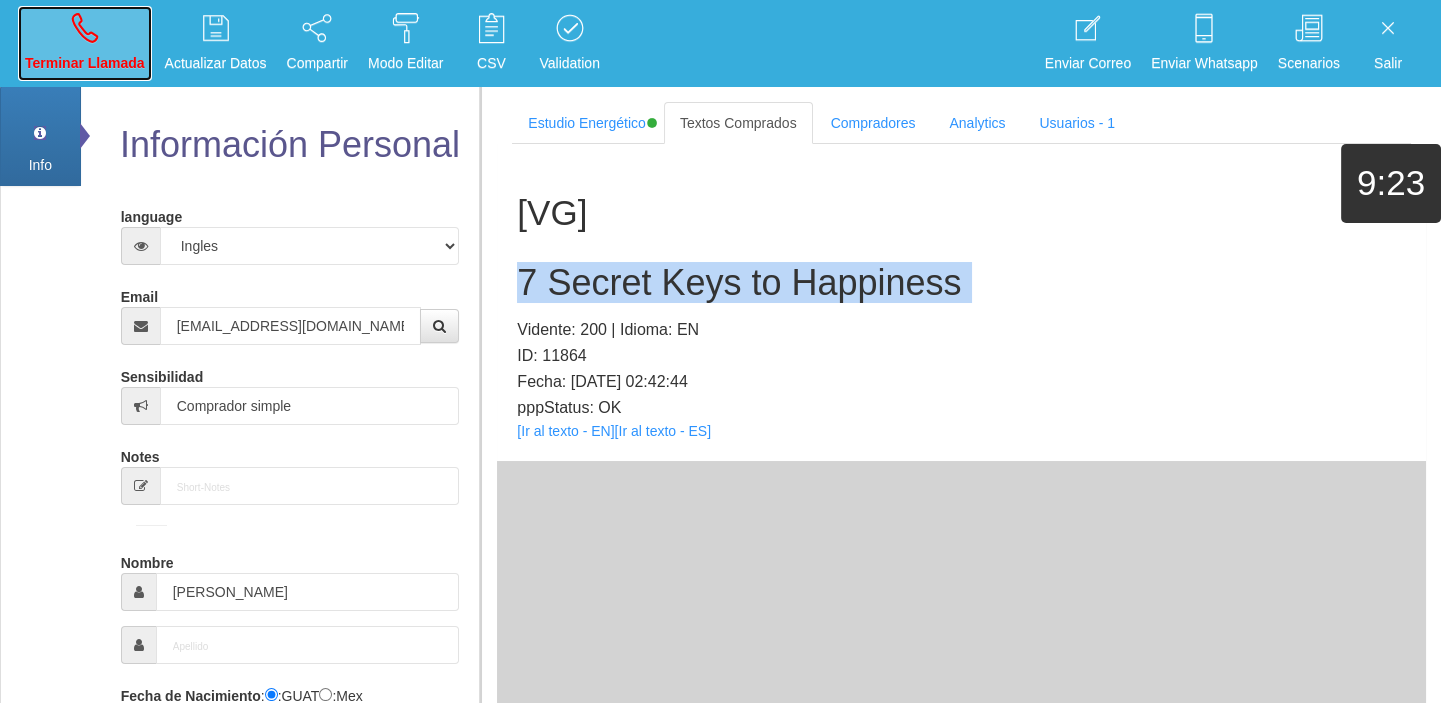 drag, startPoint x: 110, startPoint y: 43, endPoint x: 115, endPoint y: 63, distance: 20.615528 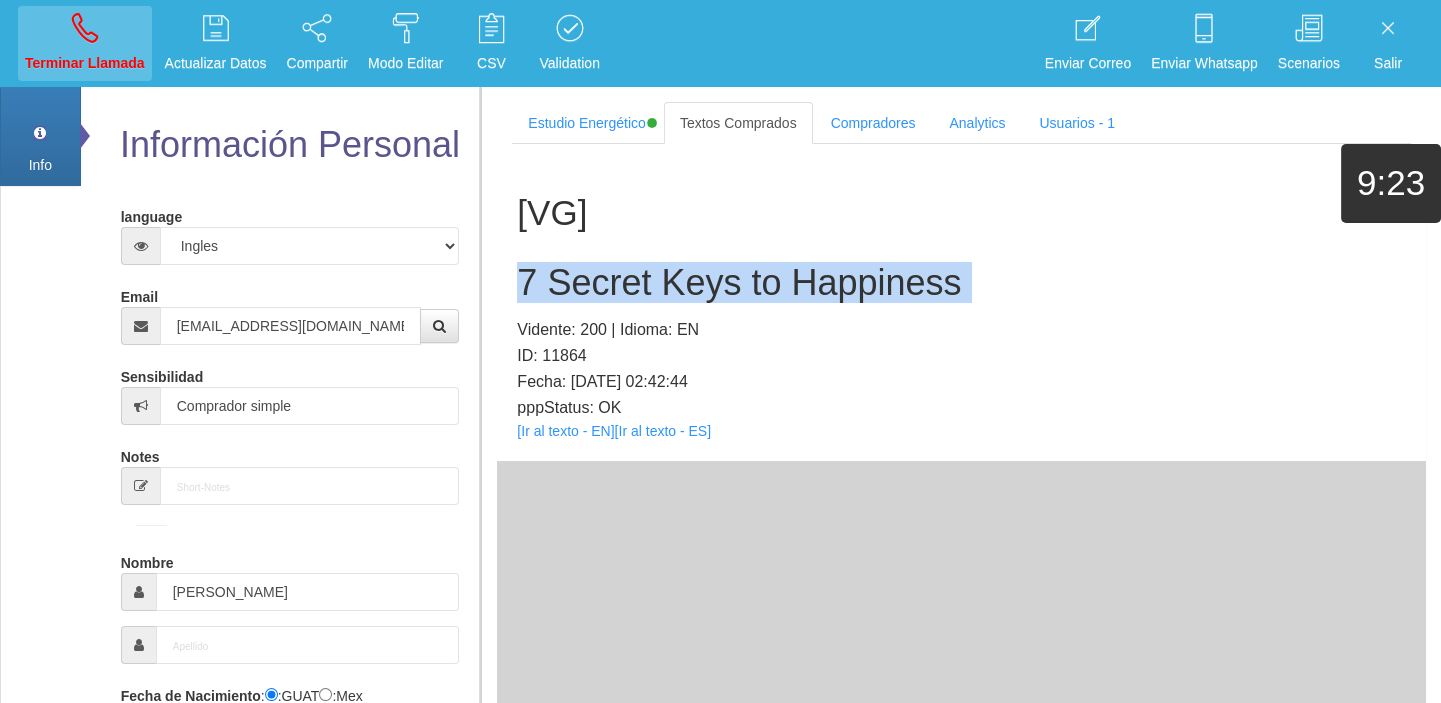type 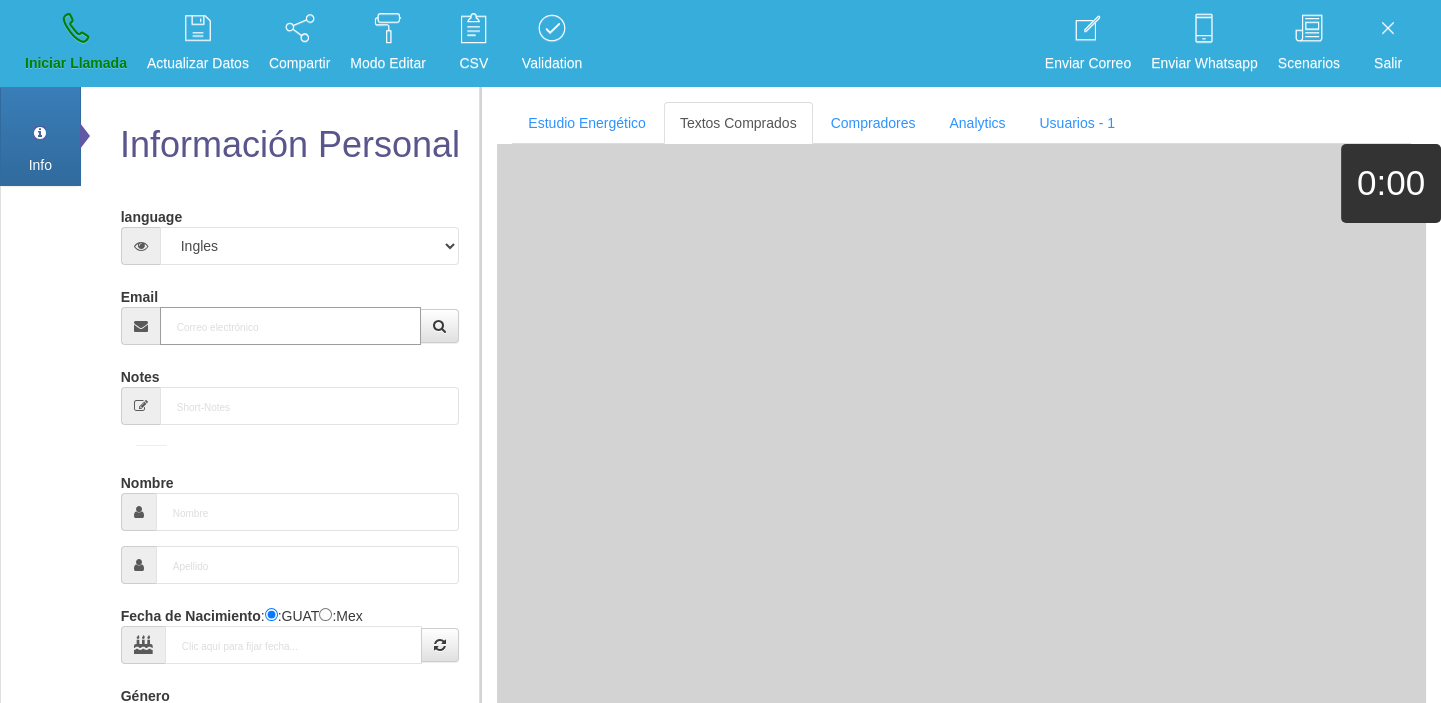 click on "Email" at bounding box center [291, 326] 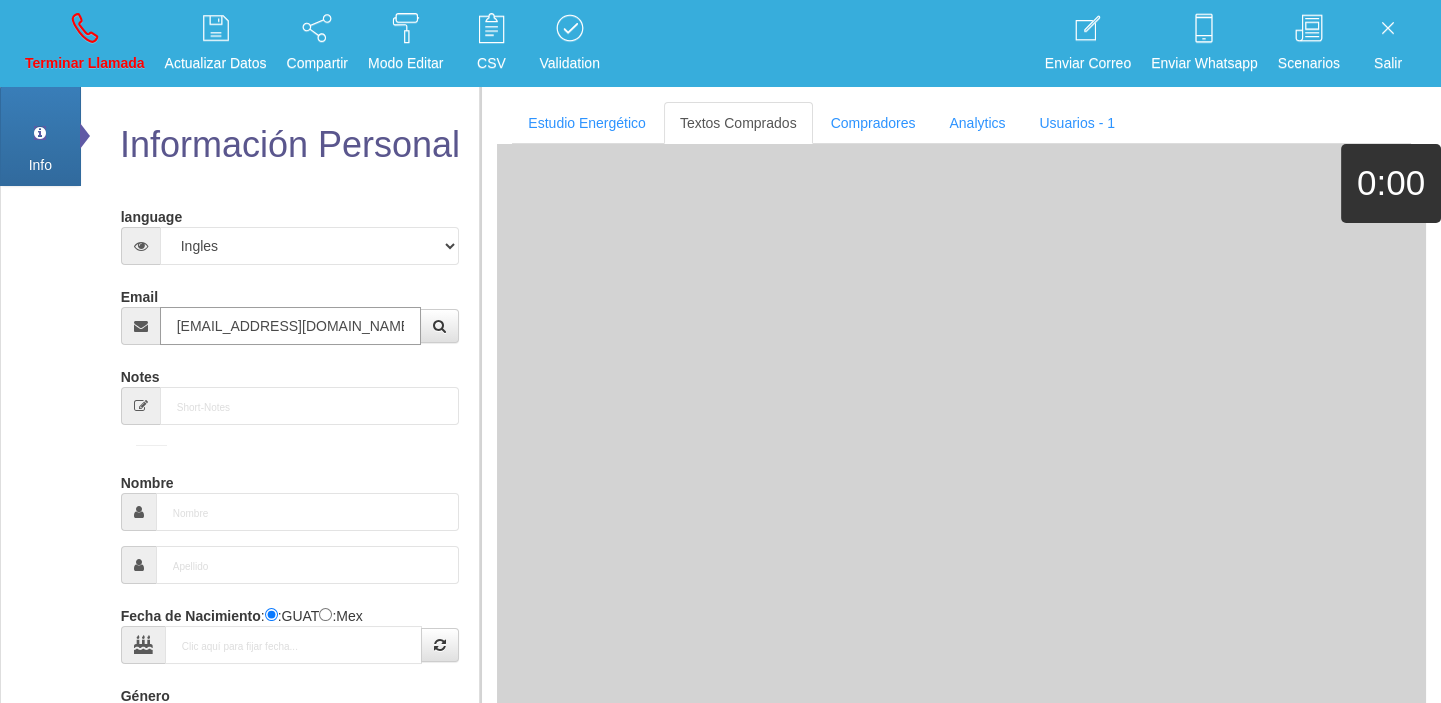 type on "[EMAIL_ADDRESS][DOMAIN_NAME]" 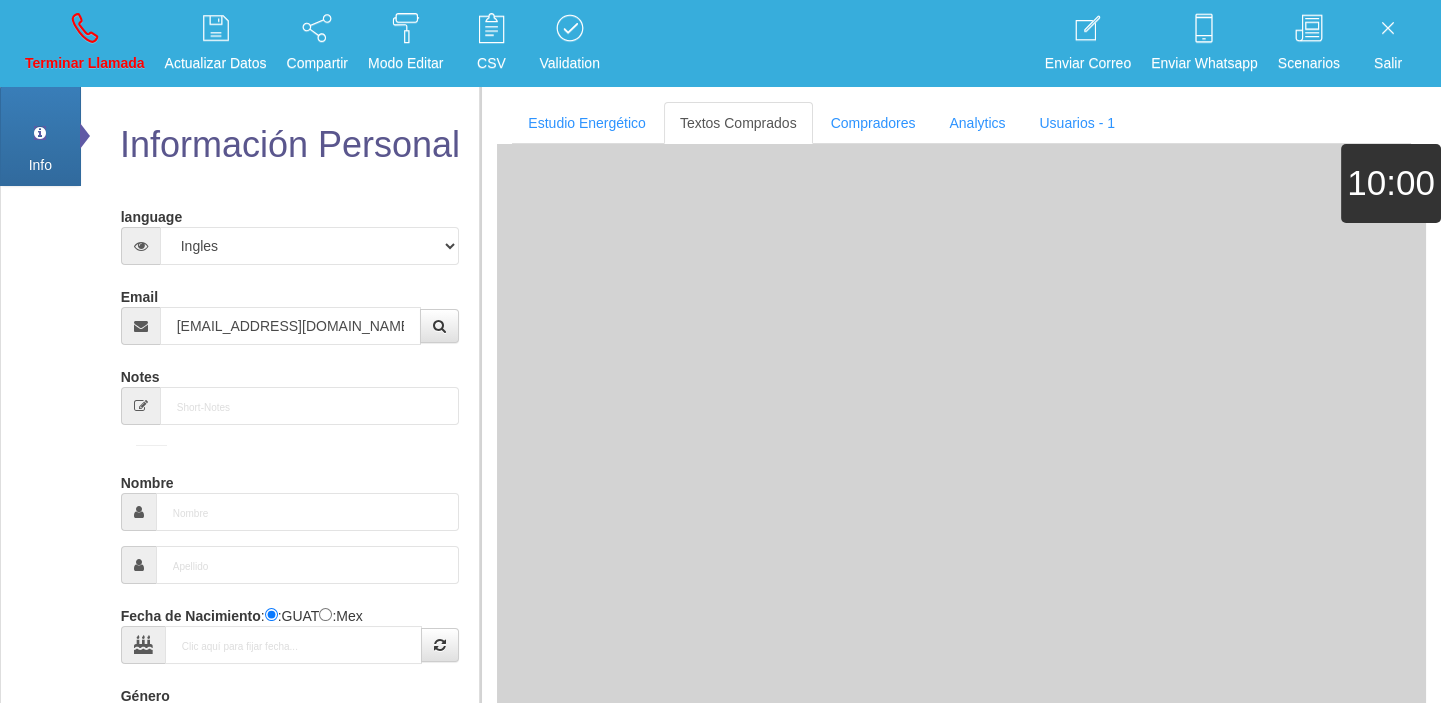 type on "[DATE]" 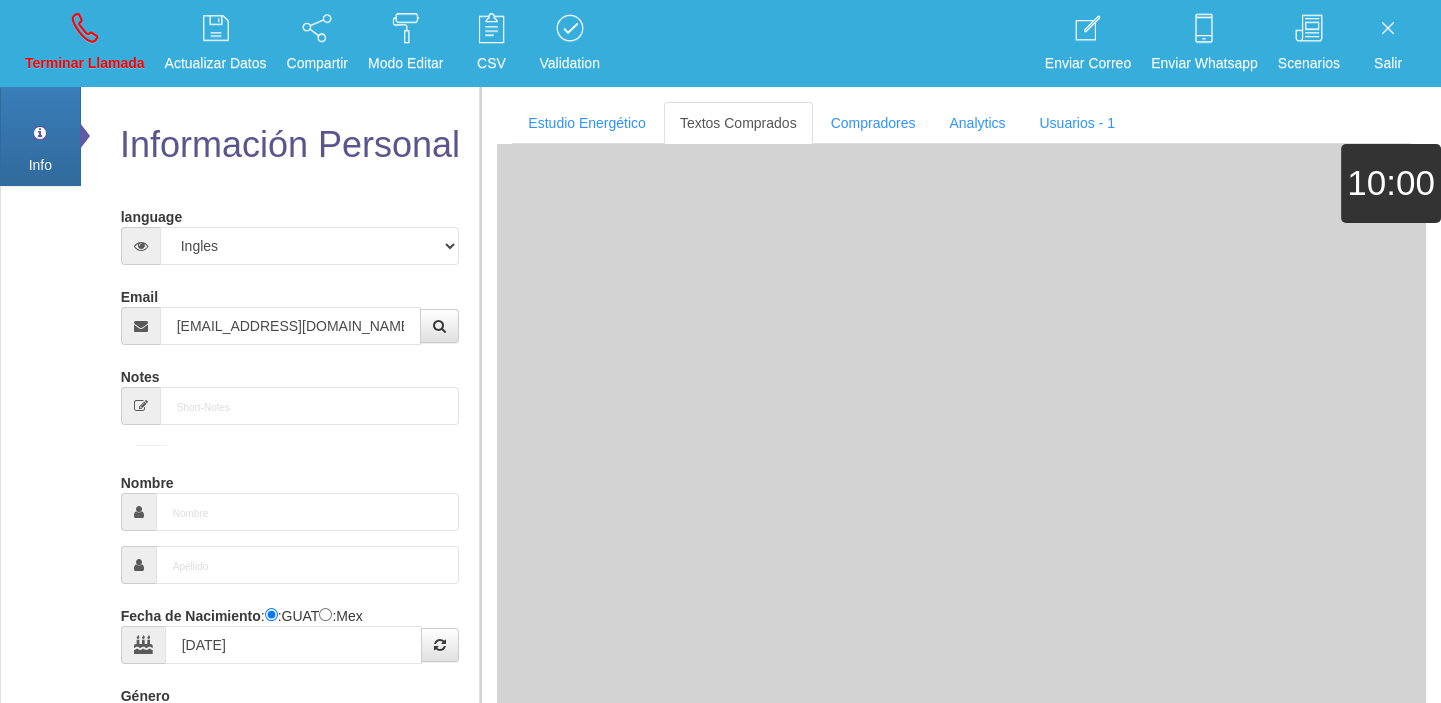 type on "Excelente Comprador" 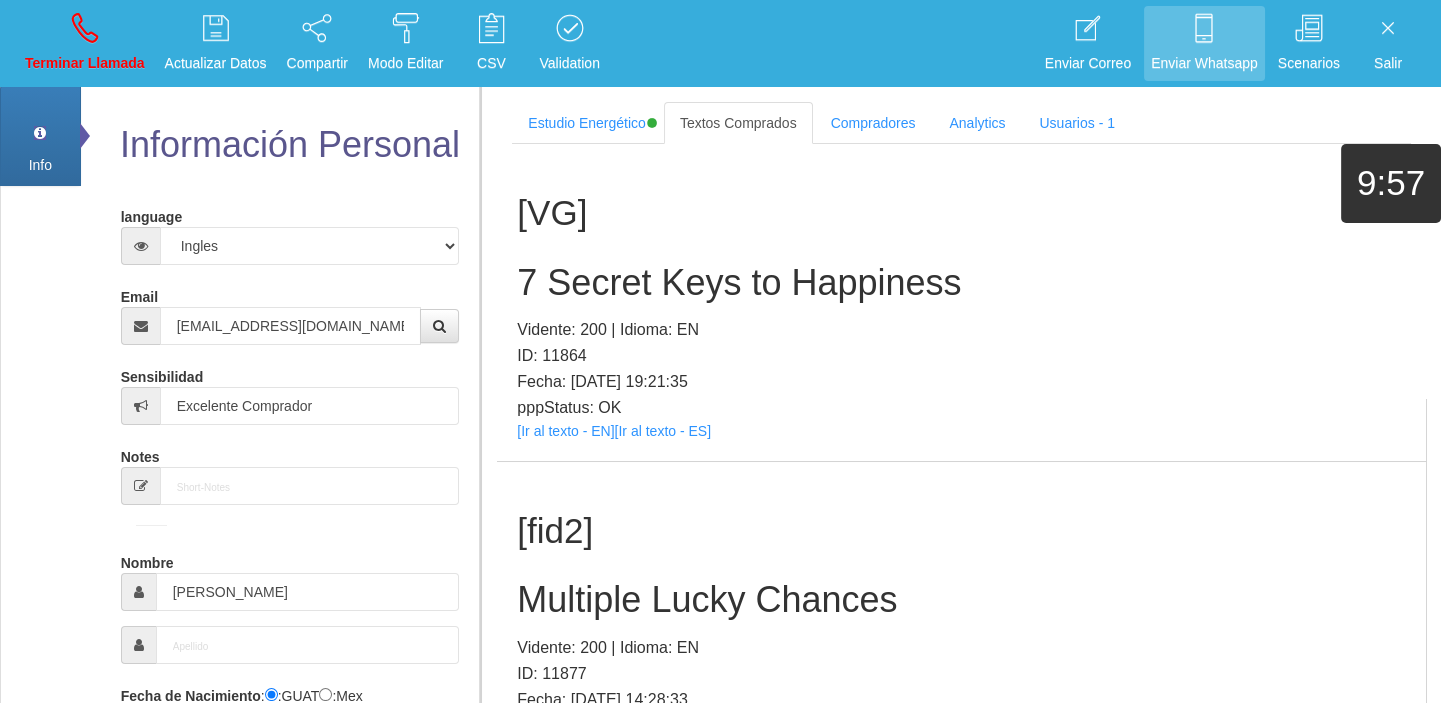 scroll, scrollTop: 2821, scrollLeft: 0, axis: vertical 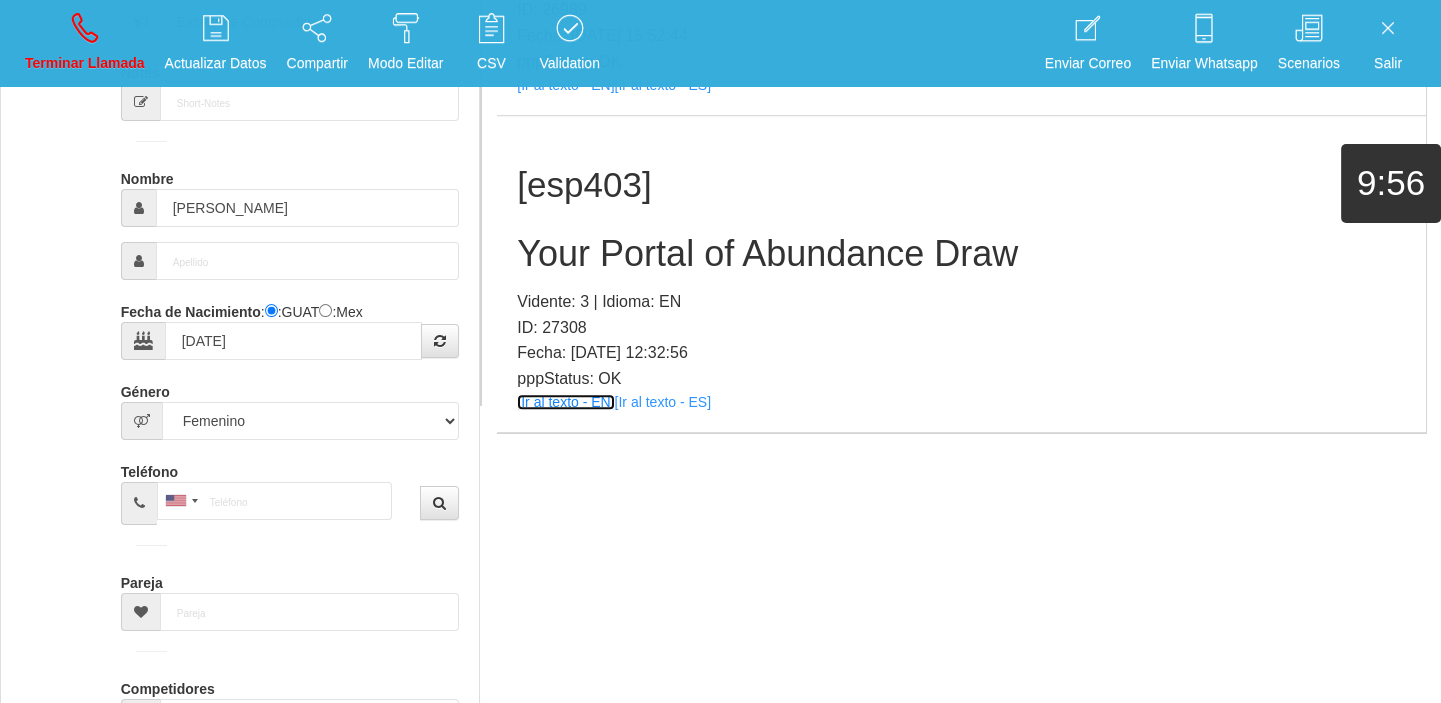 click on "[Ir al texto - EN]" at bounding box center [565, 402] 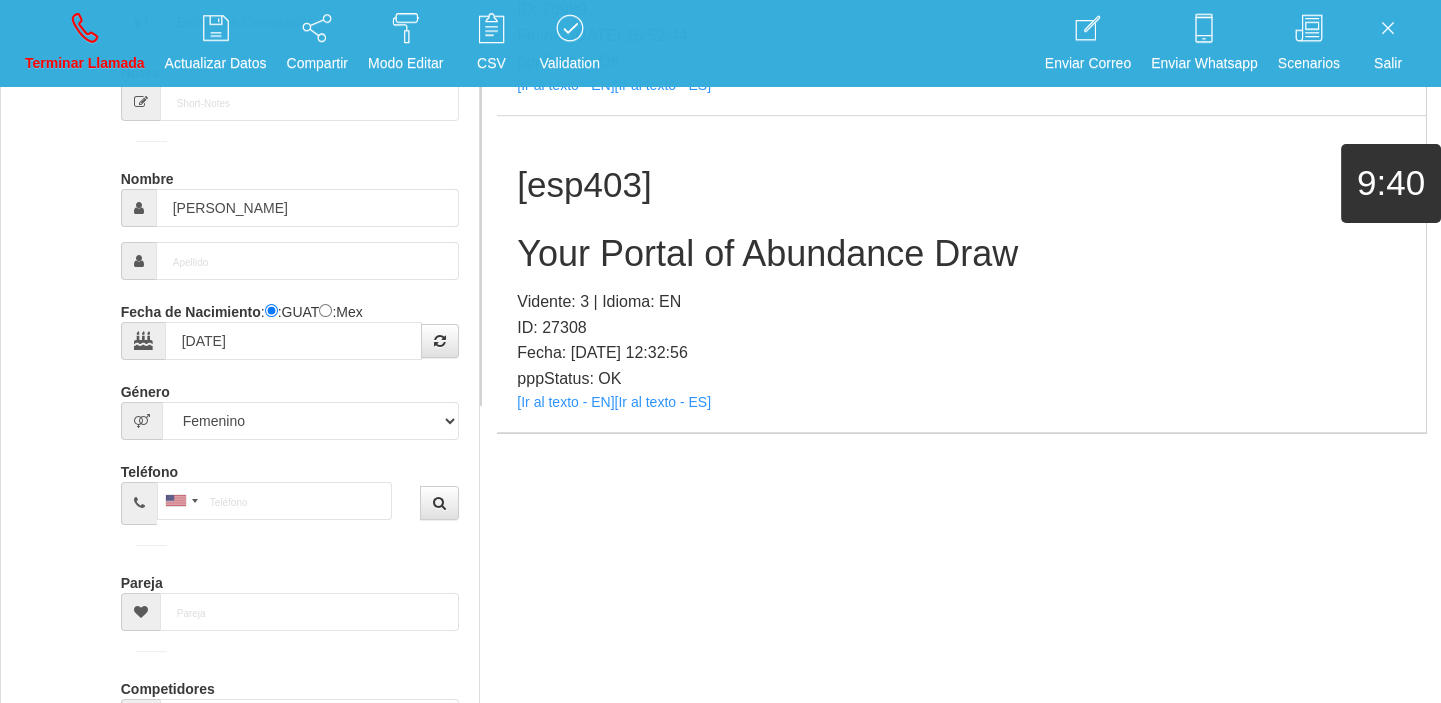 click on "[esp403] Your Portal of Abundance Draw Vidente: 3 | Idioma: EN ID: 27308 Fecha: [DATE] 12:32:56 pppStatus: OK [Ir al texto - EN] [Ir al texto - ES]" at bounding box center [961, 274] 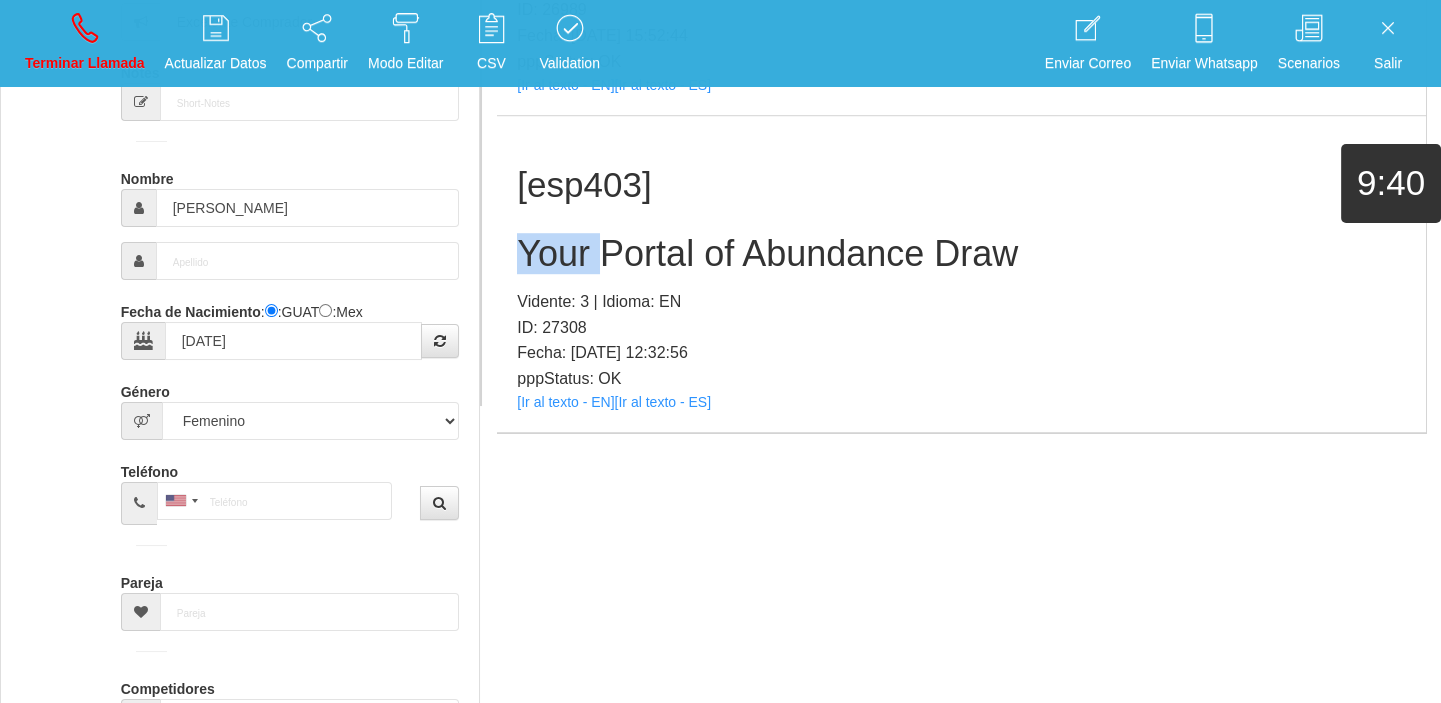 click on "[esp403] Your Portal of Abundance Draw Vidente: 3 | Idioma: EN ID: 27308 Fecha: [DATE] 12:32:56 pppStatus: OK [Ir al texto - EN] [Ir al texto - ES]" at bounding box center (961, 274) 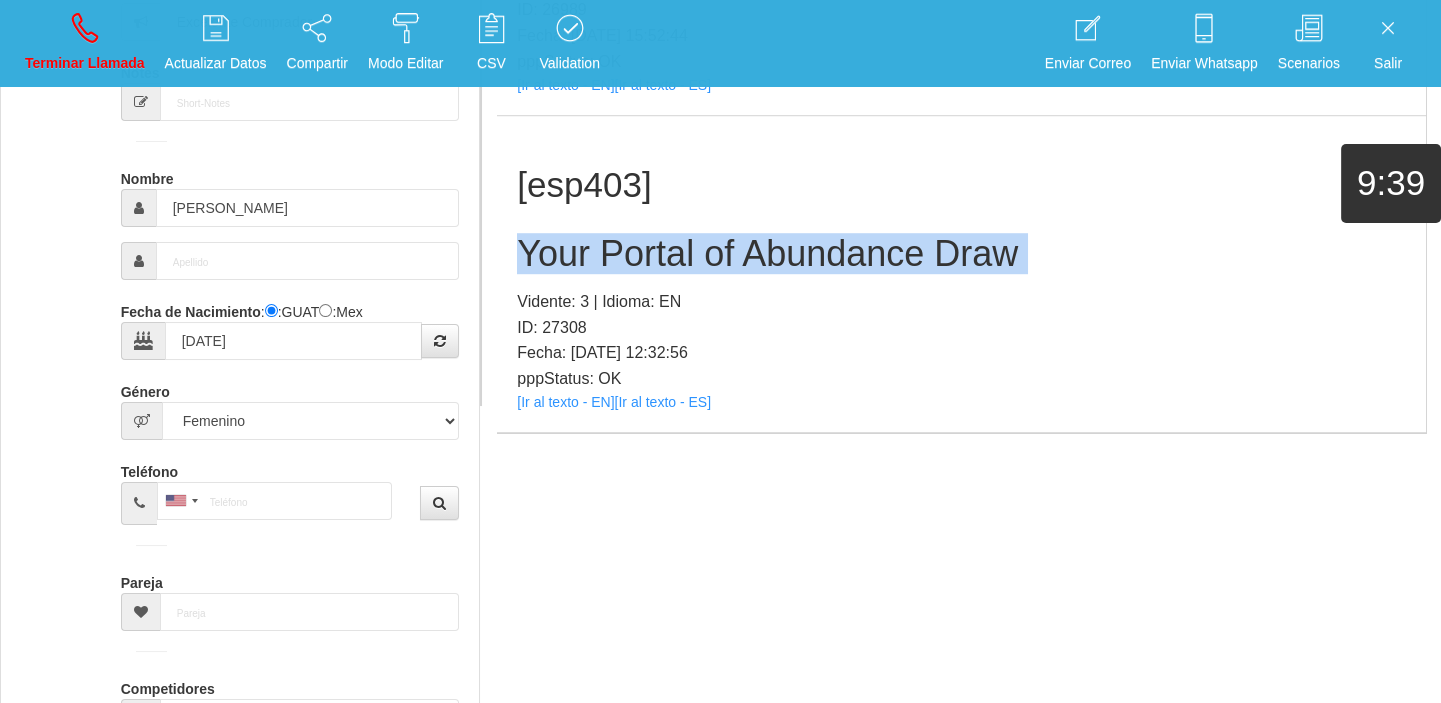 click on "[esp403] Your Portal of Abundance Draw Vidente: 3 | Idioma: EN ID: 27308 Fecha: [DATE] 12:32:56 pppStatus: OK [Ir al texto - EN] [Ir al texto - ES]" at bounding box center (961, 274) 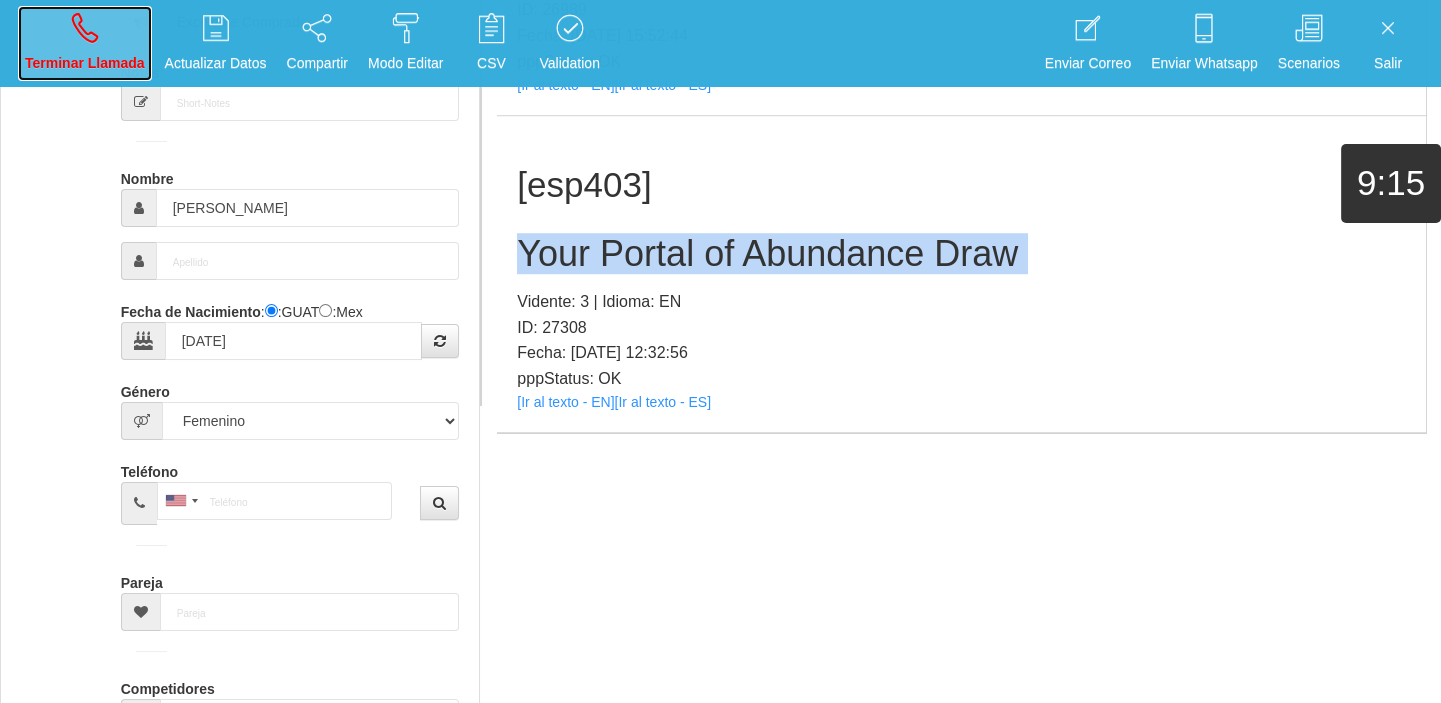 drag, startPoint x: 43, startPoint y: 25, endPoint x: 105, endPoint y: 107, distance: 102.80078 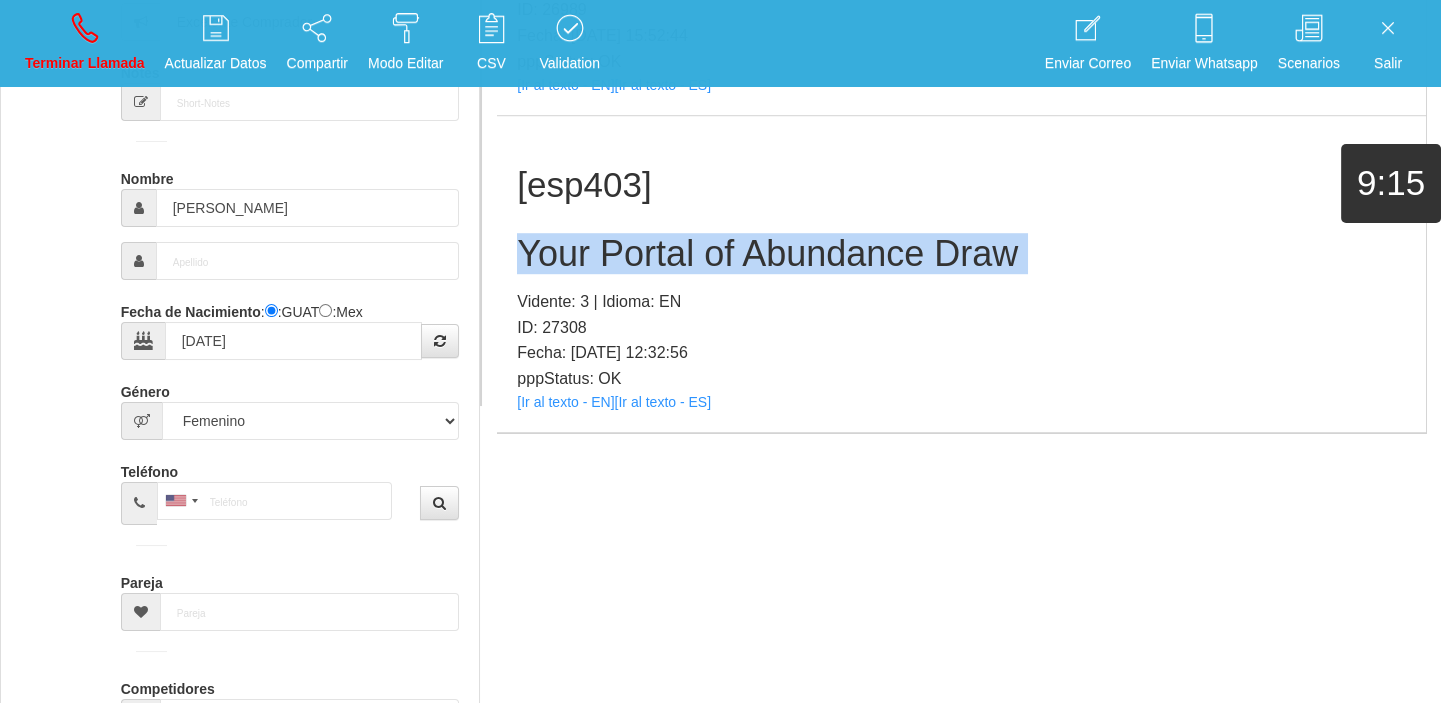 type 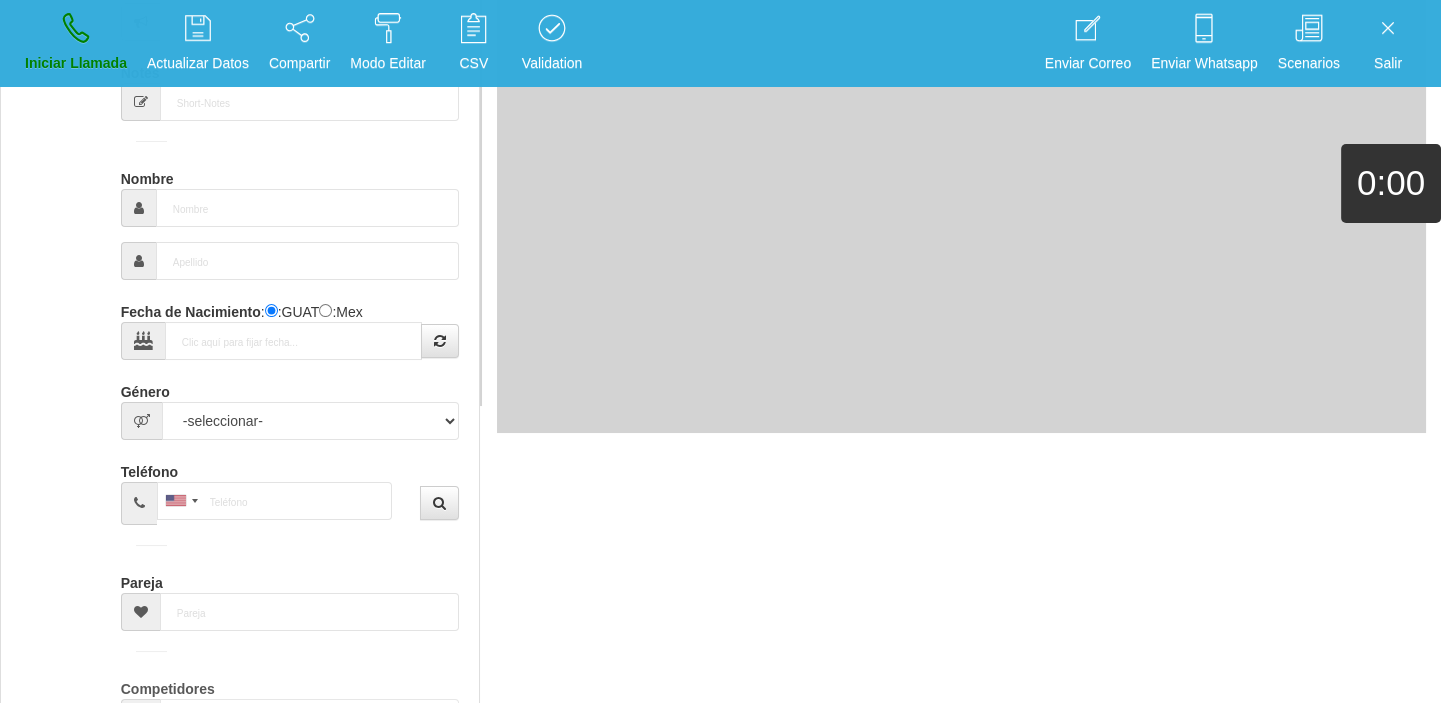 scroll, scrollTop: 0, scrollLeft: 0, axis: both 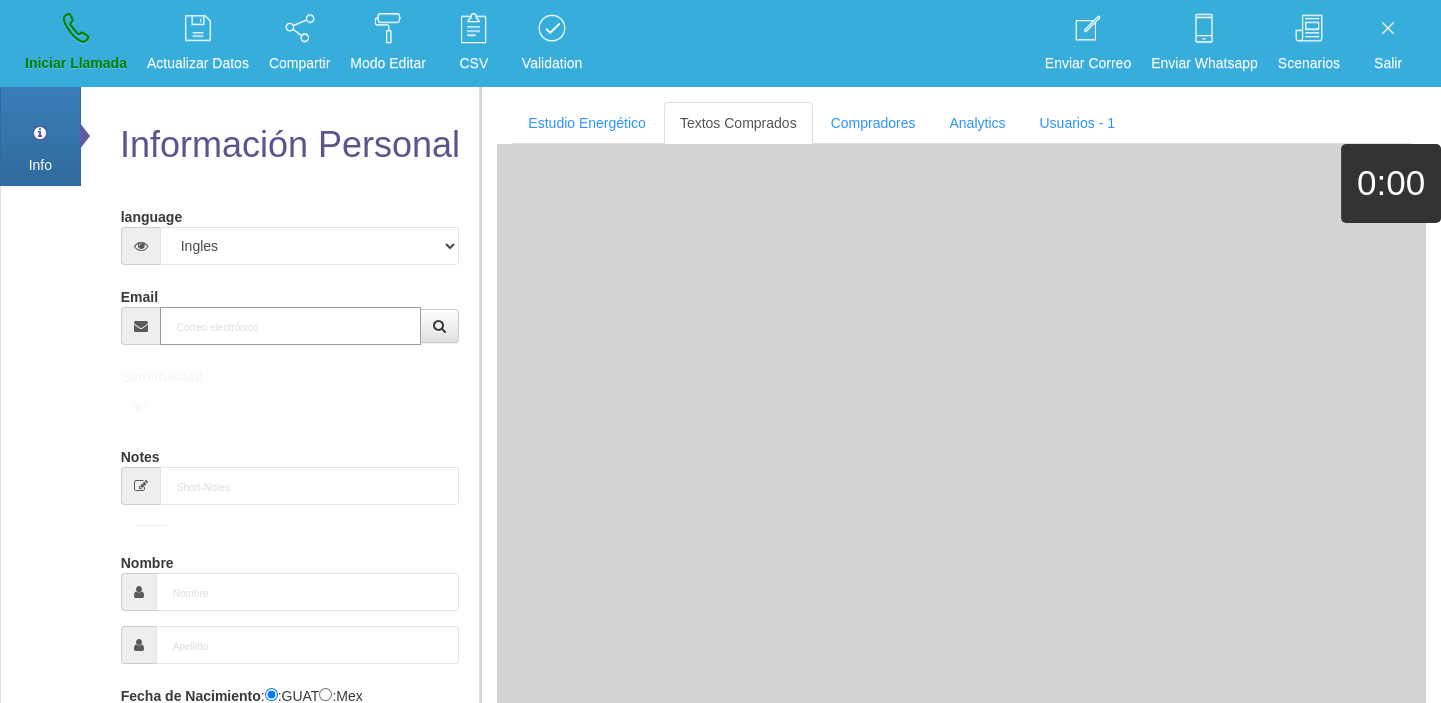 click on "Email" at bounding box center (291, 326) 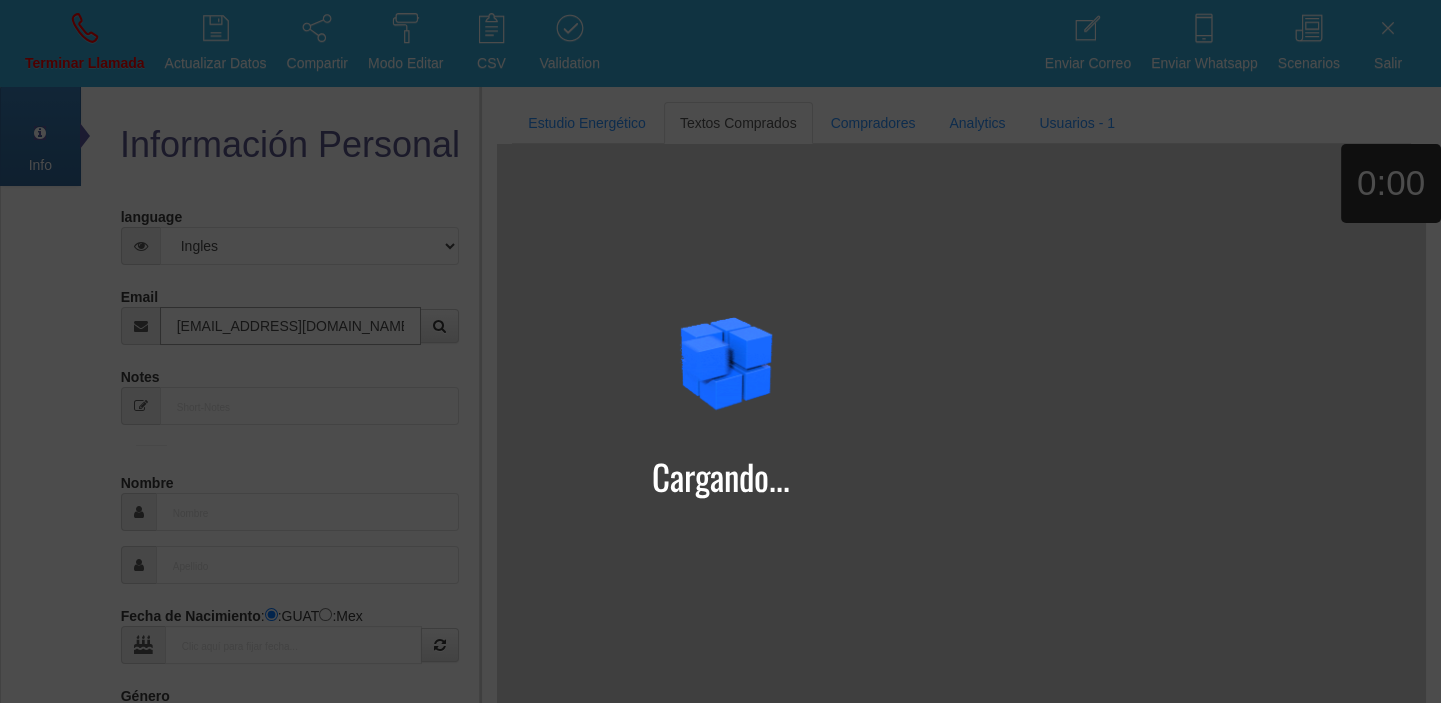 type on "[EMAIL_ADDRESS][DOMAIN_NAME]" 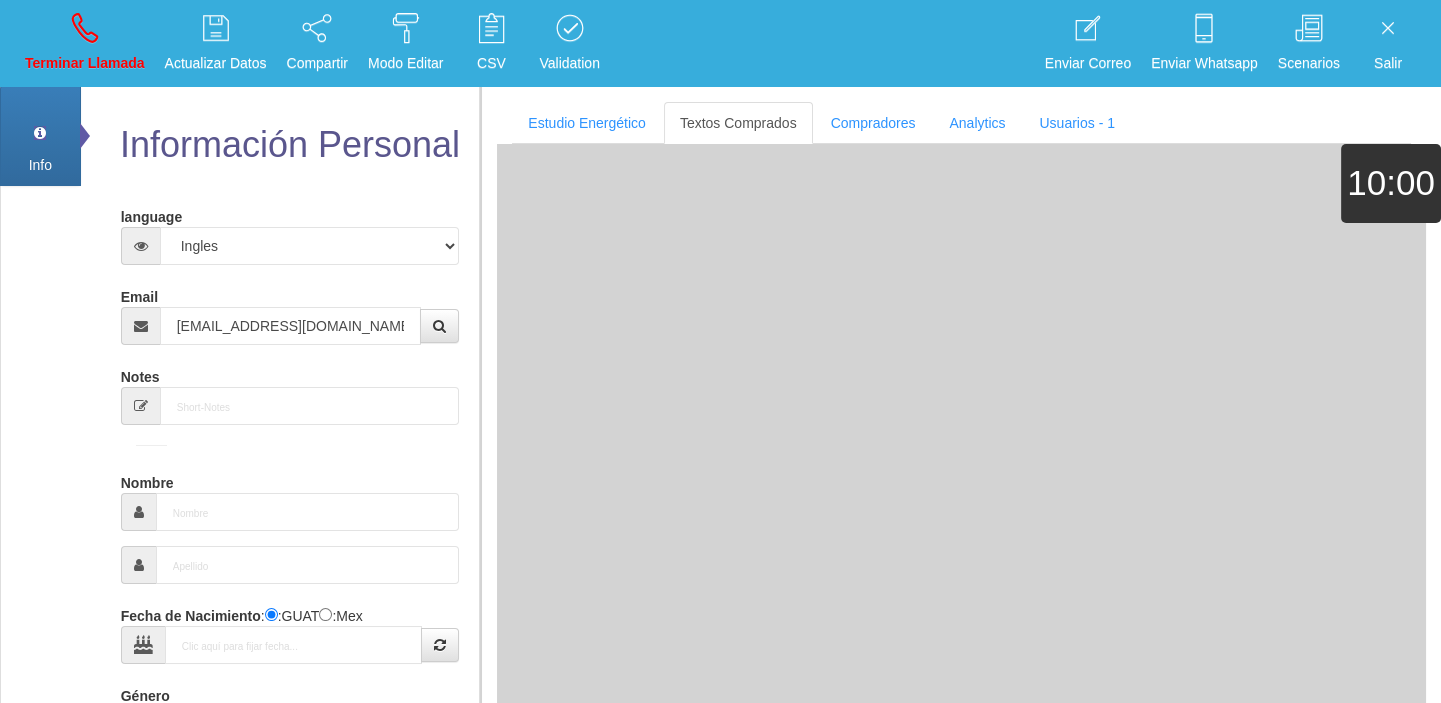 type on "[DATE]" 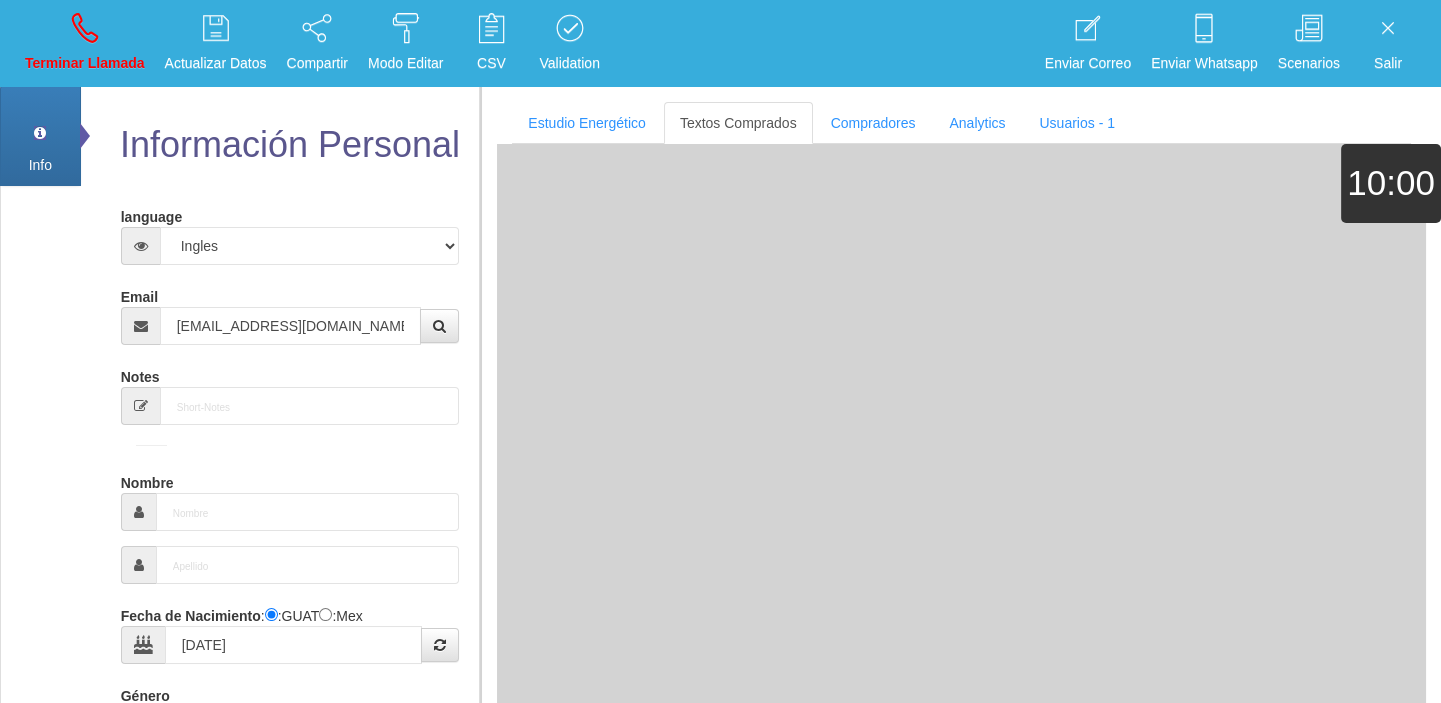 type on "Comprador bajo" 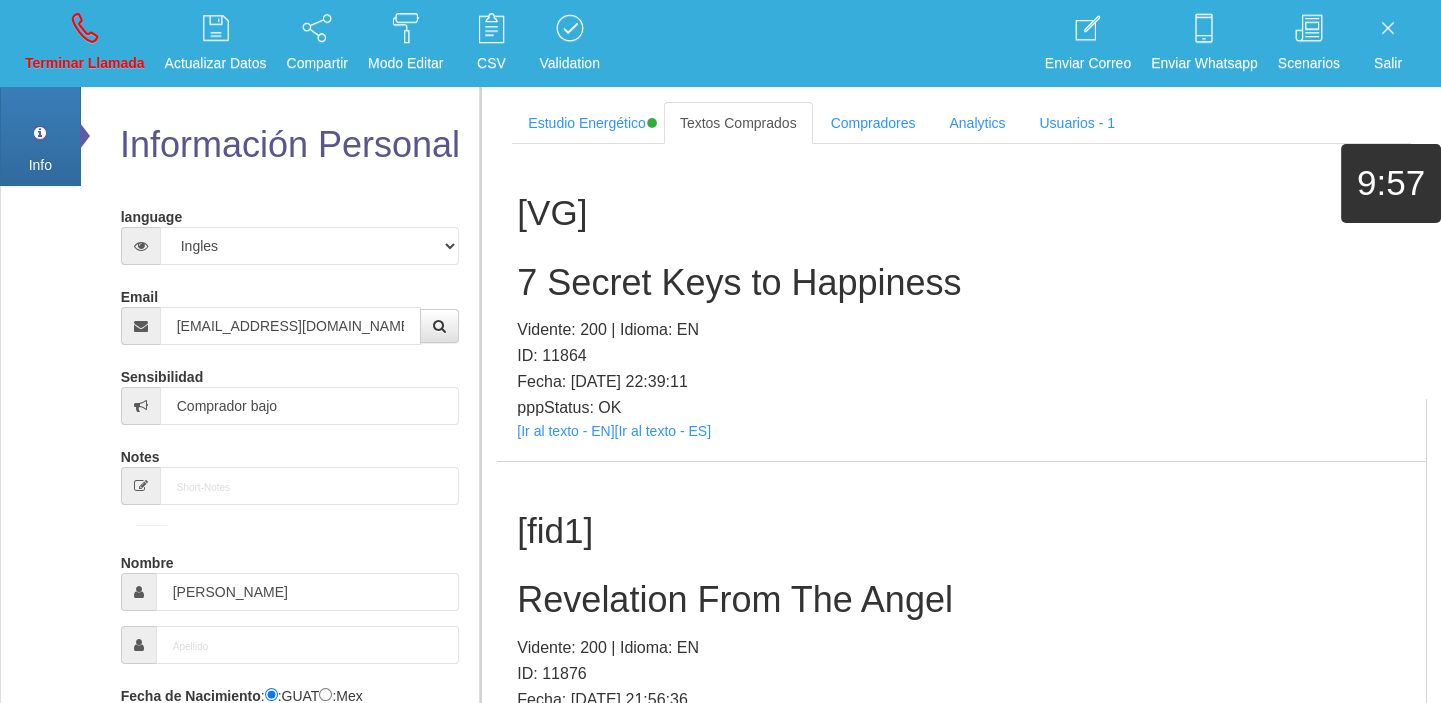 scroll, scrollTop: 598, scrollLeft: 0, axis: vertical 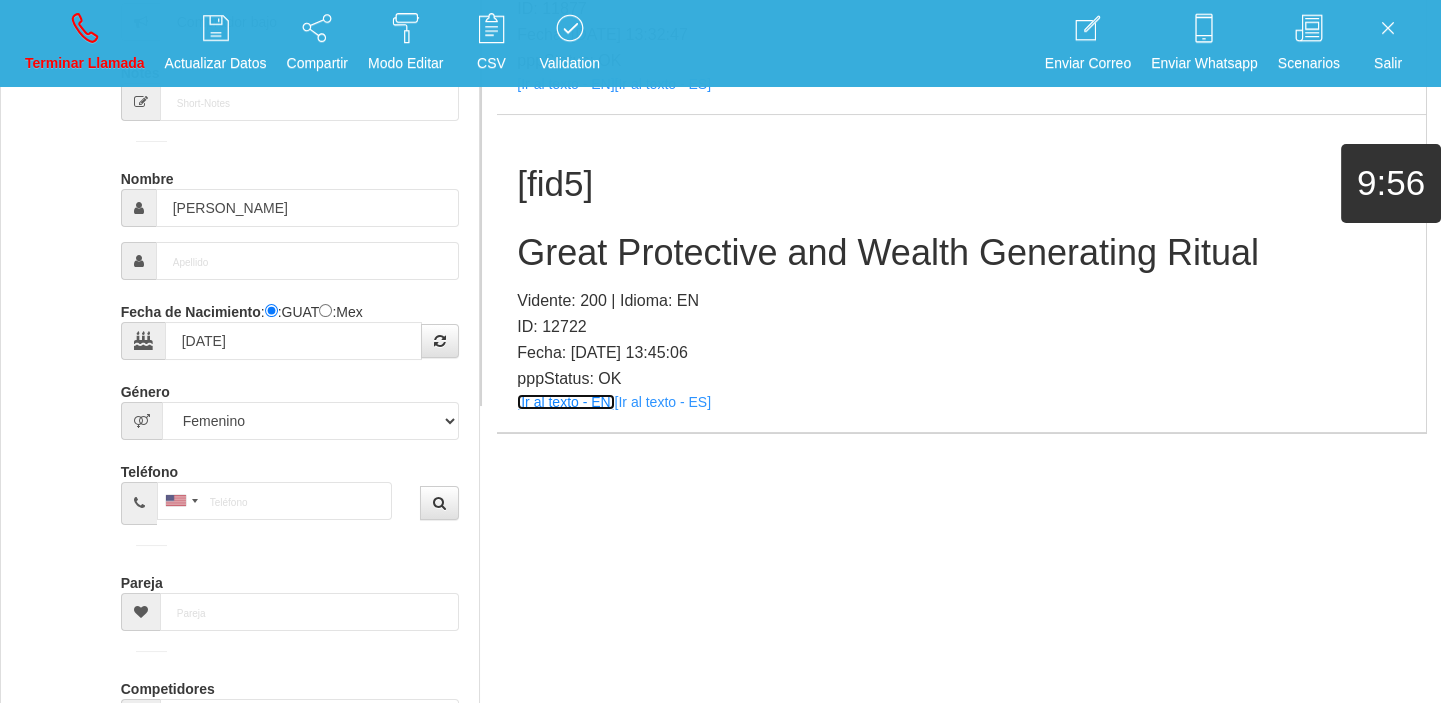 click on "[Ir al texto - EN]" at bounding box center [565, 402] 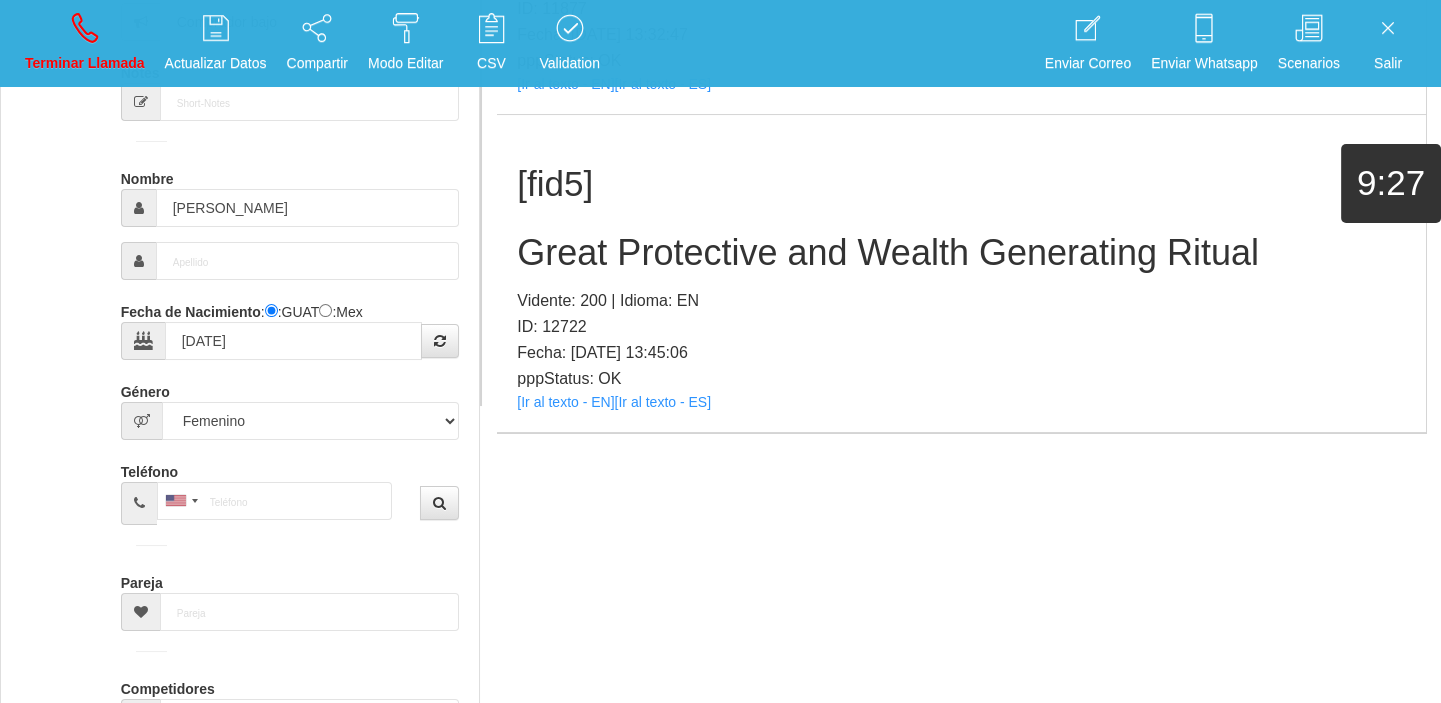 click on "Great Protective and Wealth Generating Ritual" at bounding box center (961, 253) 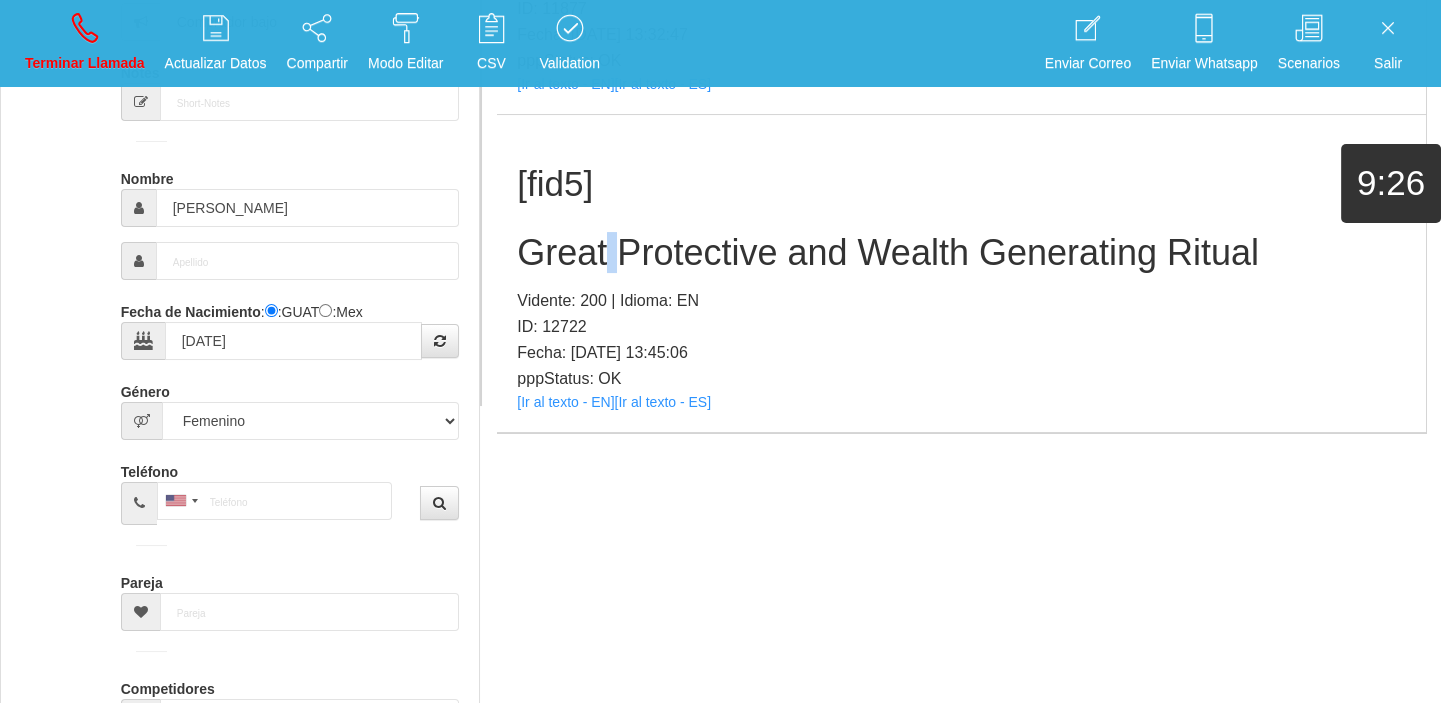 click on "Great Protective and Wealth Generating Ritual" at bounding box center [961, 253] 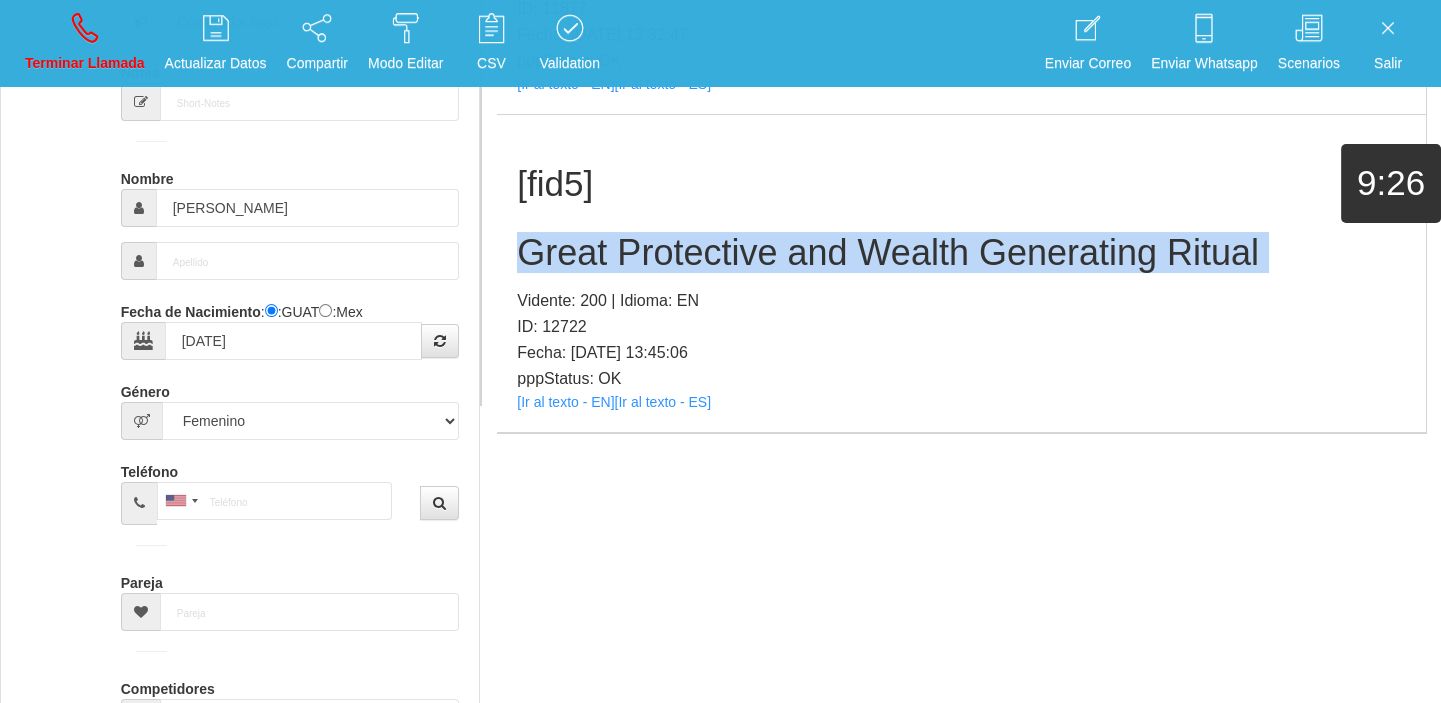 click on "Great Protective and Wealth Generating Ritual" at bounding box center (961, 253) 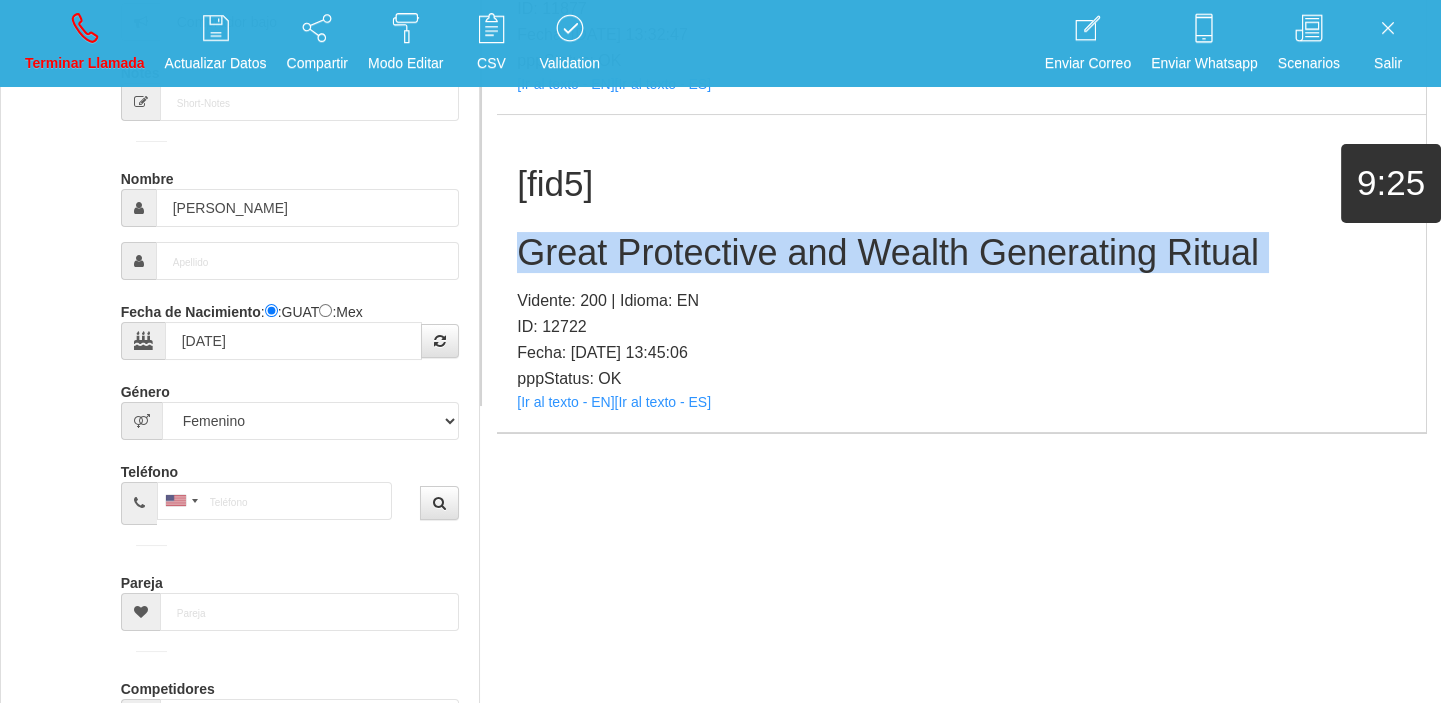 copy on "Great Protective and Wealth Generating Ritual" 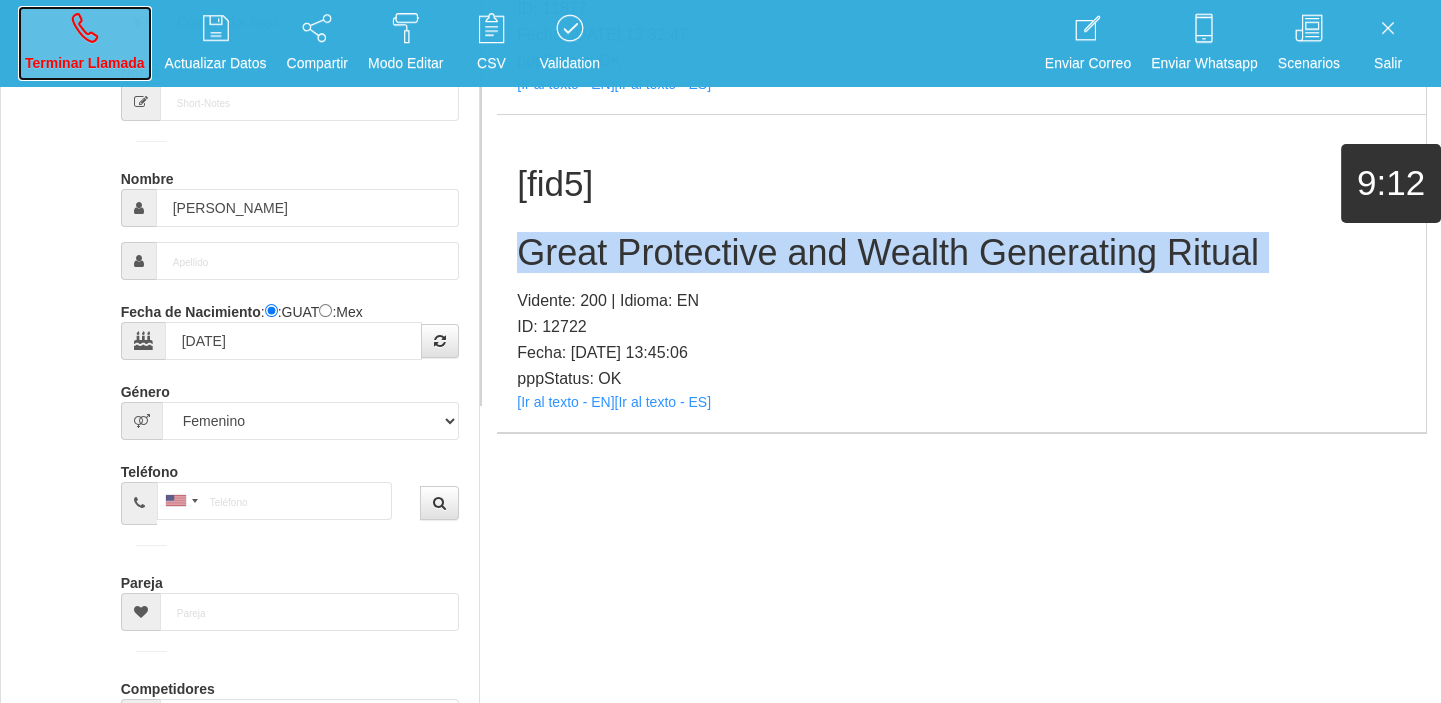 click on "Terminar Llamada" at bounding box center [85, 43] 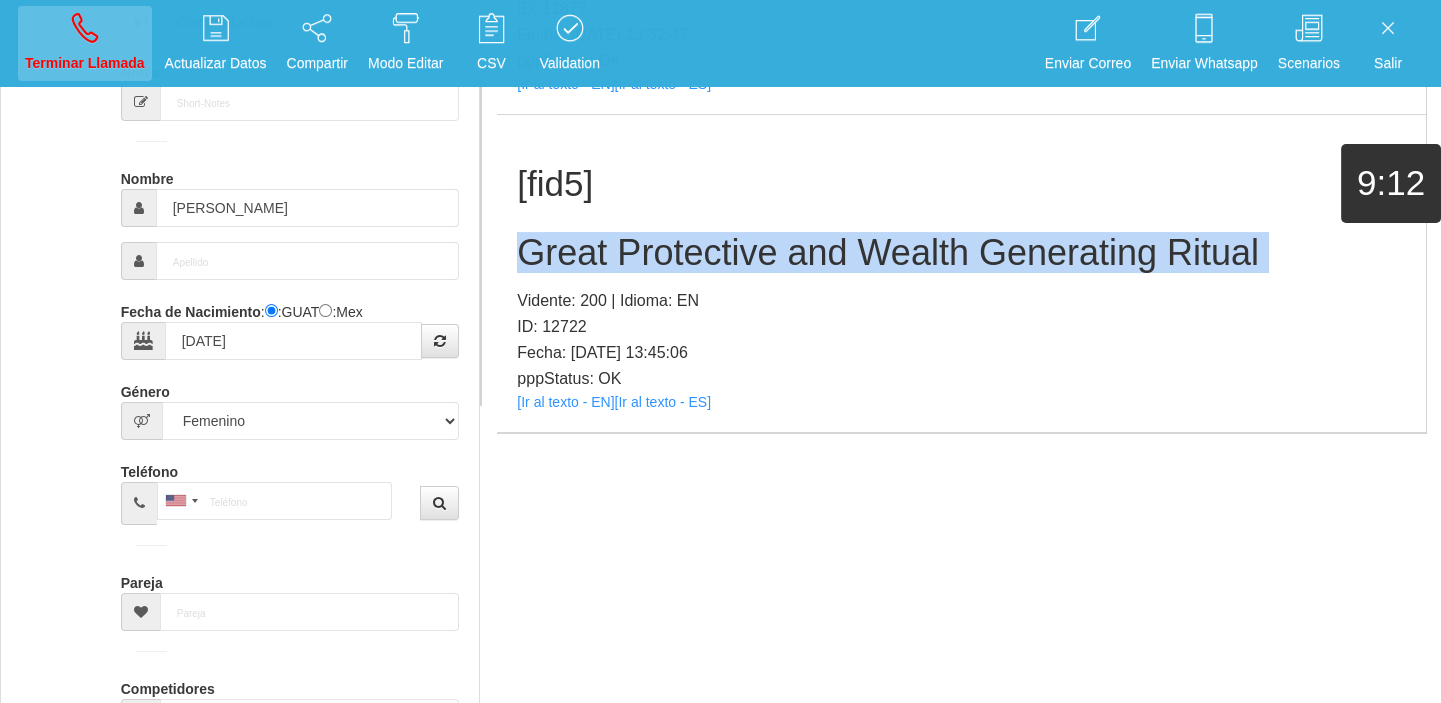 type 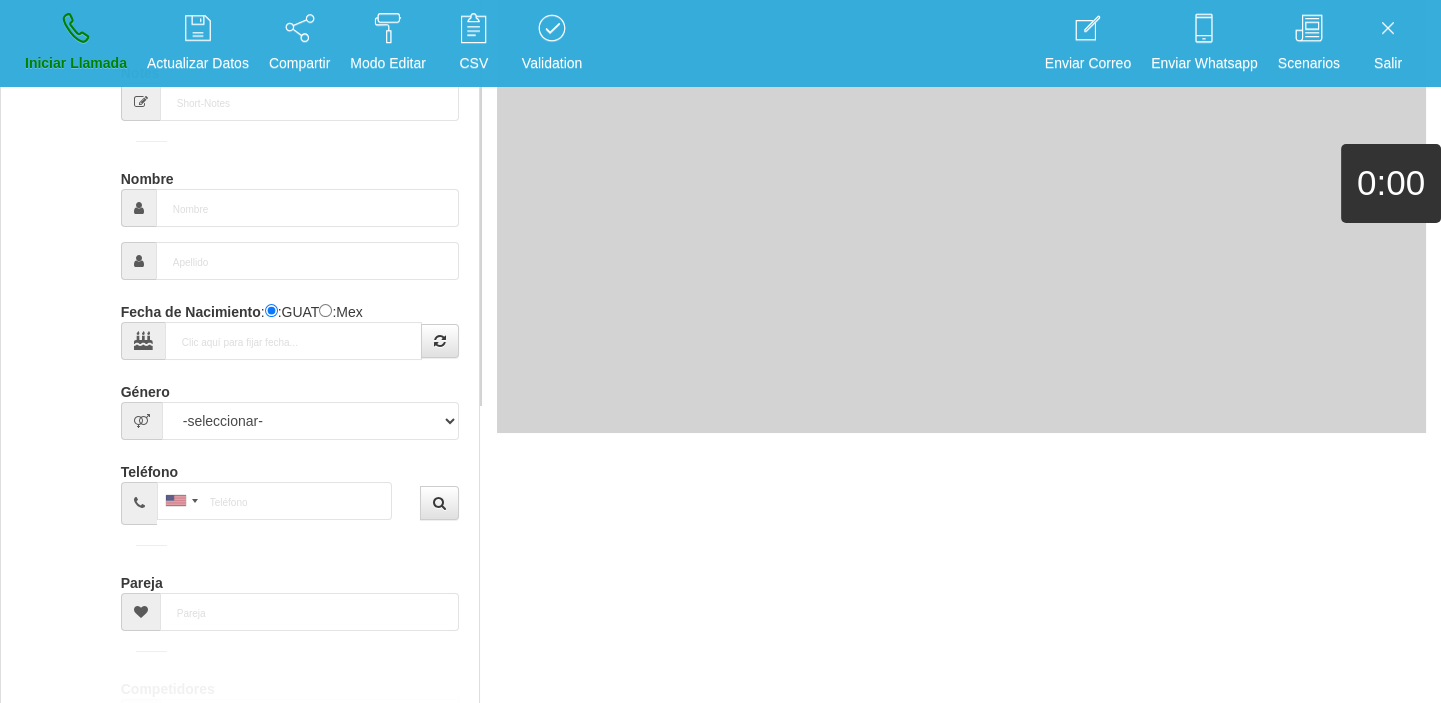 scroll, scrollTop: 0, scrollLeft: 0, axis: both 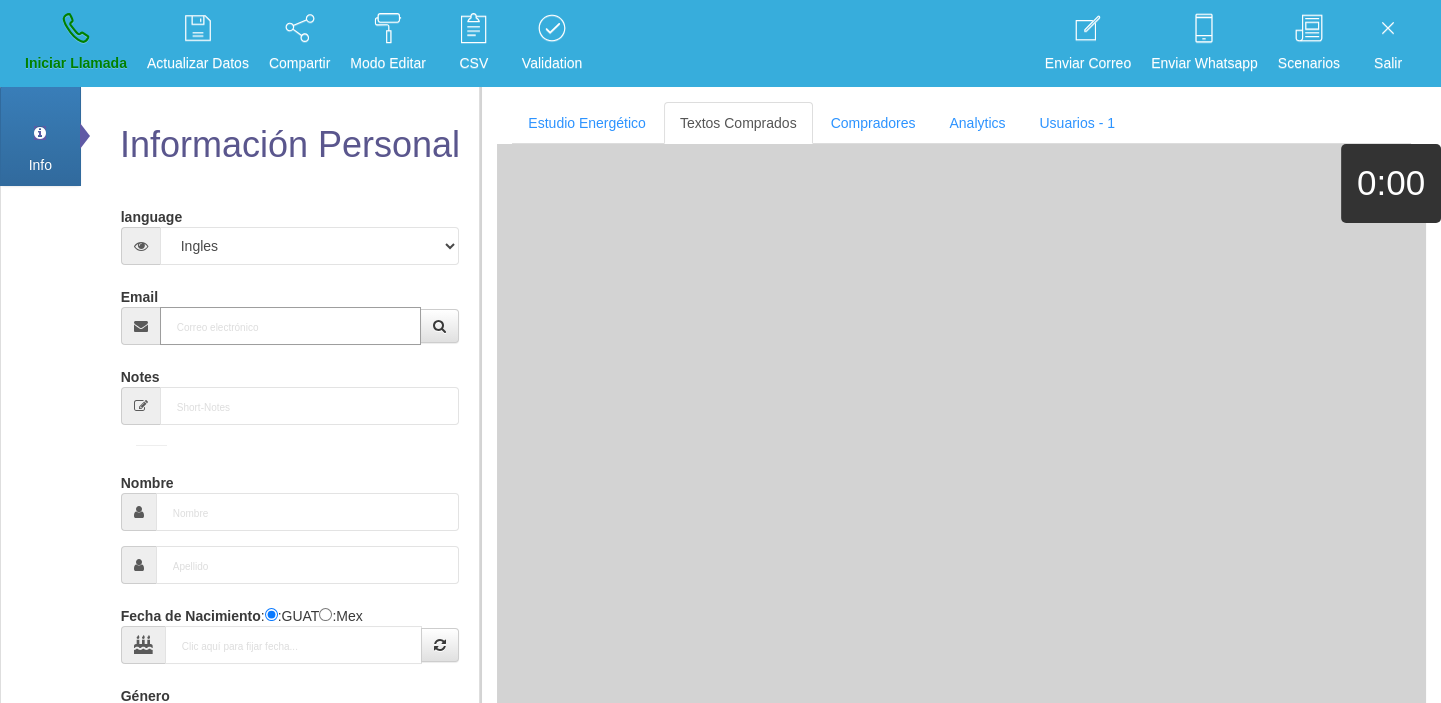 paste on "[EMAIL_ADDRESS][DOMAIN_NAME]" 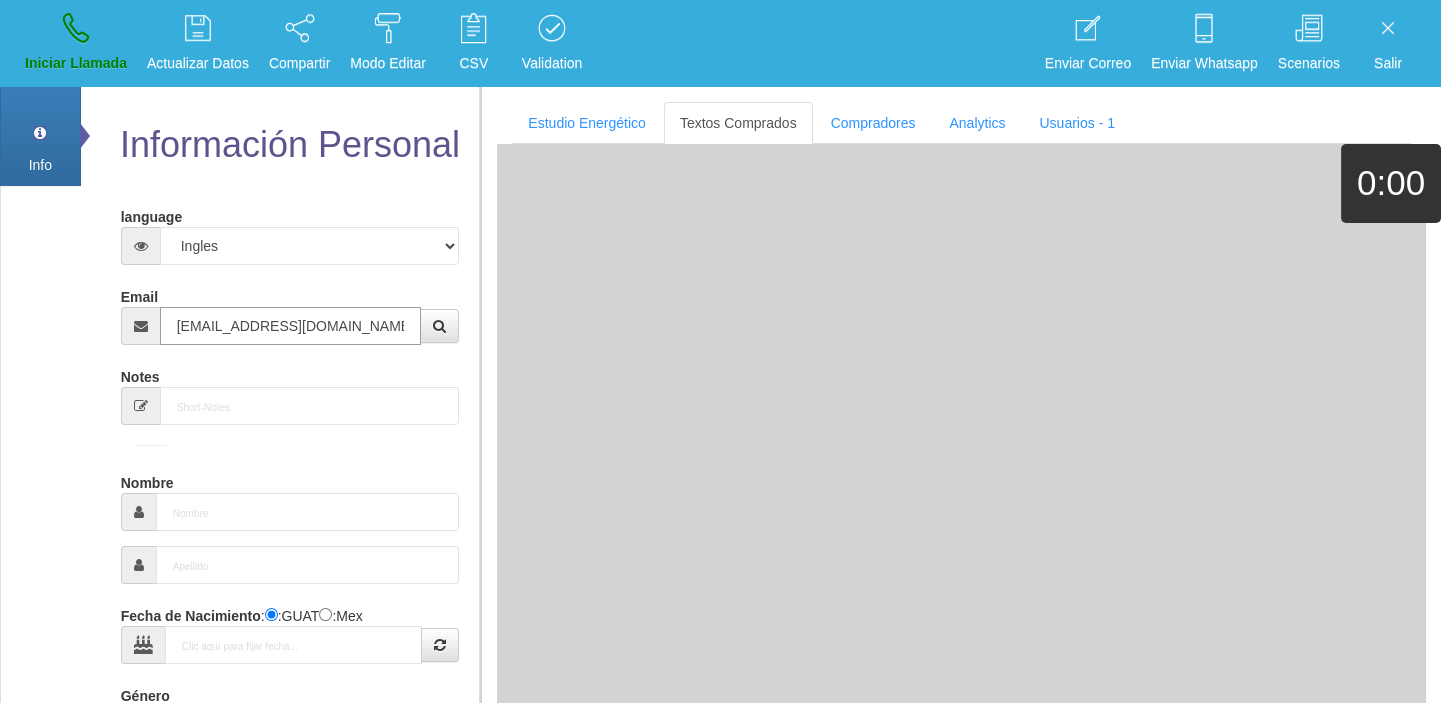 click on "[EMAIL_ADDRESS][DOMAIN_NAME]" at bounding box center (291, 326) 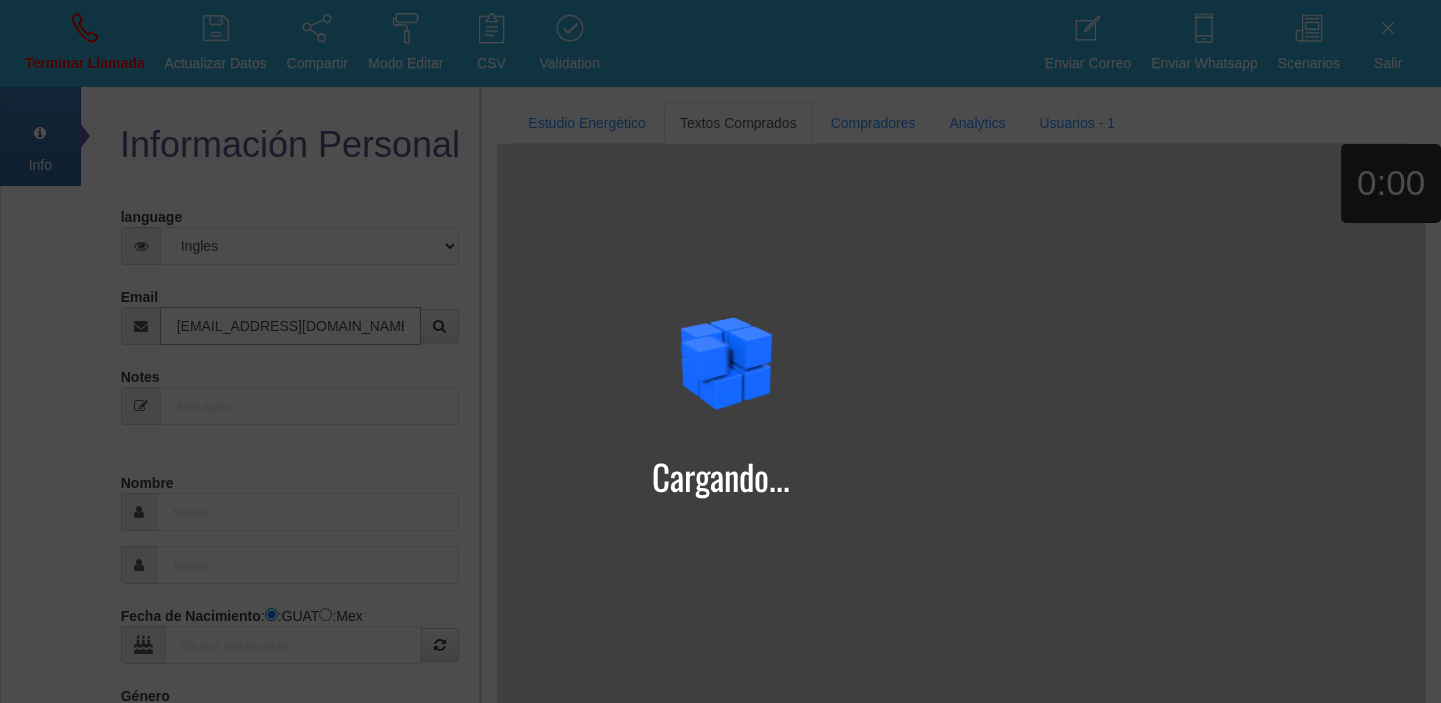 type on "[EMAIL_ADDRESS][DOMAIN_NAME]" 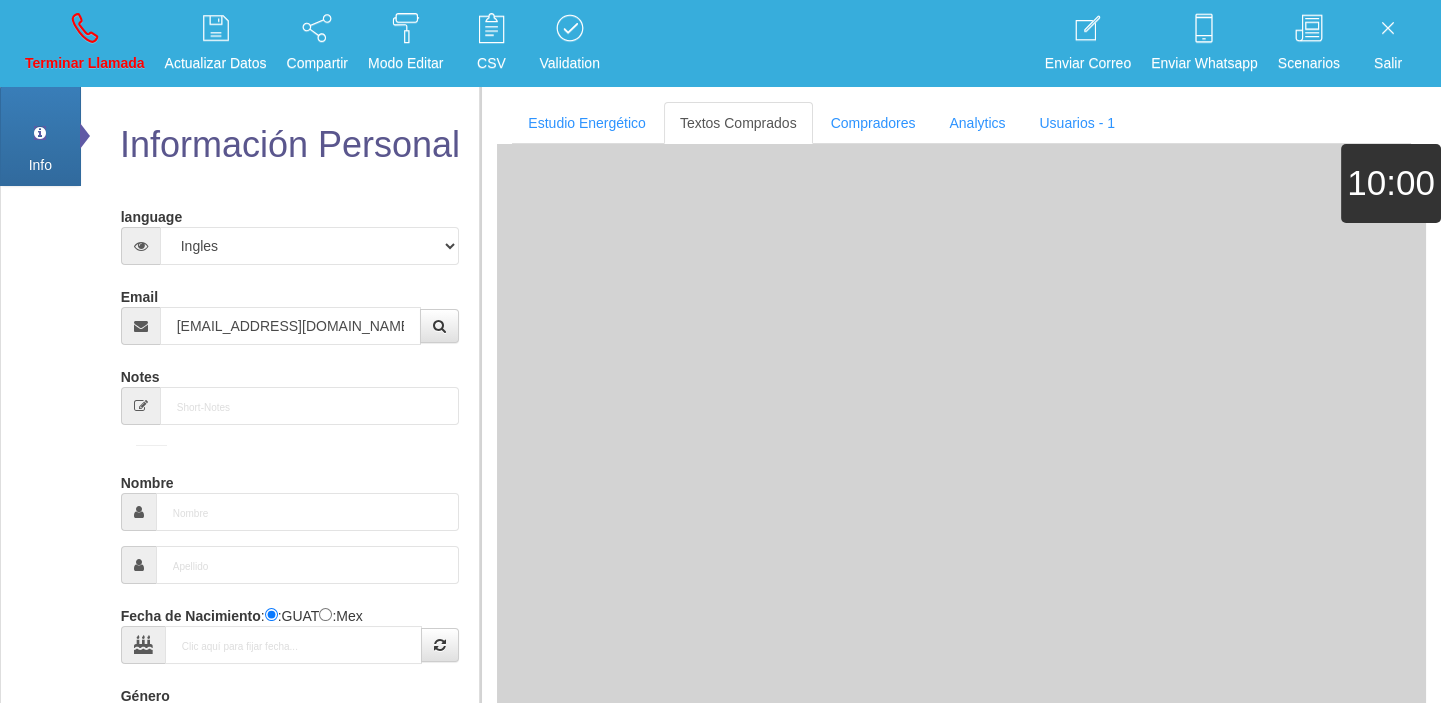 type on "[DATE]" 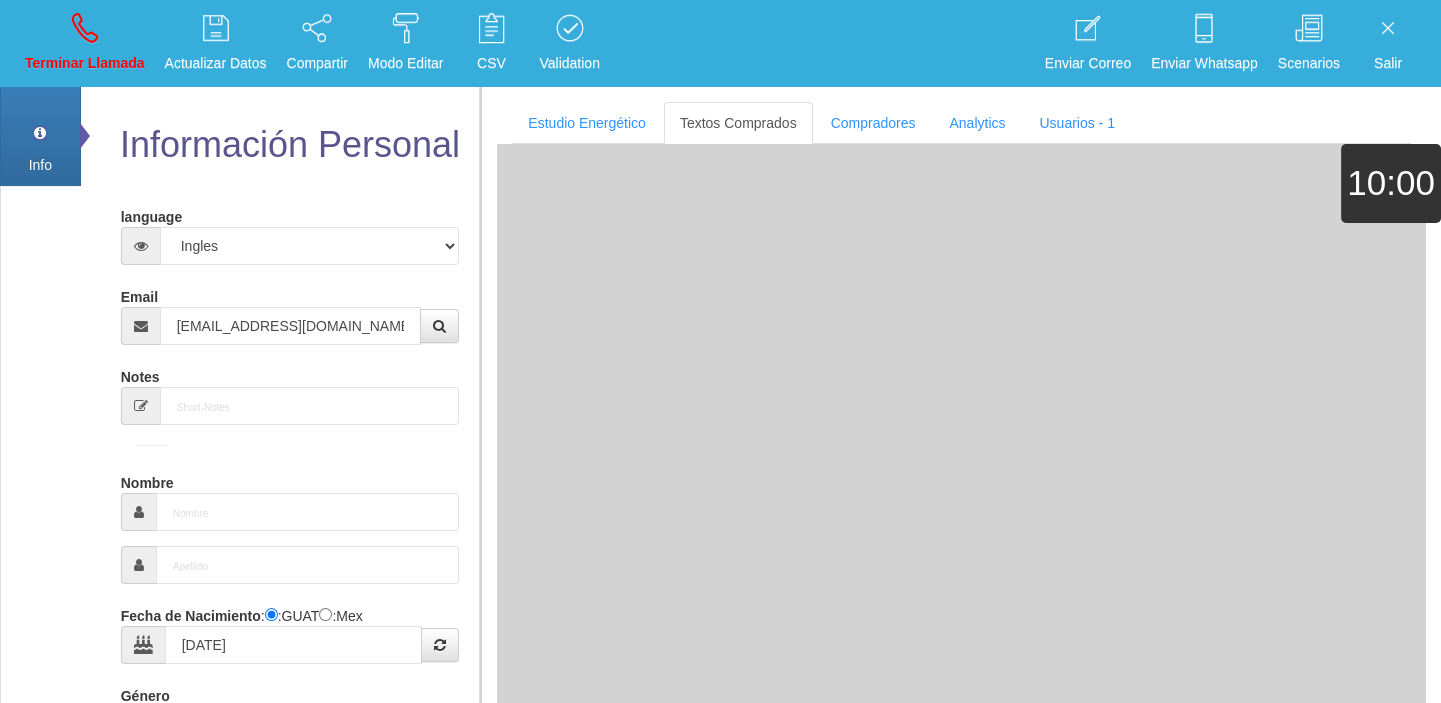 type on "Comprador simple" 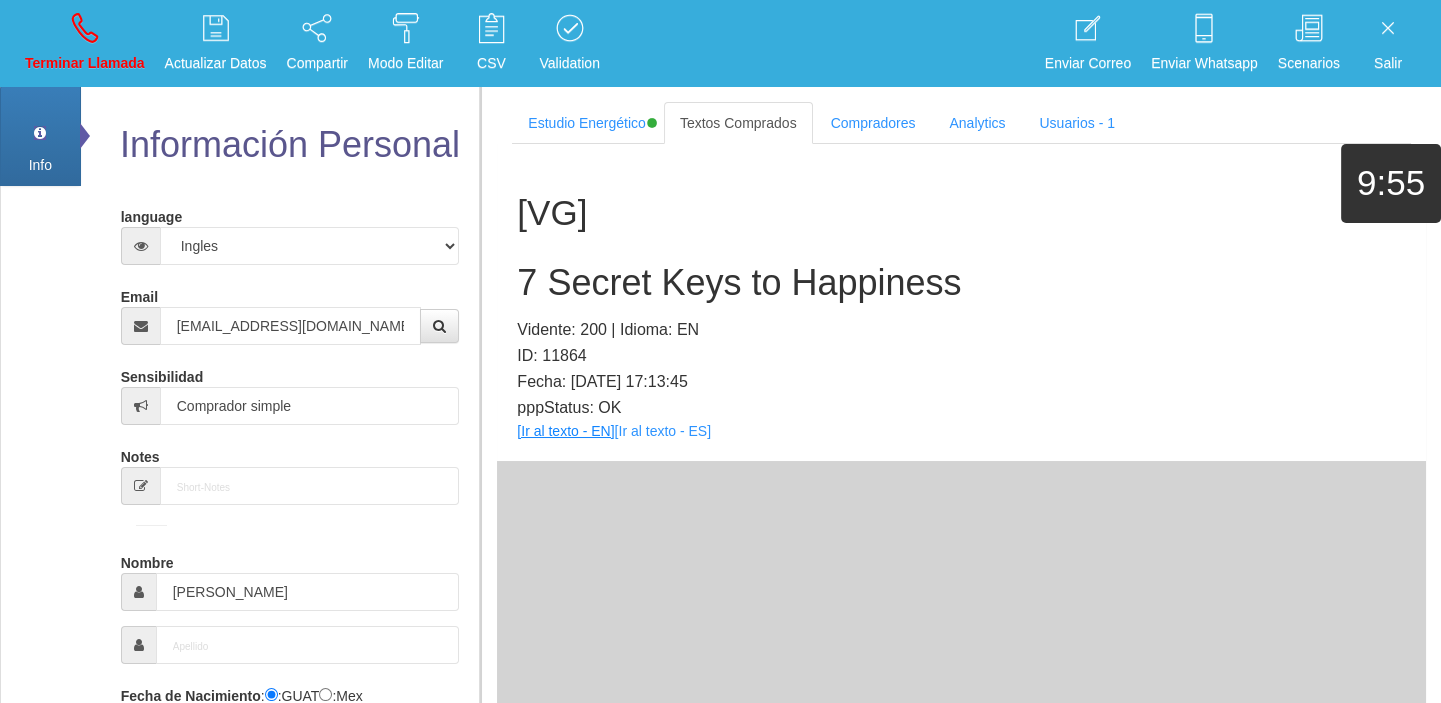 drag, startPoint x: 551, startPoint y: 438, endPoint x: 530, endPoint y: 437, distance: 21.023796 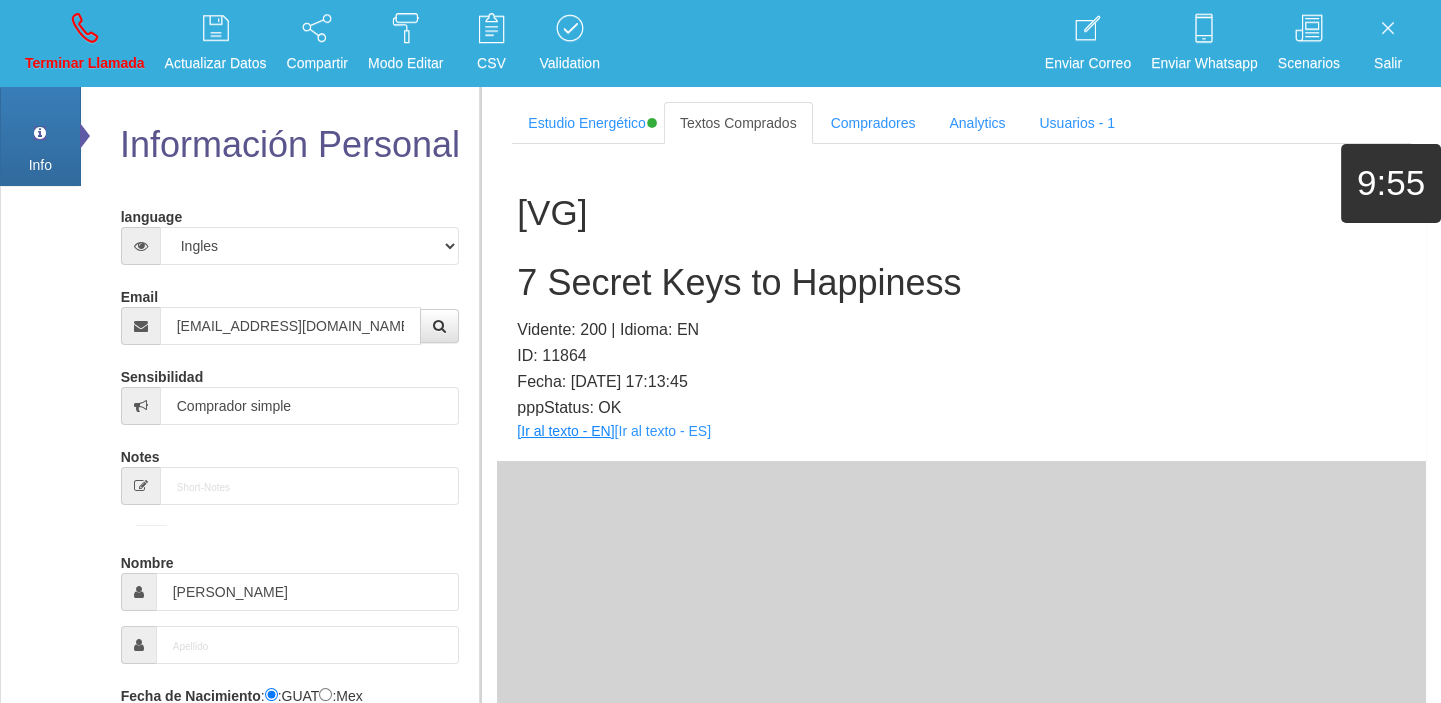 click on "[VG] 7 Secret Keys to Happiness Vidente: 200 | Idioma: EN ID: 11864 Fecha: [DATE] 17:13:45 pppStatus: OK [Ir al texto - EN] [Ir al texto - ES]" at bounding box center (961, 302) 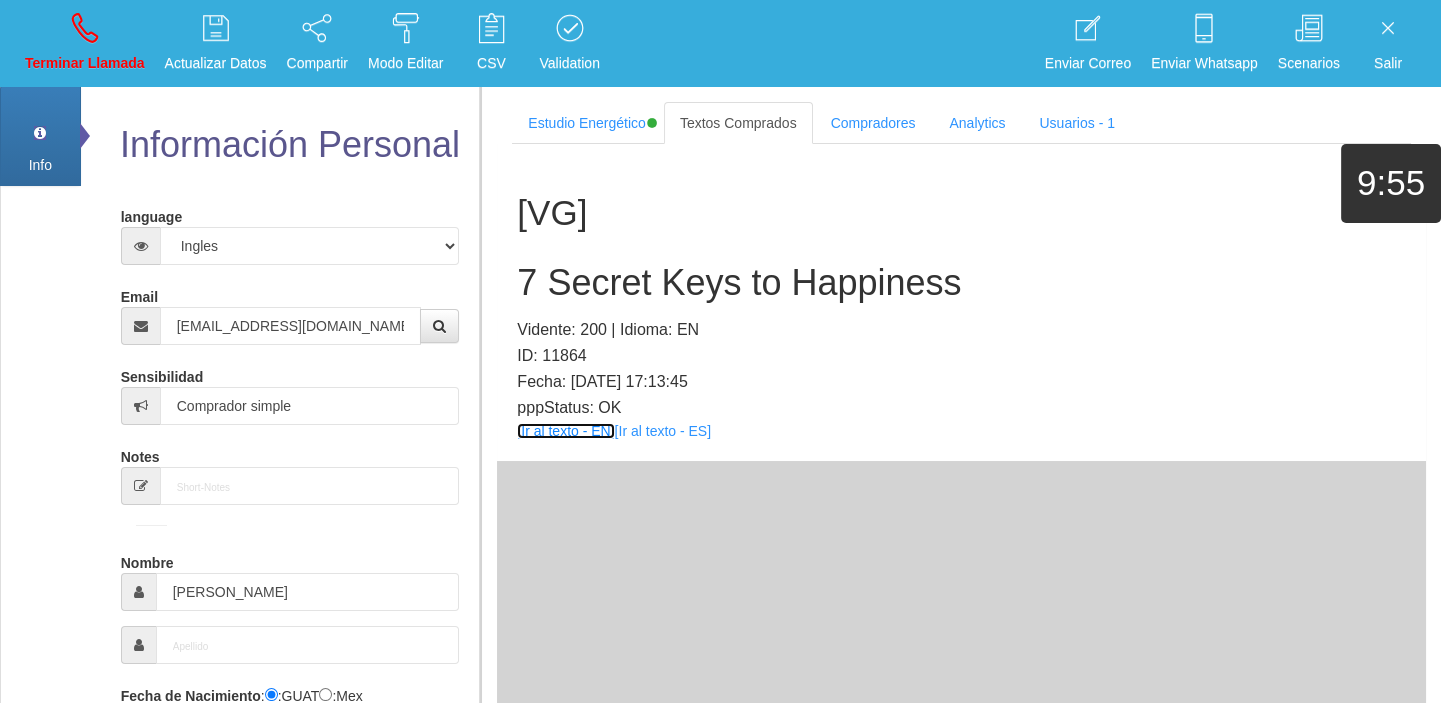 click on "[Ir al texto - EN]" at bounding box center [565, 431] 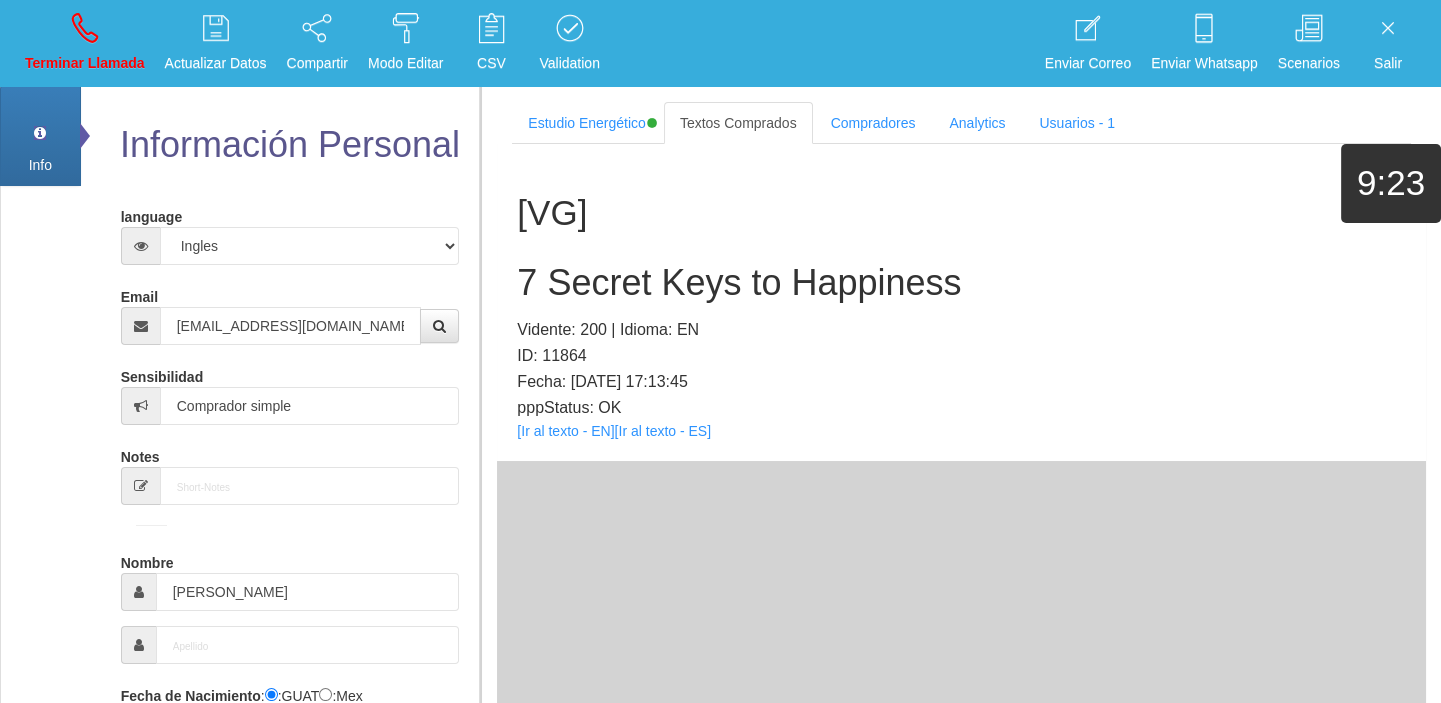 click on "7 Secret Keys to Happiness" at bounding box center (961, 283) 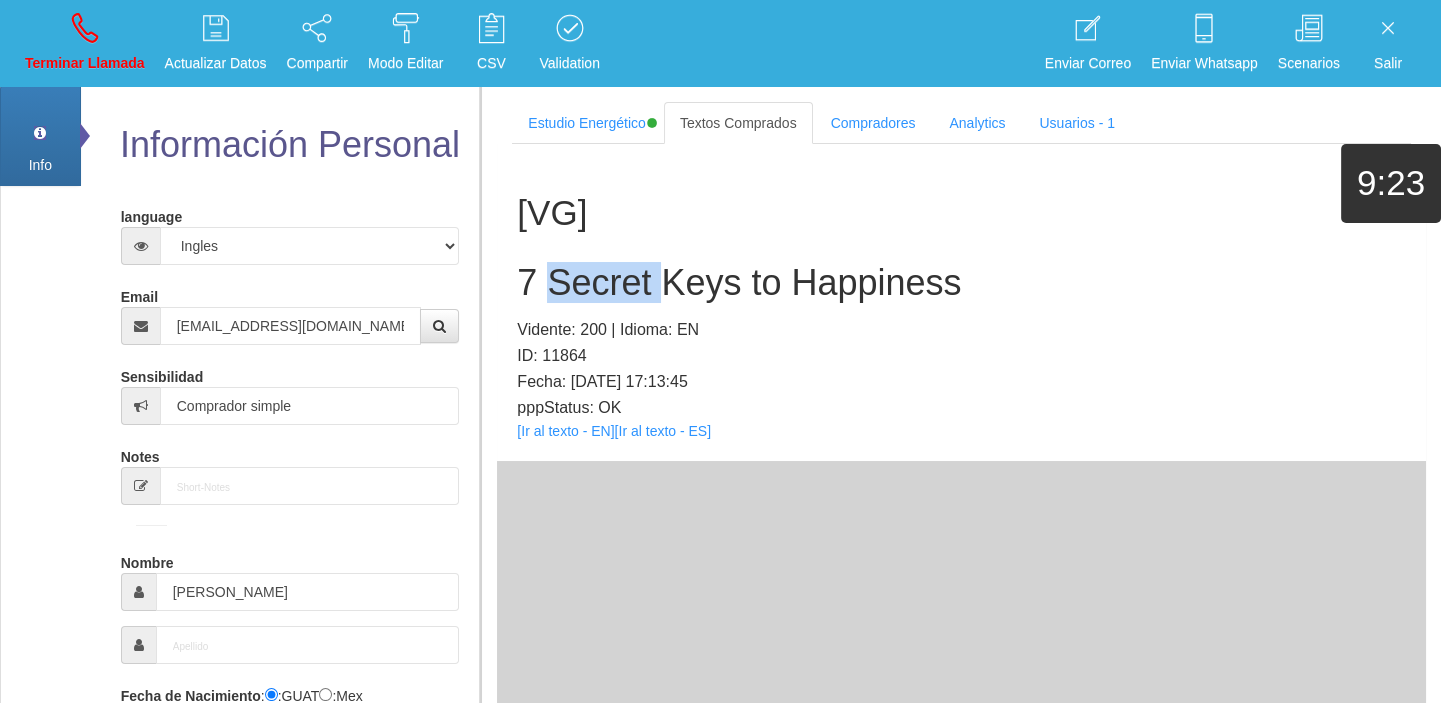 click on "7 Secret Keys to Happiness" at bounding box center (961, 283) 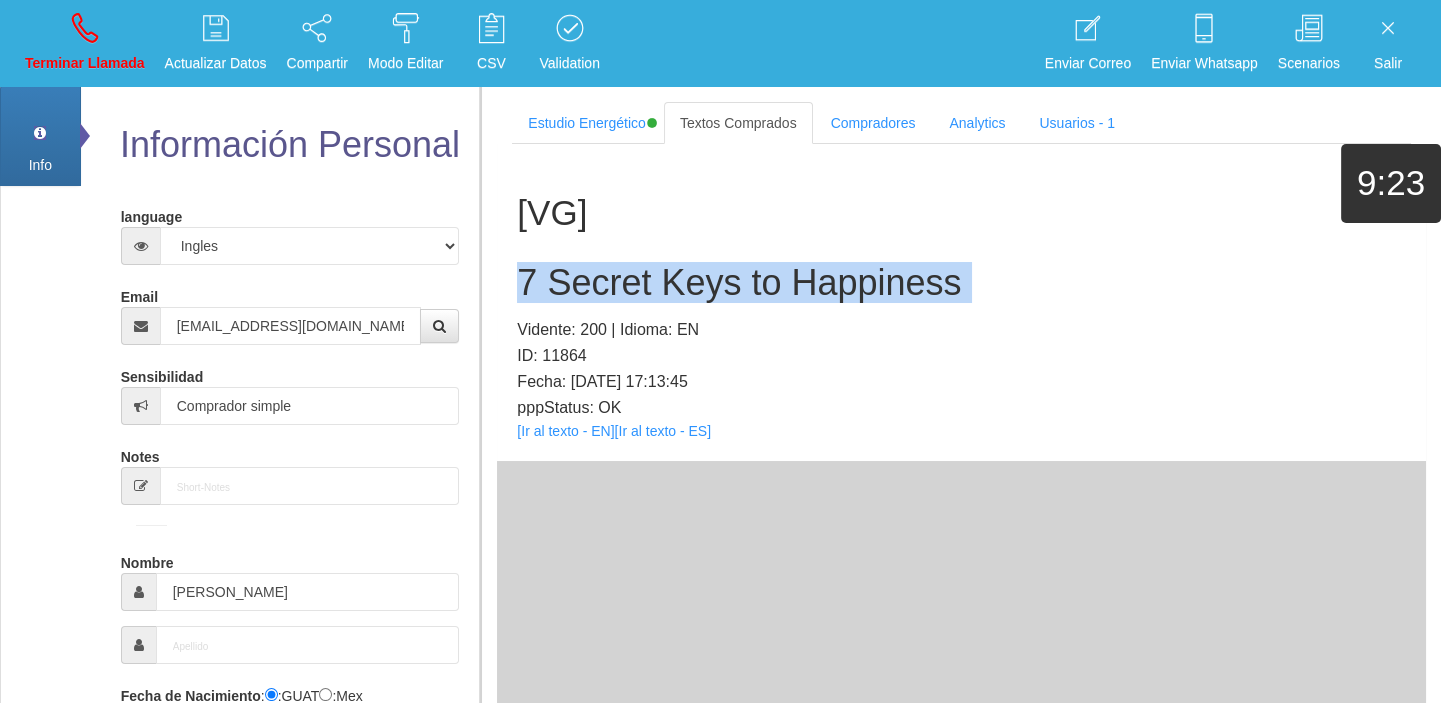 click on "7 Secret Keys to Happiness" at bounding box center (961, 283) 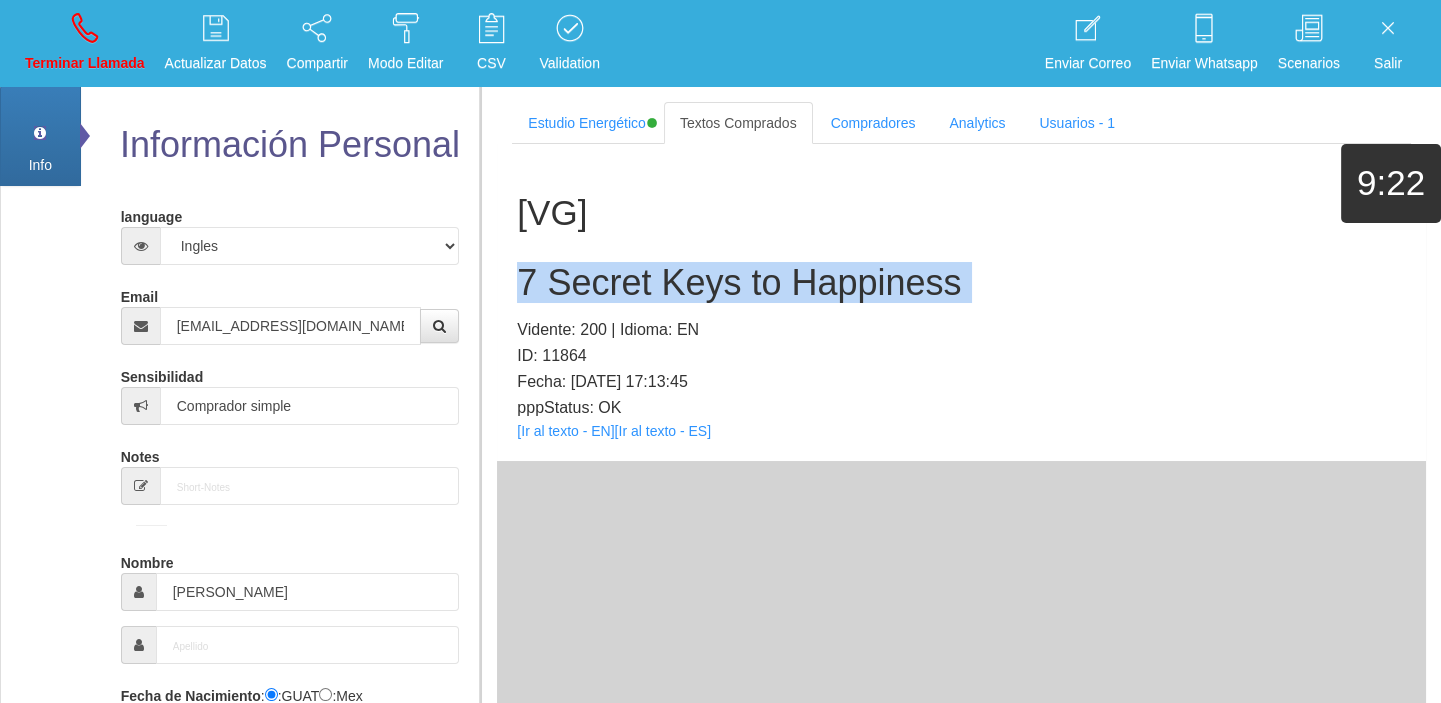 copy on "7 Secret Keys to Happiness" 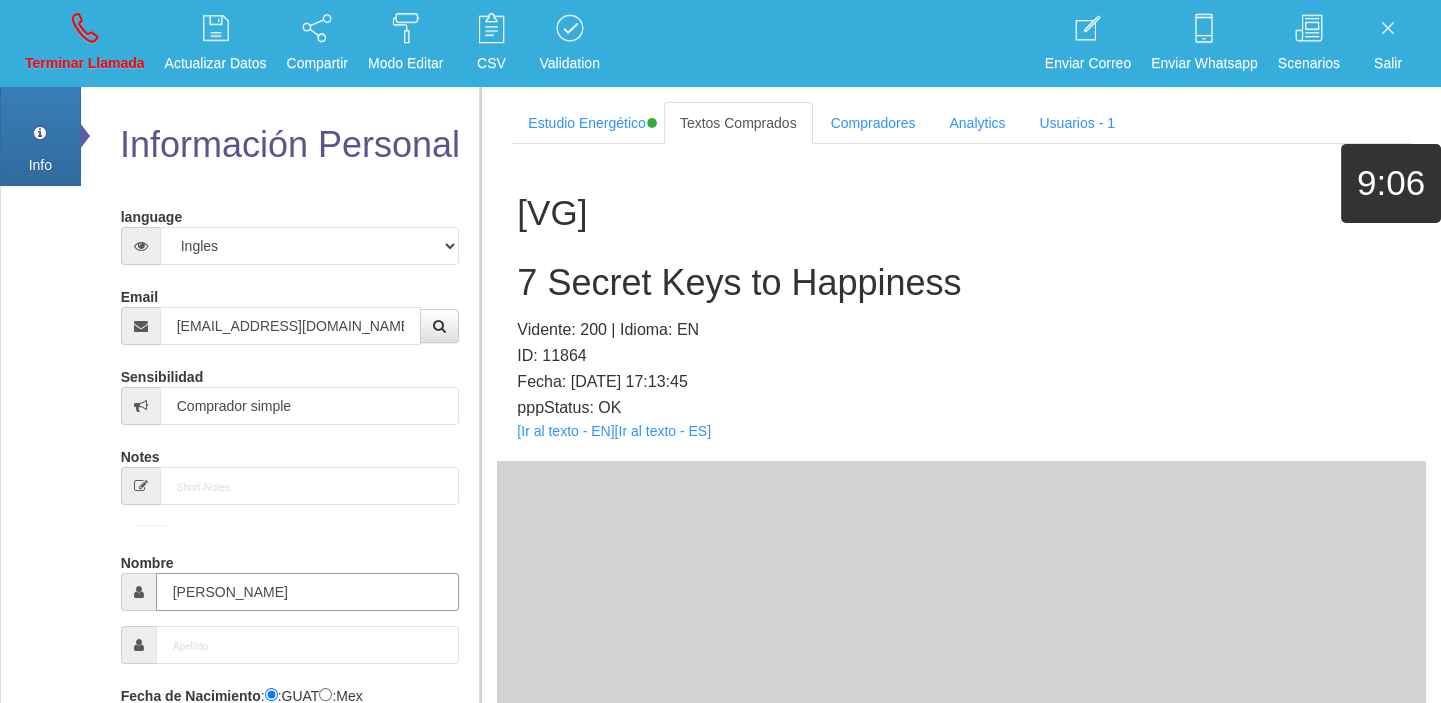 click on "[PERSON_NAME]" at bounding box center [308, 592] 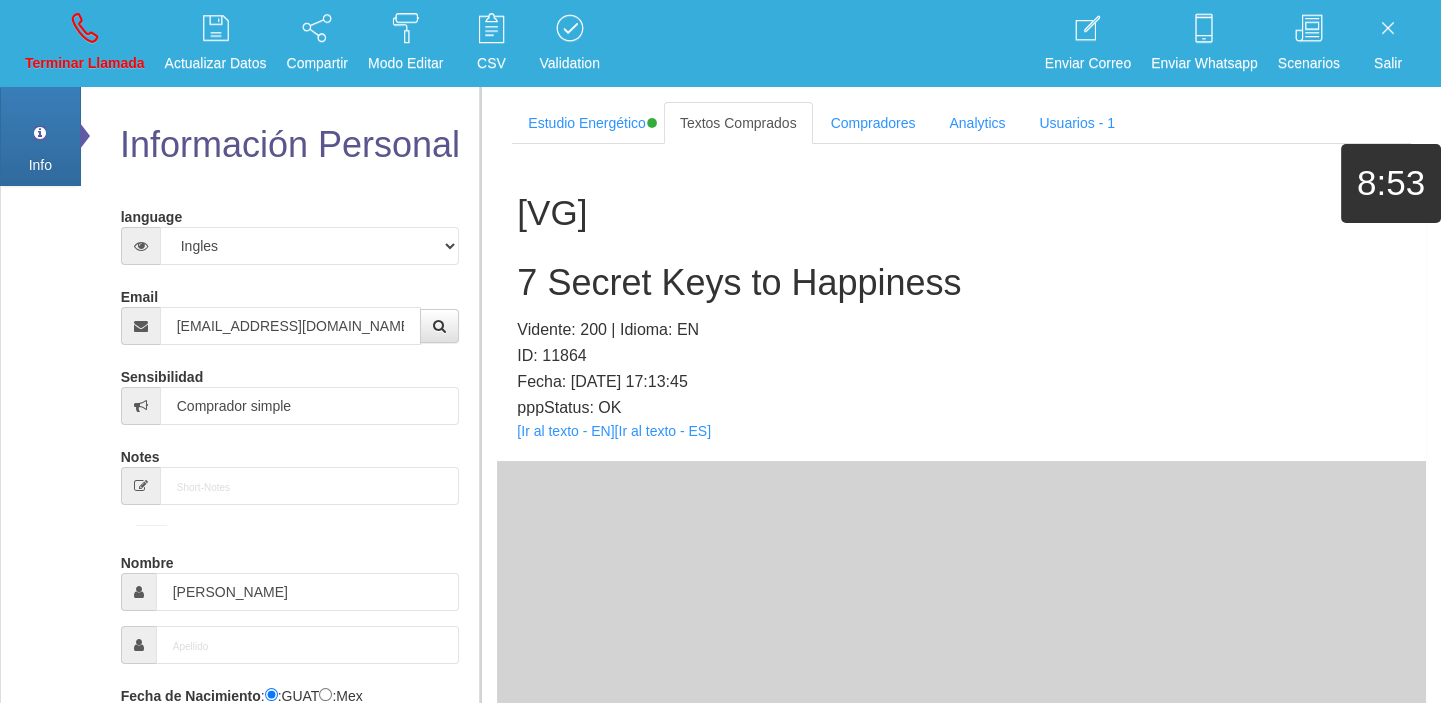 click on "7 Secret Keys to Happiness" at bounding box center (961, 283) 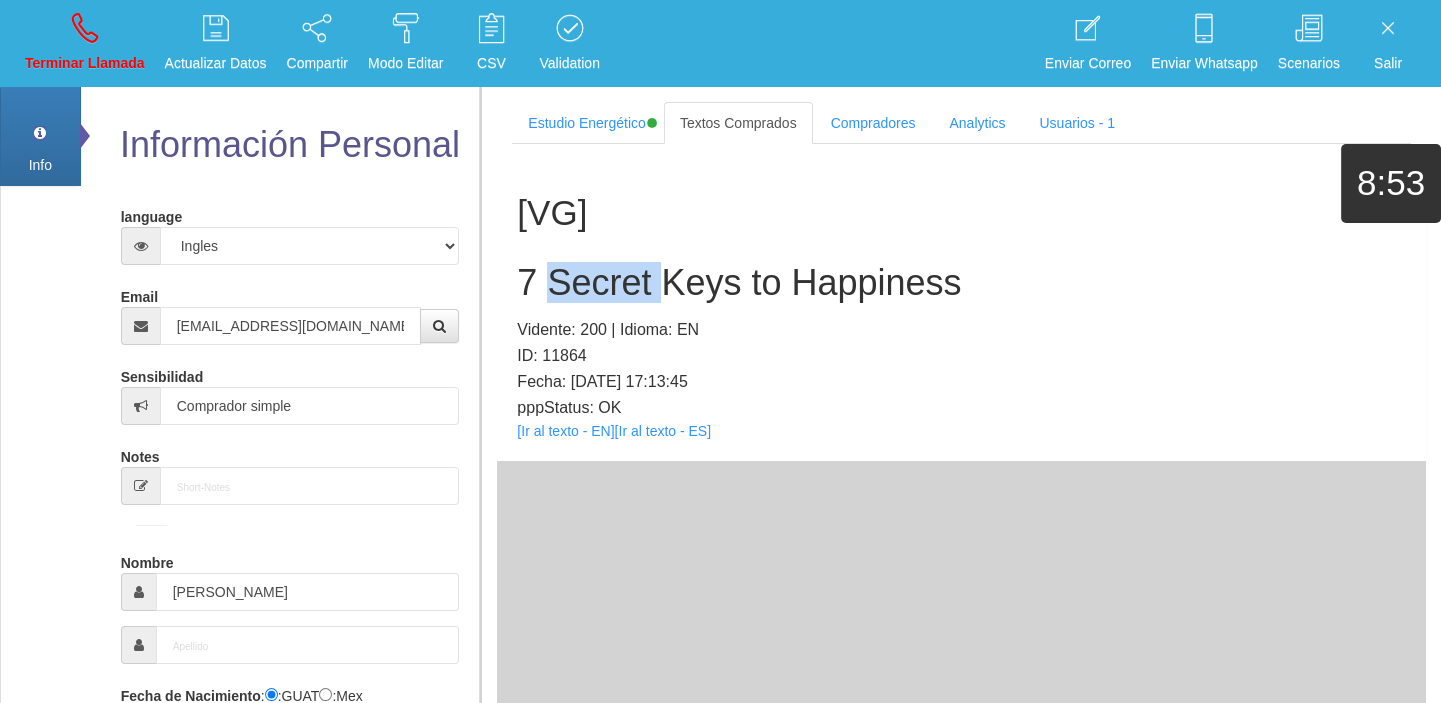 click on "7 Secret Keys to Happiness" at bounding box center [961, 283] 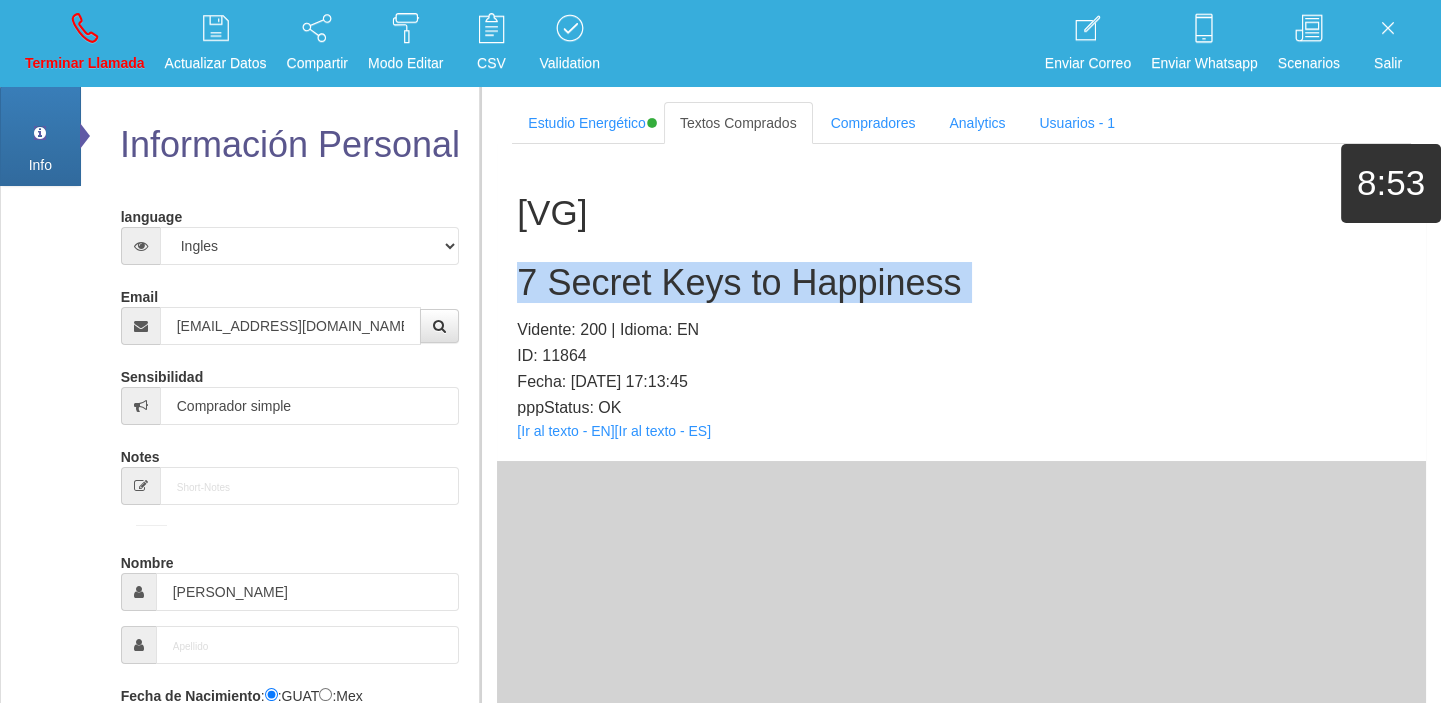click on "7 Secret Keys to Happiness" at bounding box center [961, 283] 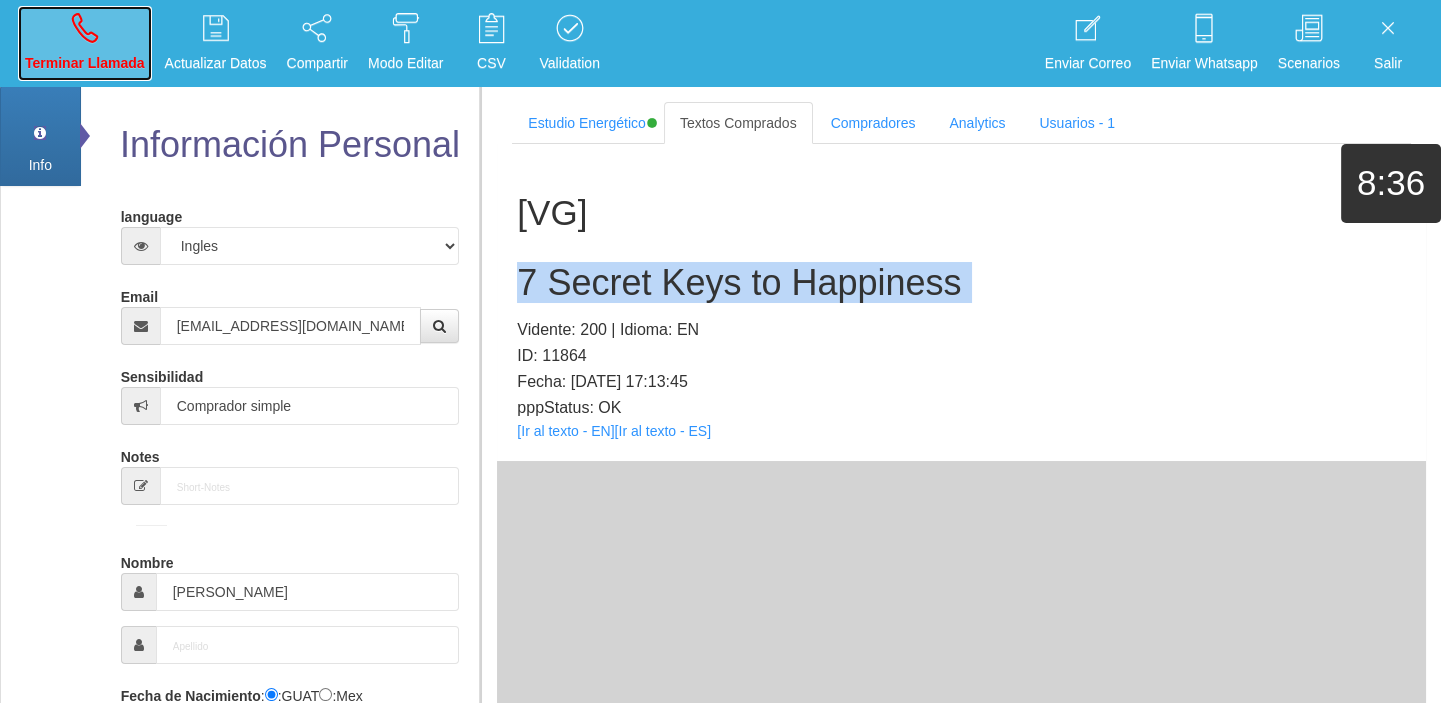 drag, startPoint x: 87, startPoint y: 54, endPoint x: 120, endPoint y: 102, distance: 58.249462 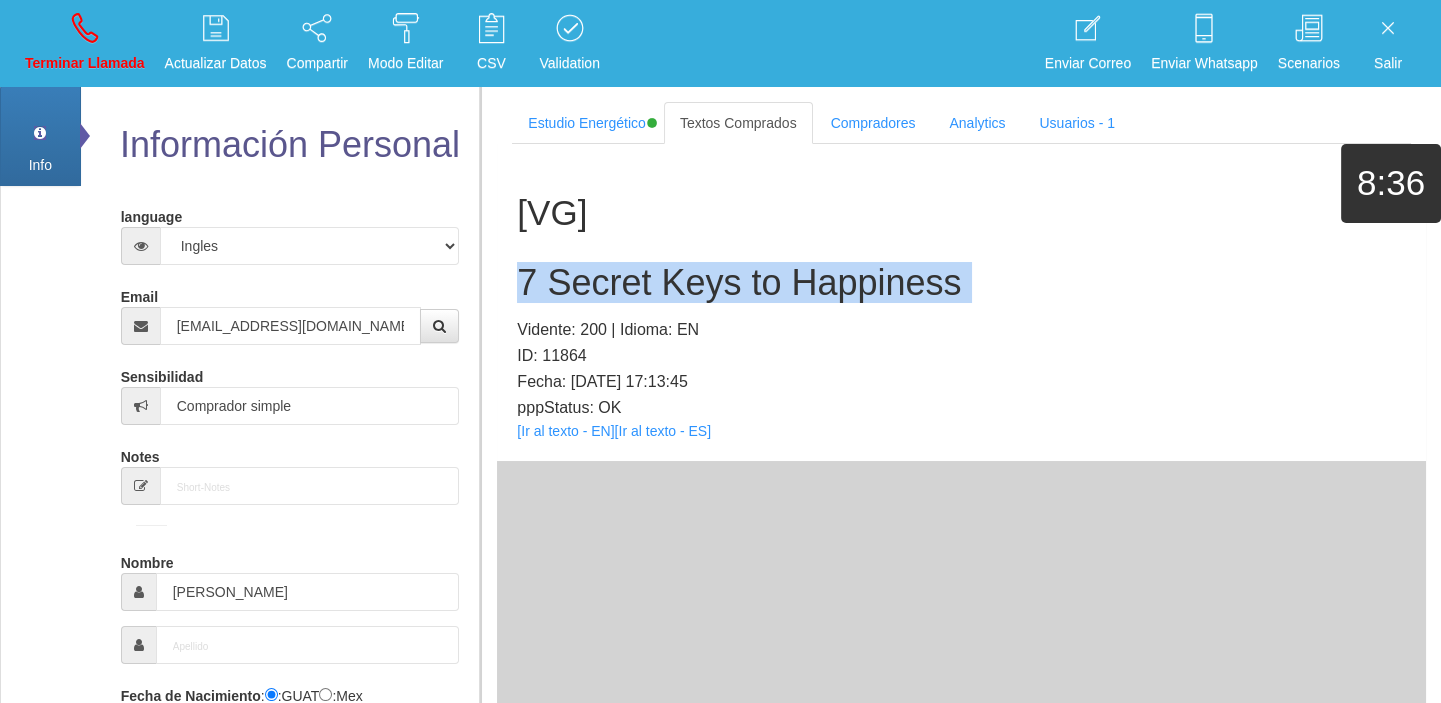 type 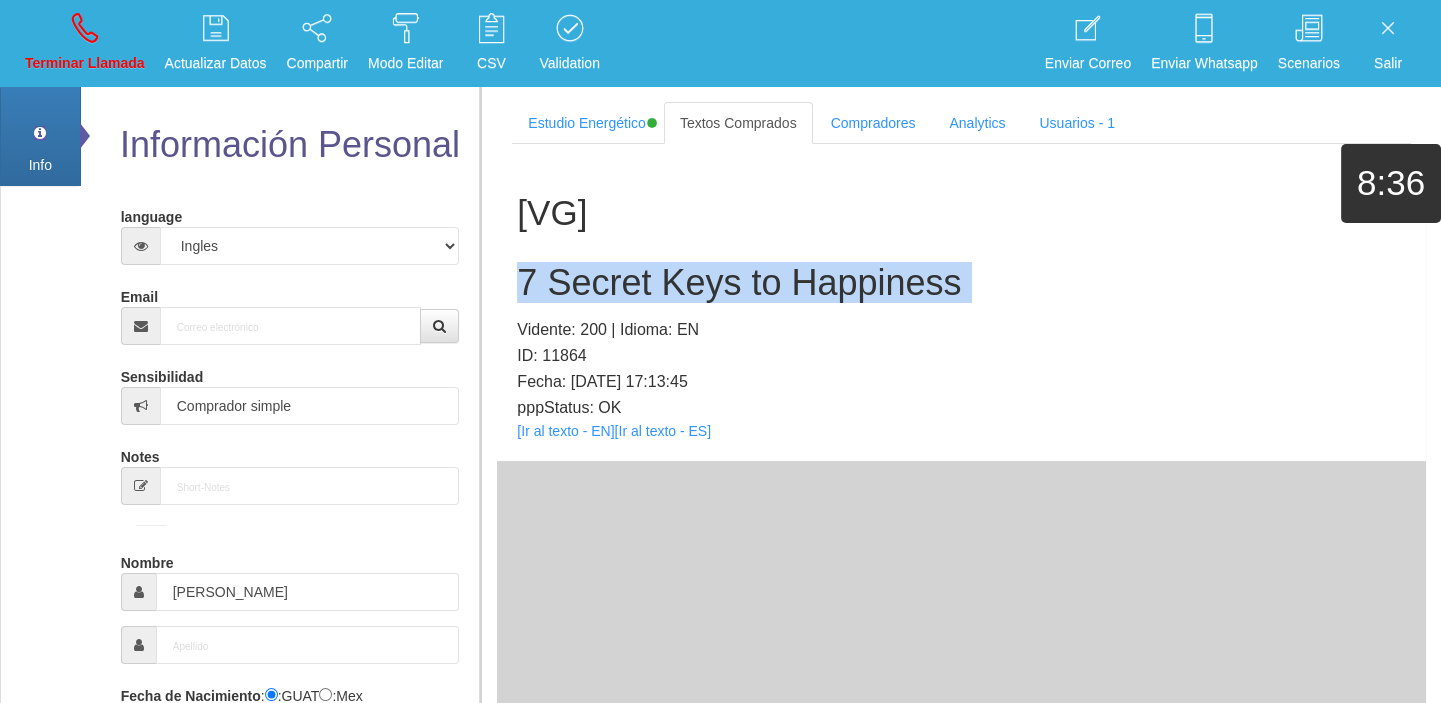 type 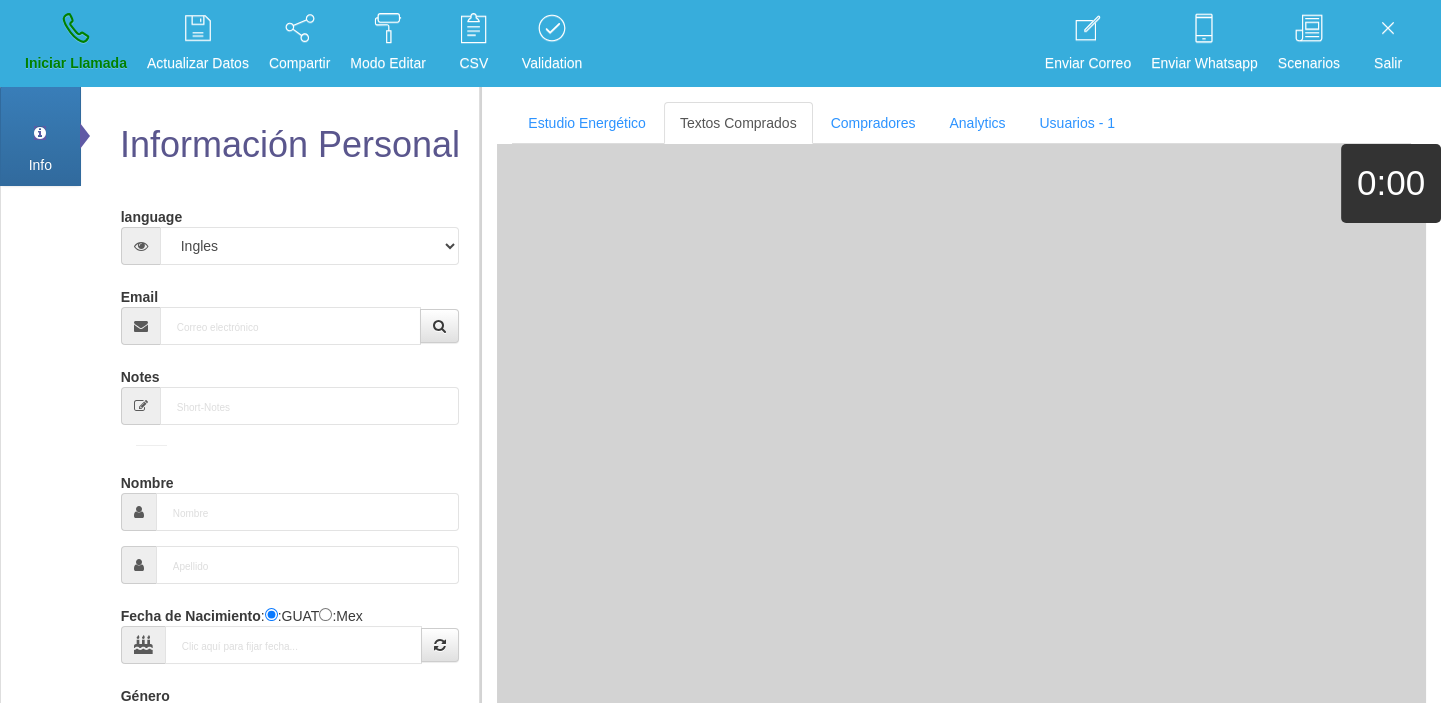 click on "Email" at bounding box center [290, 312] 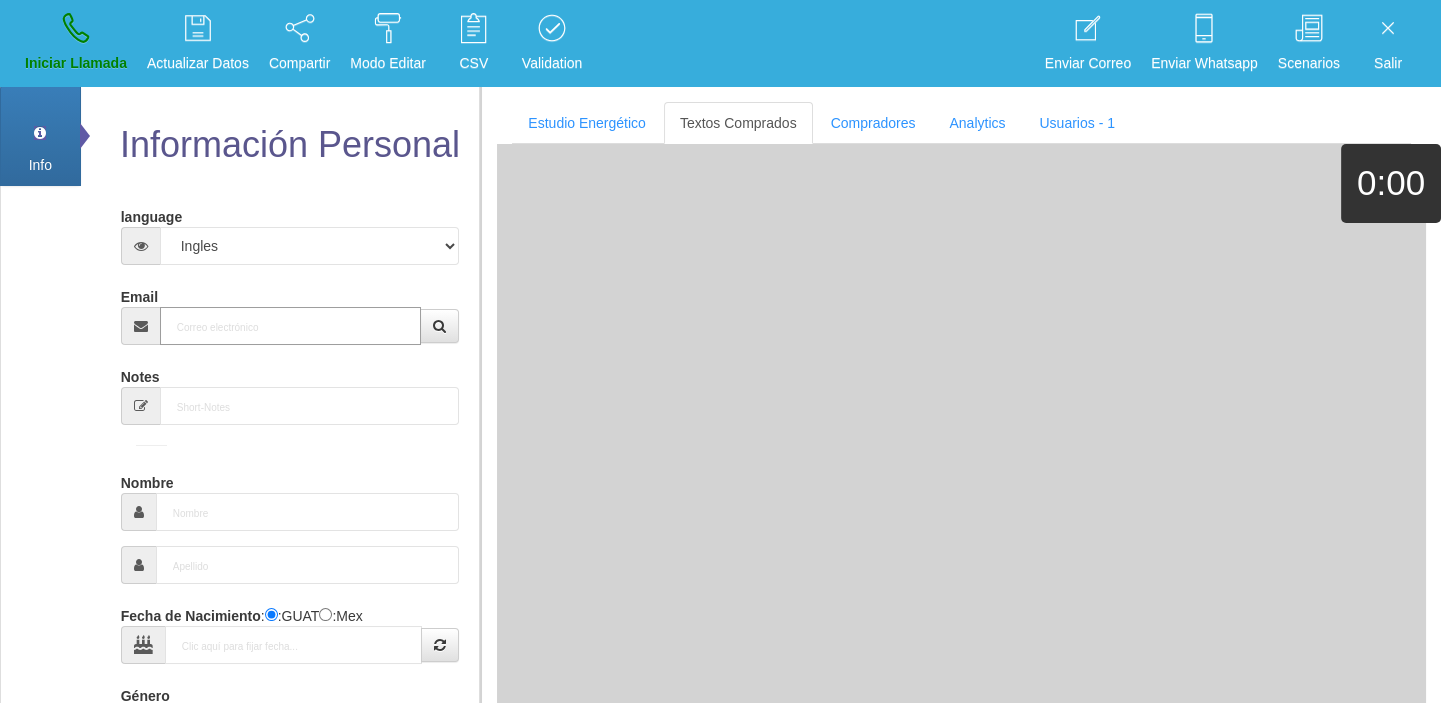 click on "Email" at bounding box center [291, 326] 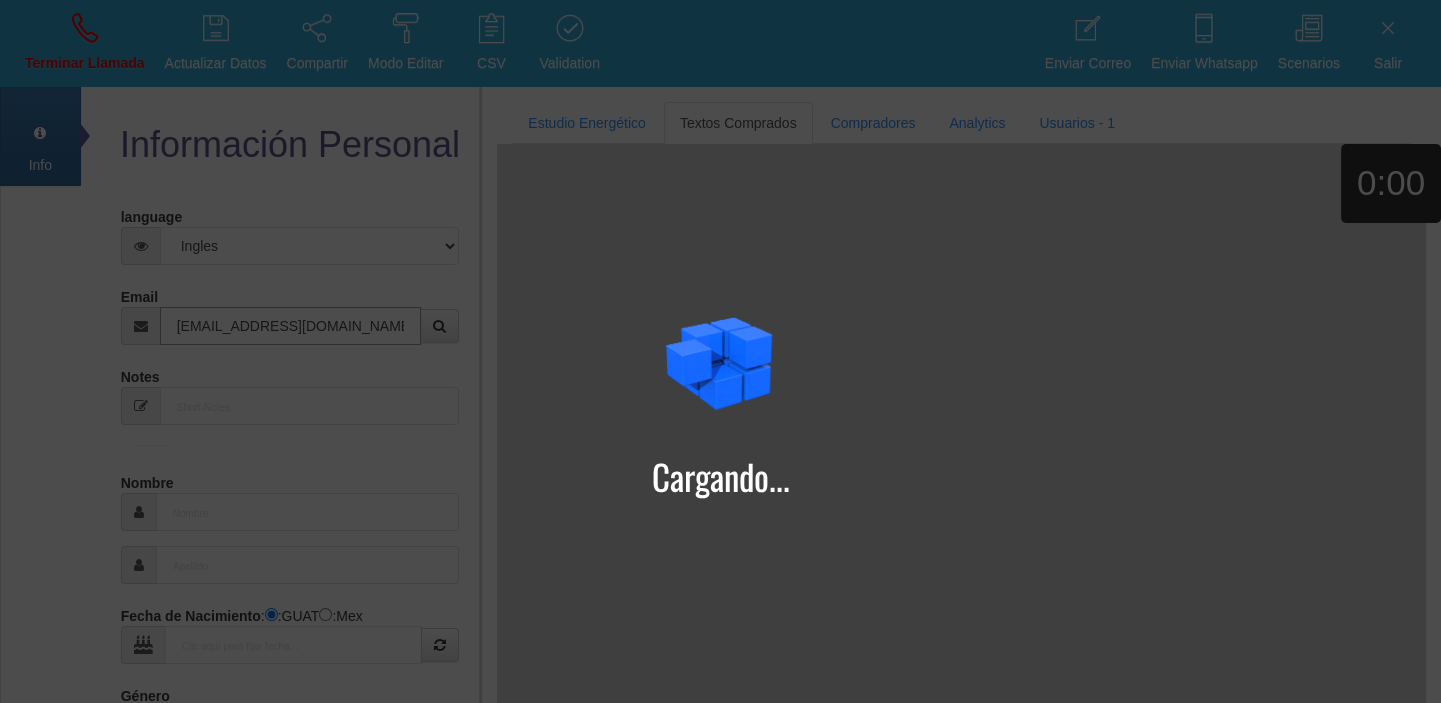 type on "[EMAIL_ADDRESS][DOMAIN_NAME]" 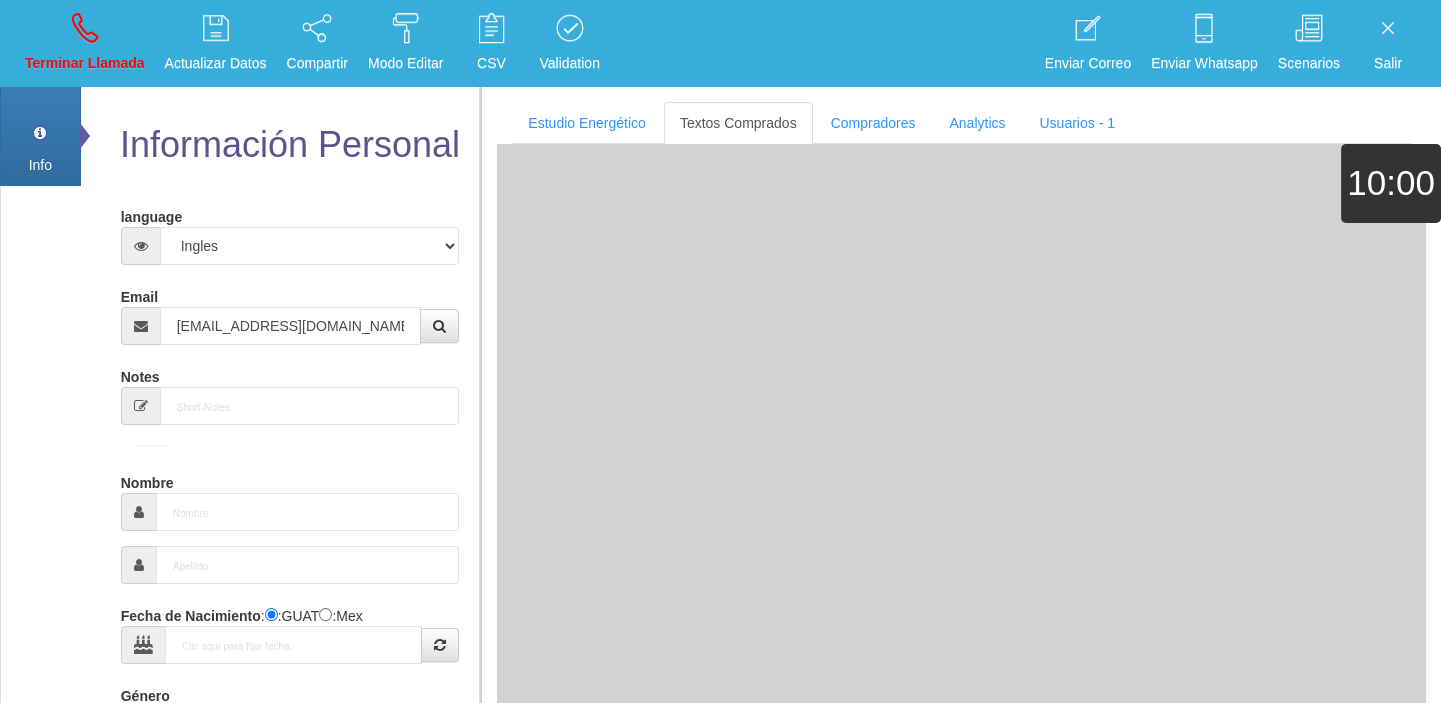 type on "[DATE]" 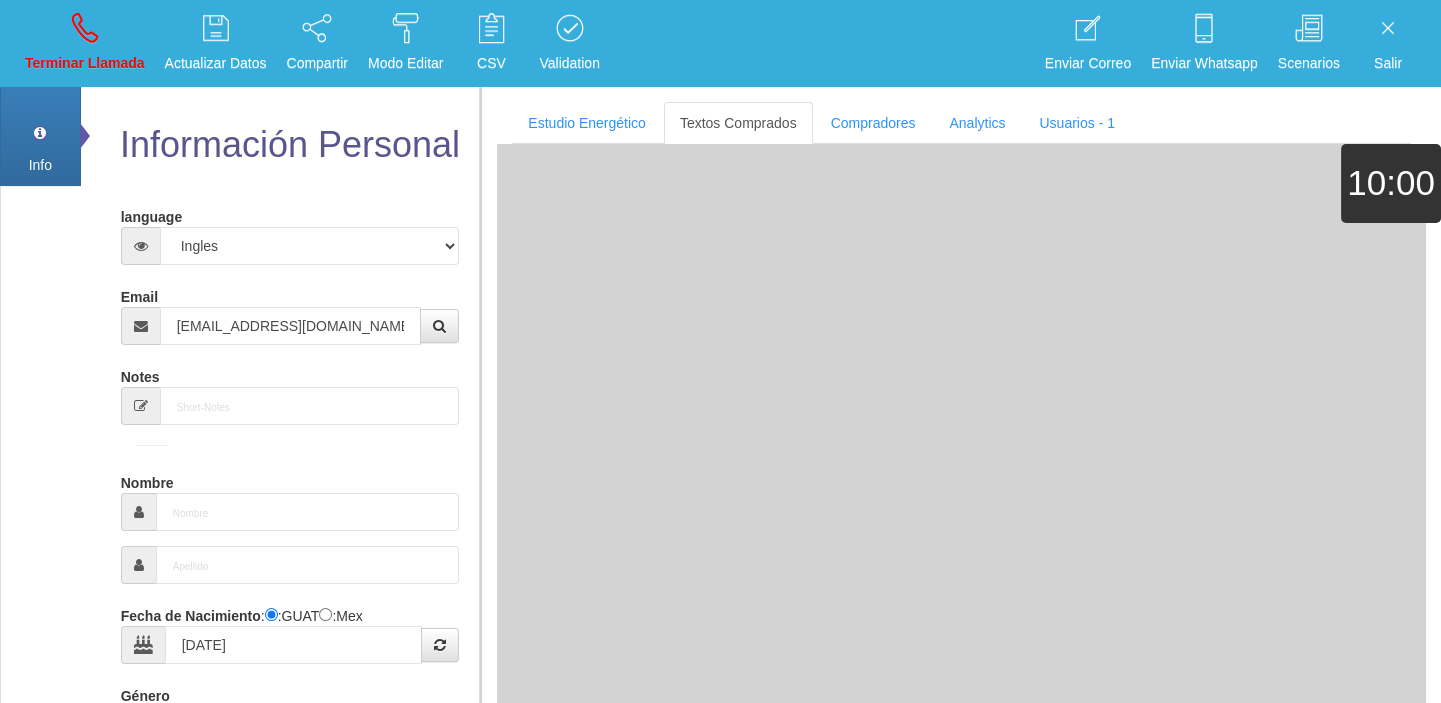 type on "Buen Comprador" 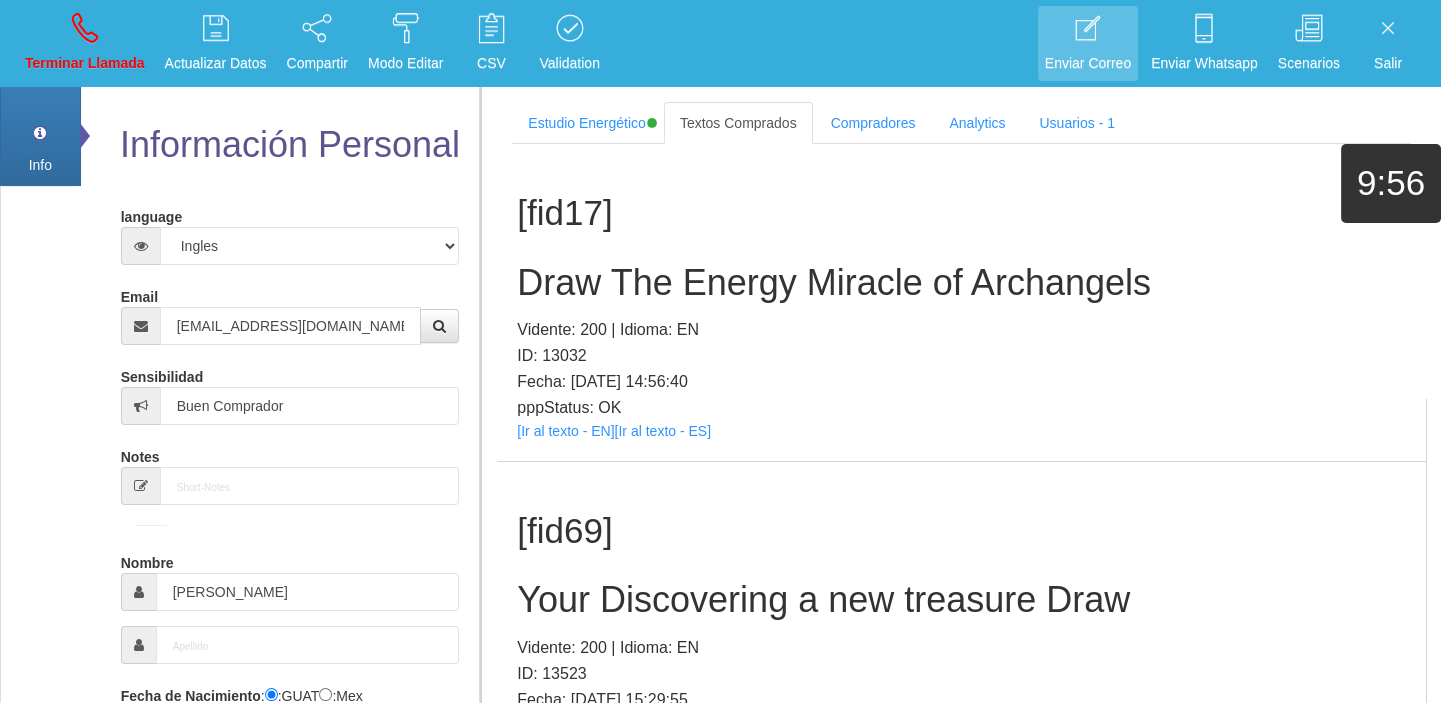 scroll, scrollTop: 5, scrollLeft: 0, axis: vertical 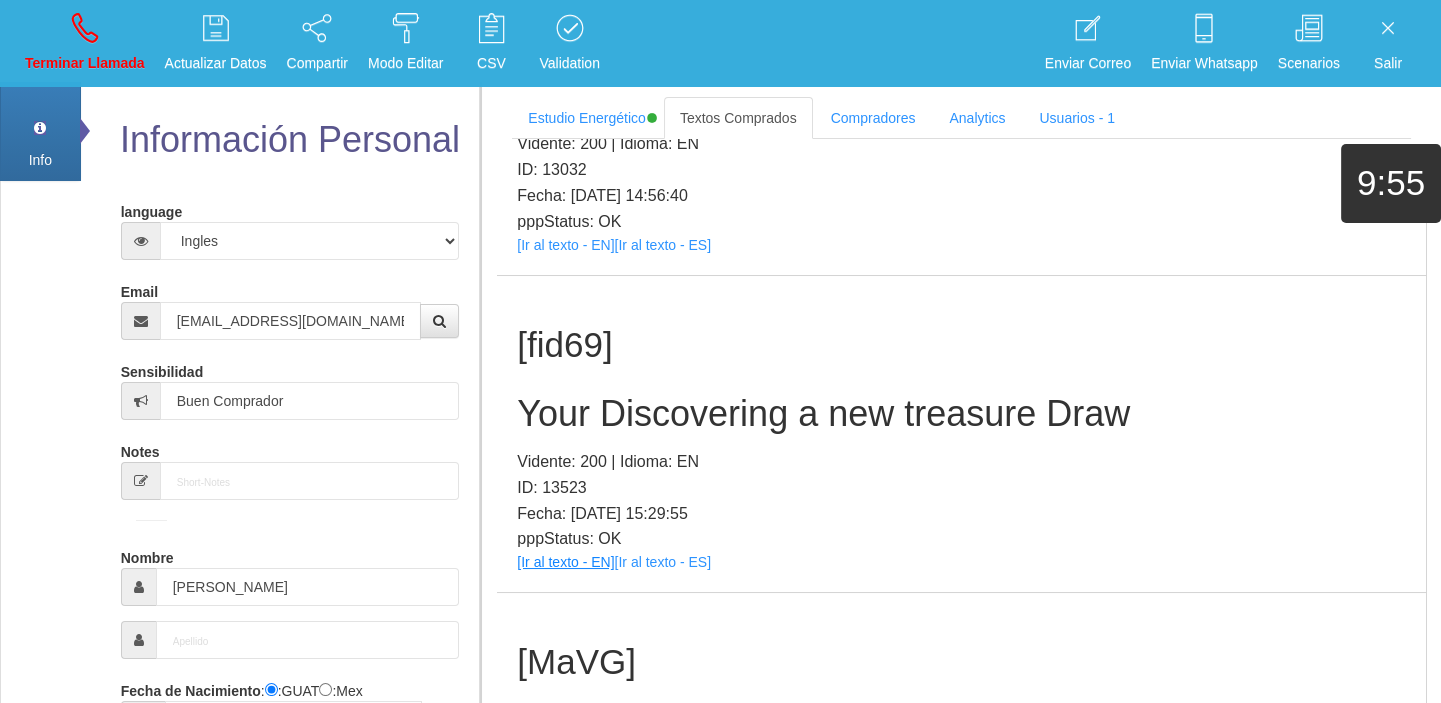 drag, startPoint x: 580, startPoint y: 549, endPoint x: 576, endPoint y: 562, distance: 13.601471 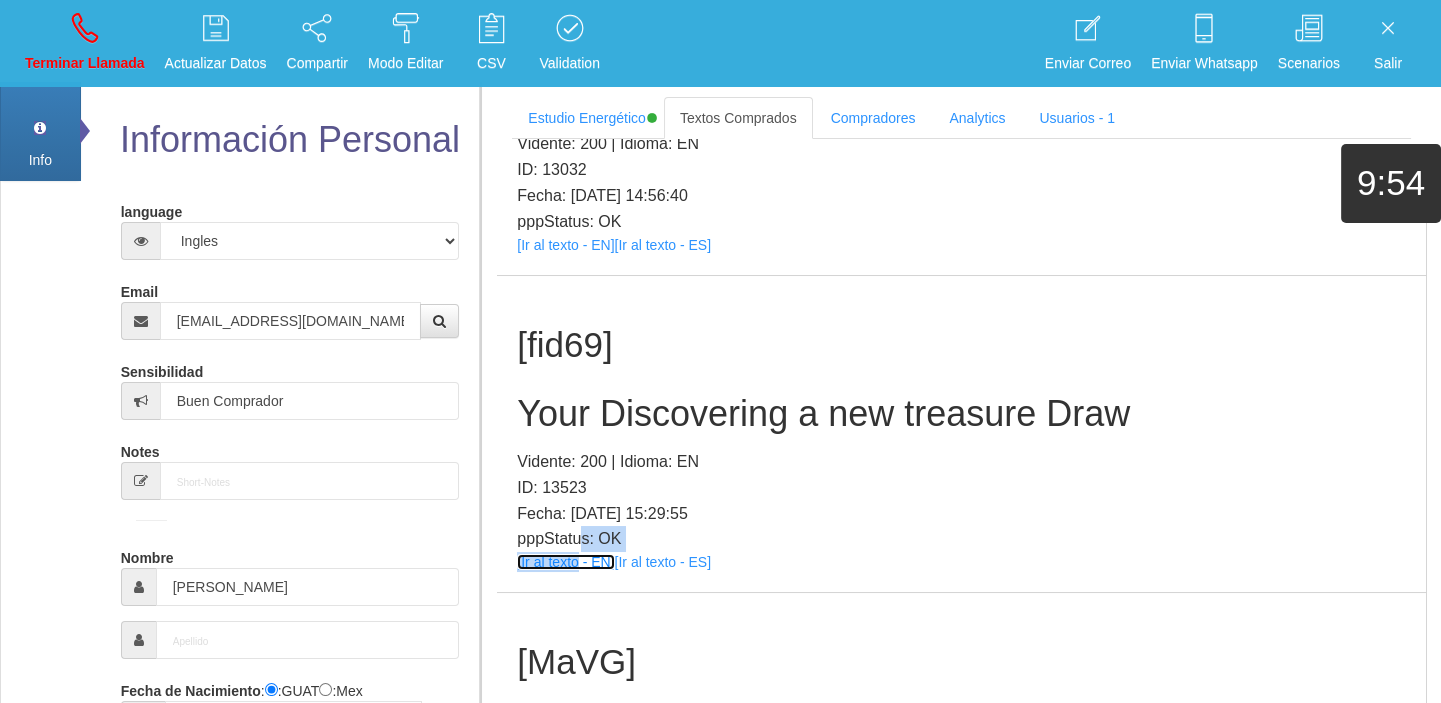 click on "[Ir al texto - EN]" at bounding box center [565, 562] 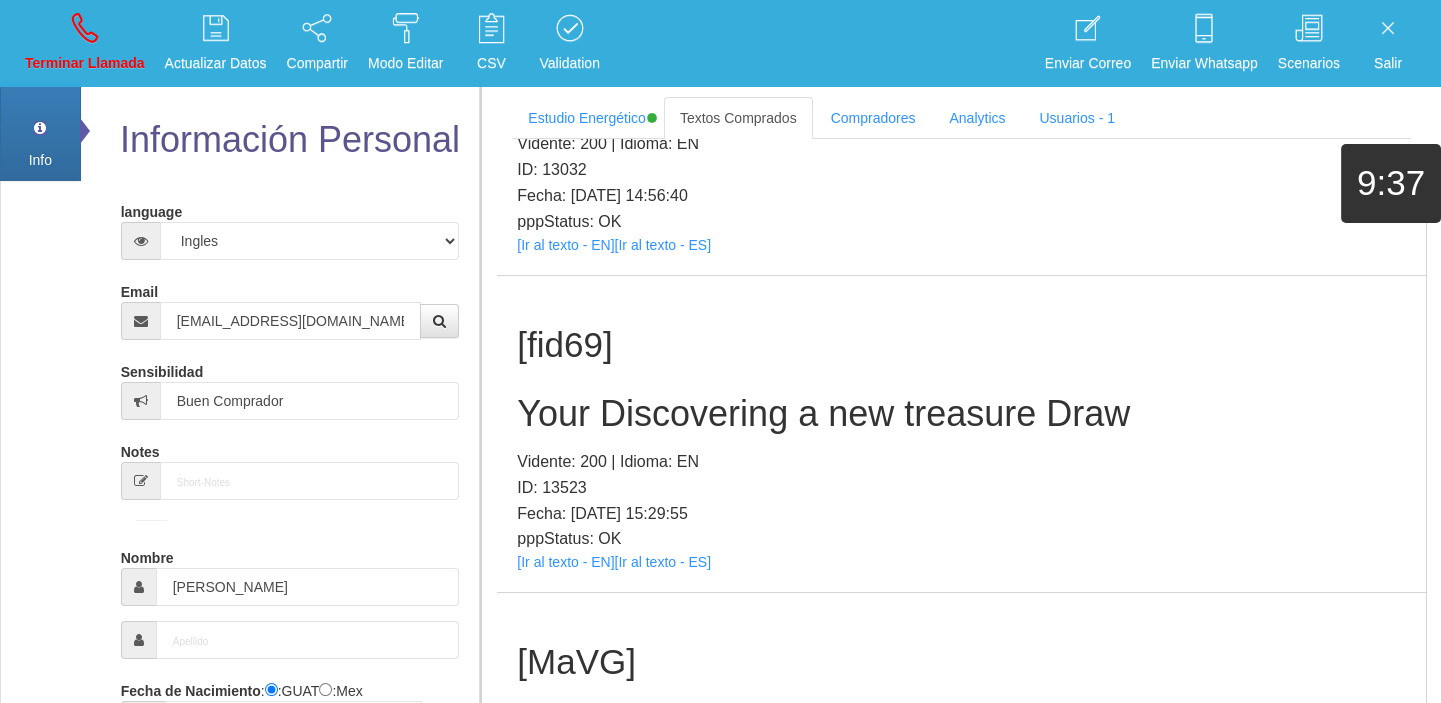 click on "[fid69] Your Discovering a new treasure Draw Vidente: 200 | Idioma: EN ID: 13523 Fecha: [DATE] 15:29:55 pppStatus: OK [Ir al texto - EN] [Ir al texto - ES]" at bounding box center (961, 434) 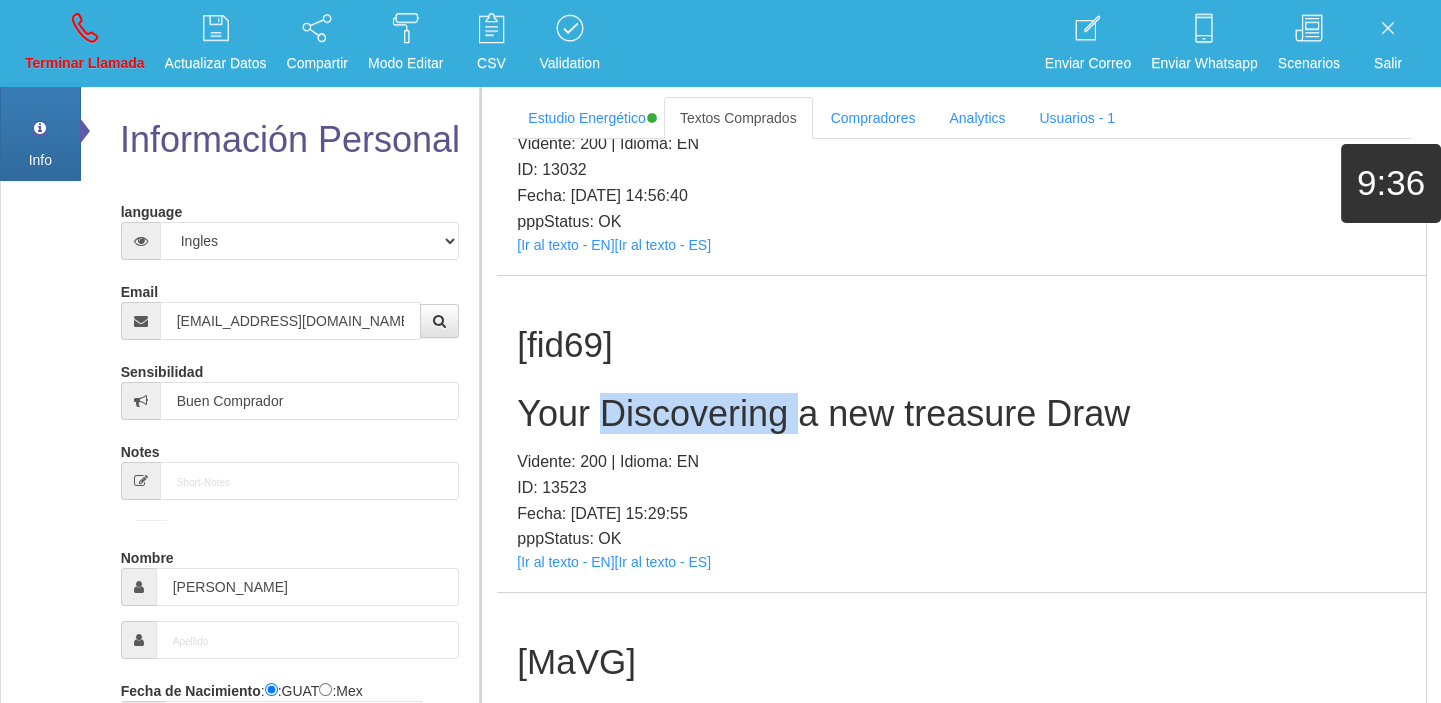 click on "[fid69] Your Discovering a new treasure Draw Vidente: 200 | Idioma: EN ID: 13523 Fecha: [DATE] 15:29:55 pppStatus: OK [Ir al texto - EN] [Ir al texto - ES]" at bounding box center [961, 434] 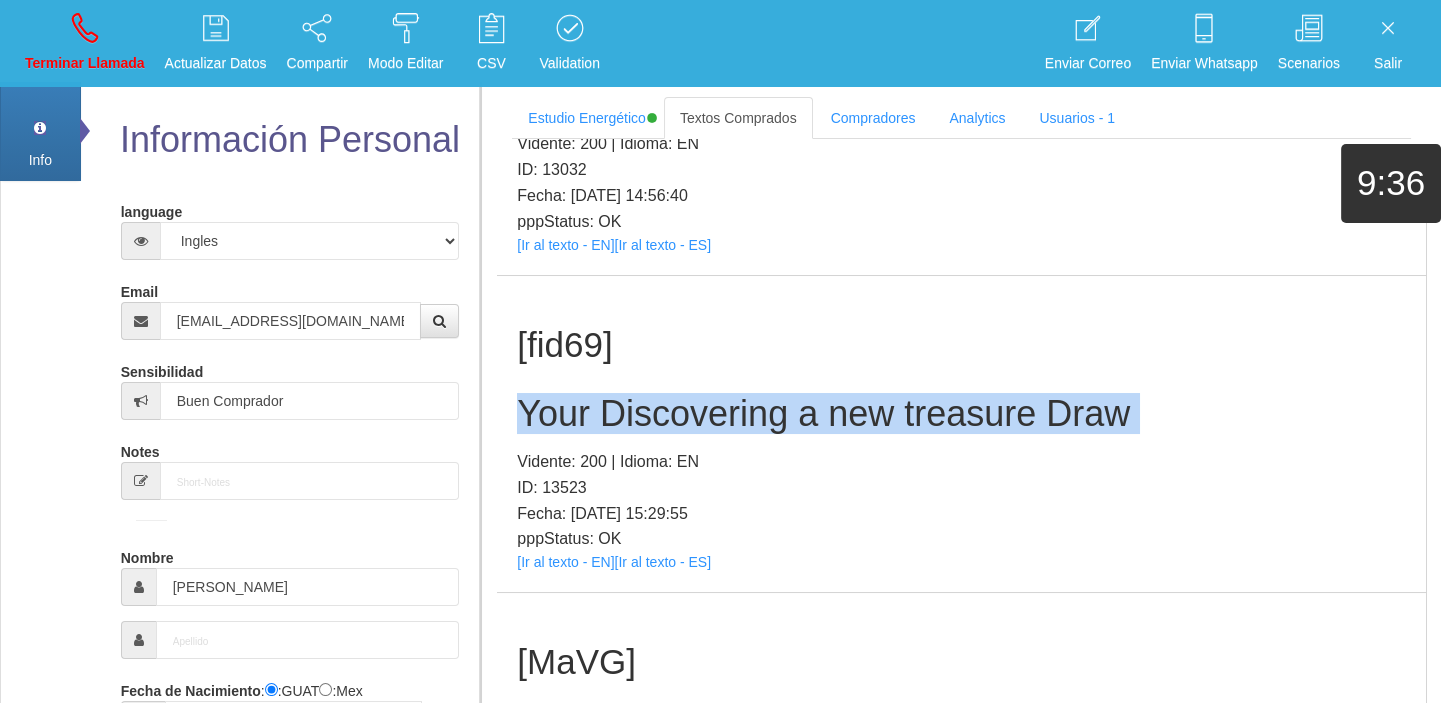 click on "[fid69] Your Discovering a new treasure Draw Vidente: 200 | Idioma: EN ID: 13523 Fecha: [DATE] 15:29:55 pppStatus: OK [Ir al texto - EN] [Ir al texto - ES]" at bounding box center (961, 434) 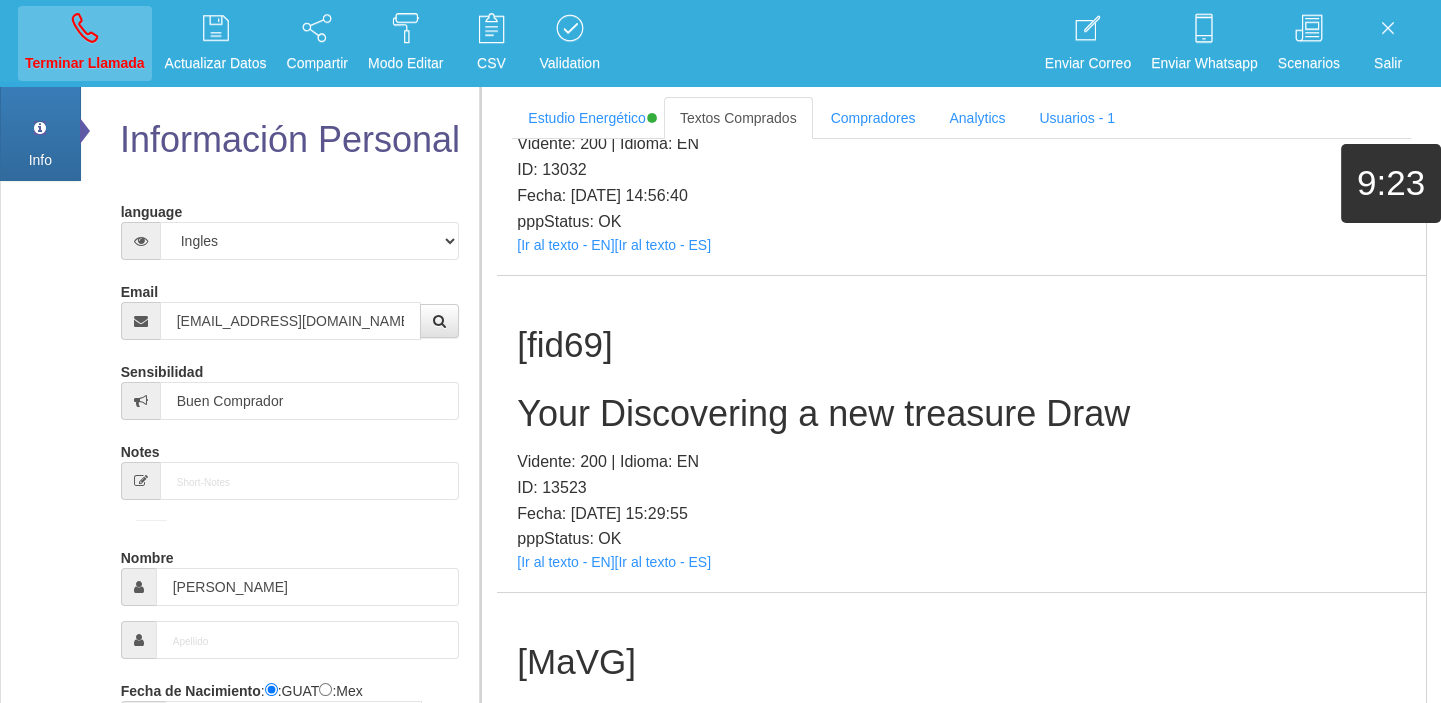 drag, startPoint x: 88, startPoint y: 86, endPoint x: 93, endPoint y: 63, distance: 23.537205 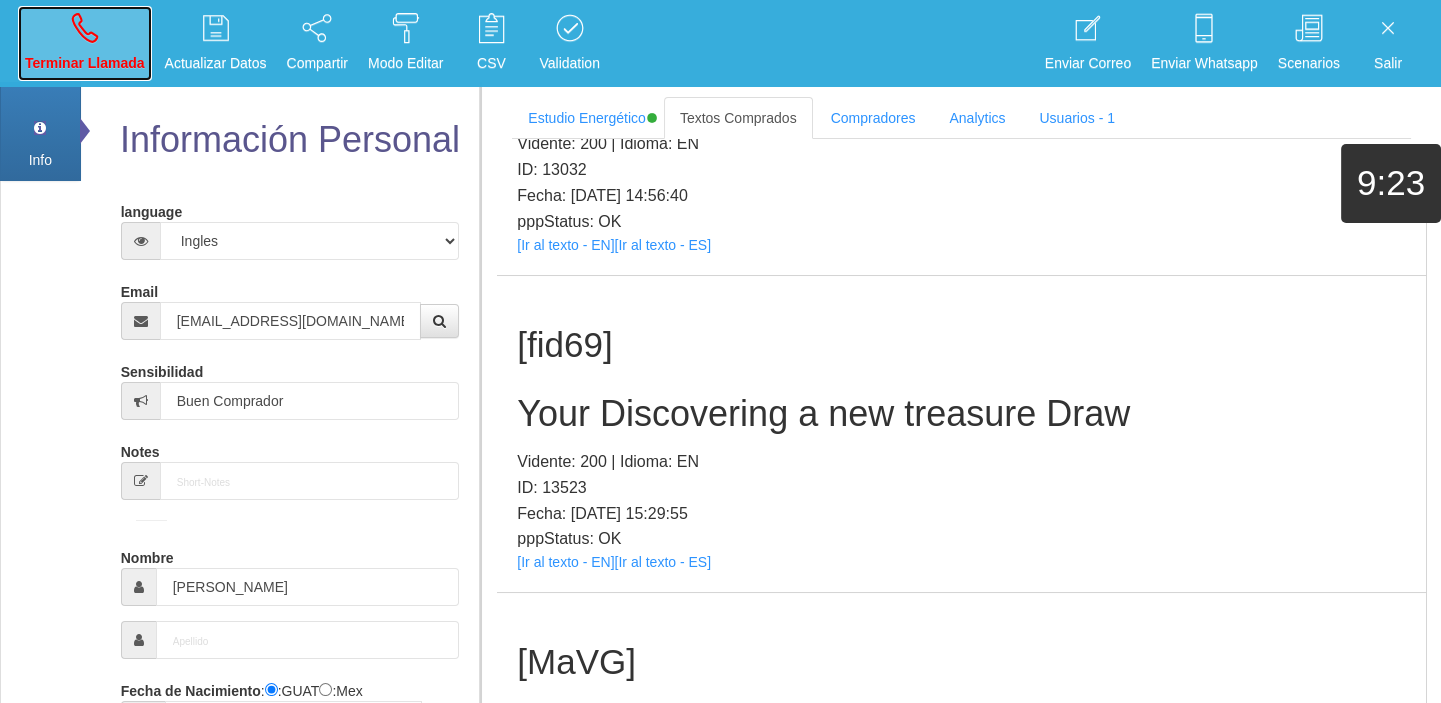 click on "Terminar Llamada" at bounding box center [85, 43] 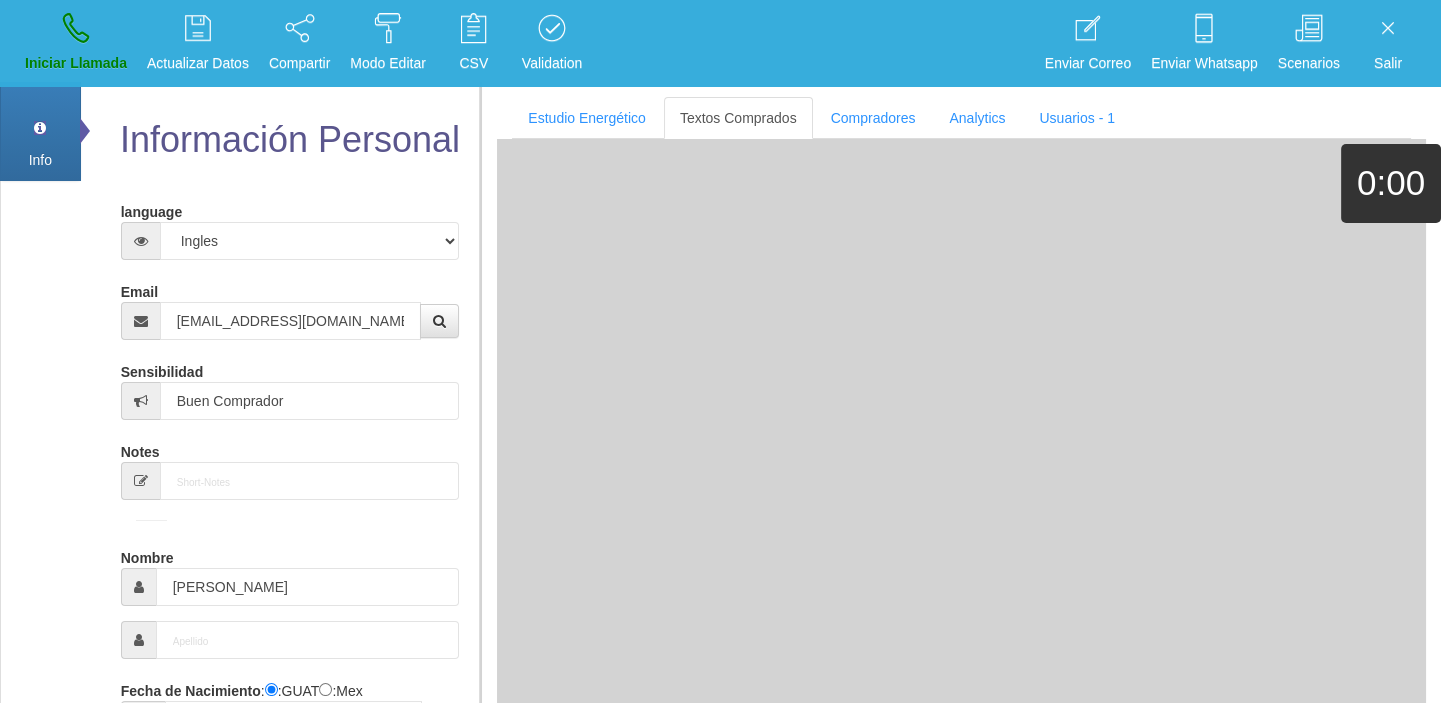 type 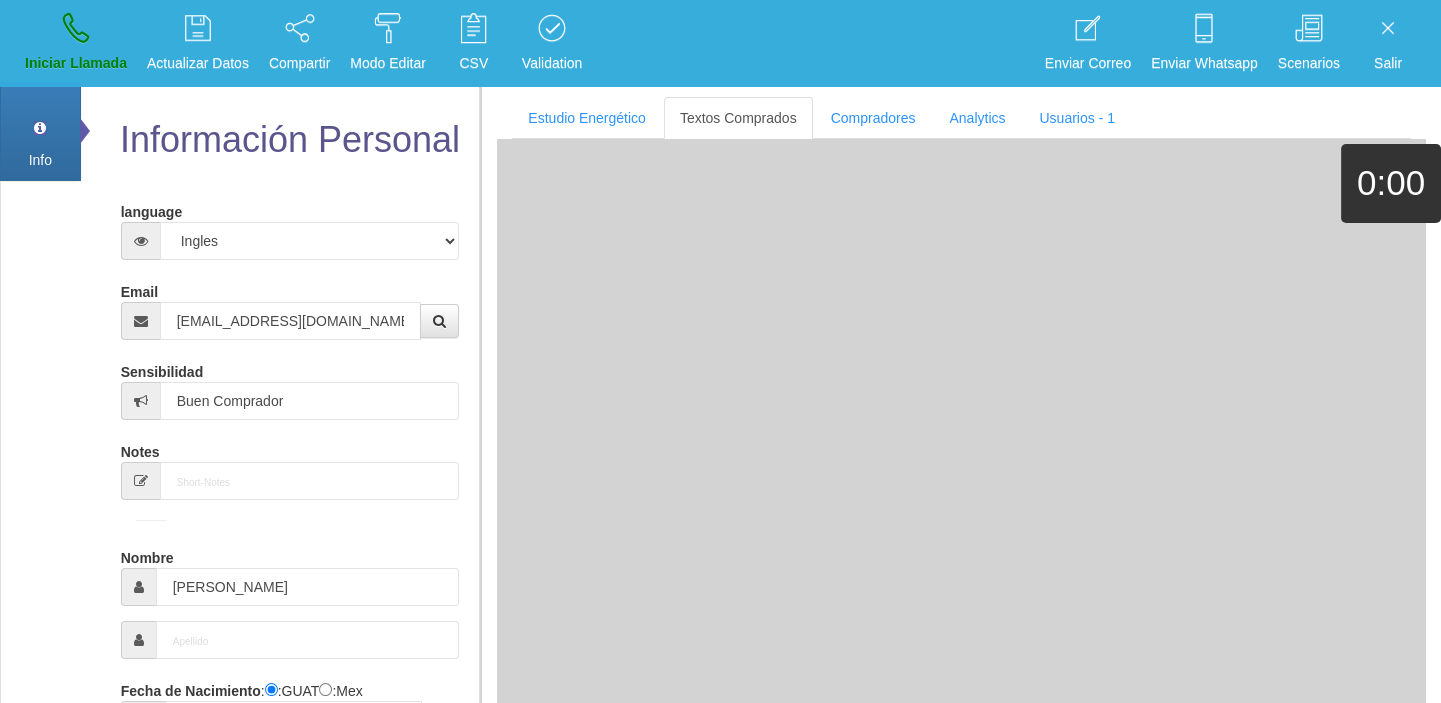 type 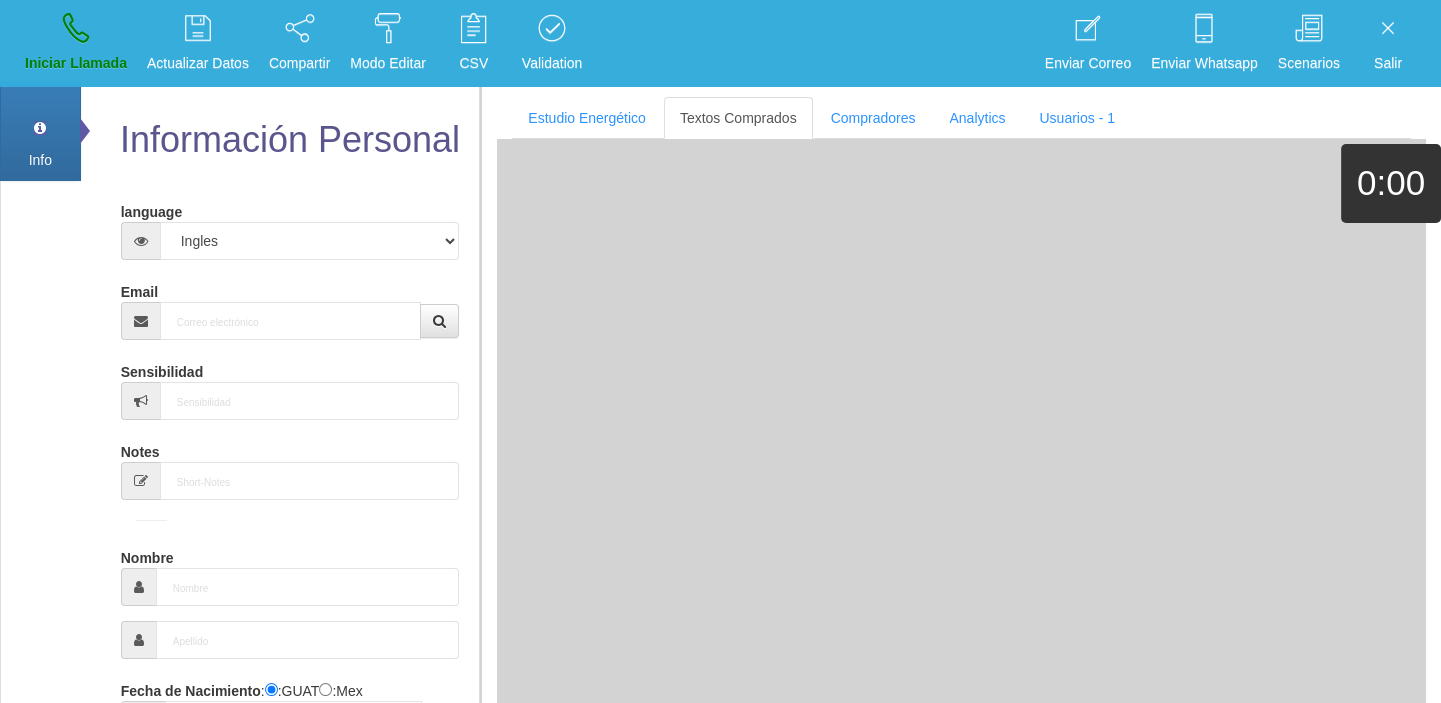 scroll, scrollTop: 0, scrollLeft: 0, axis: both 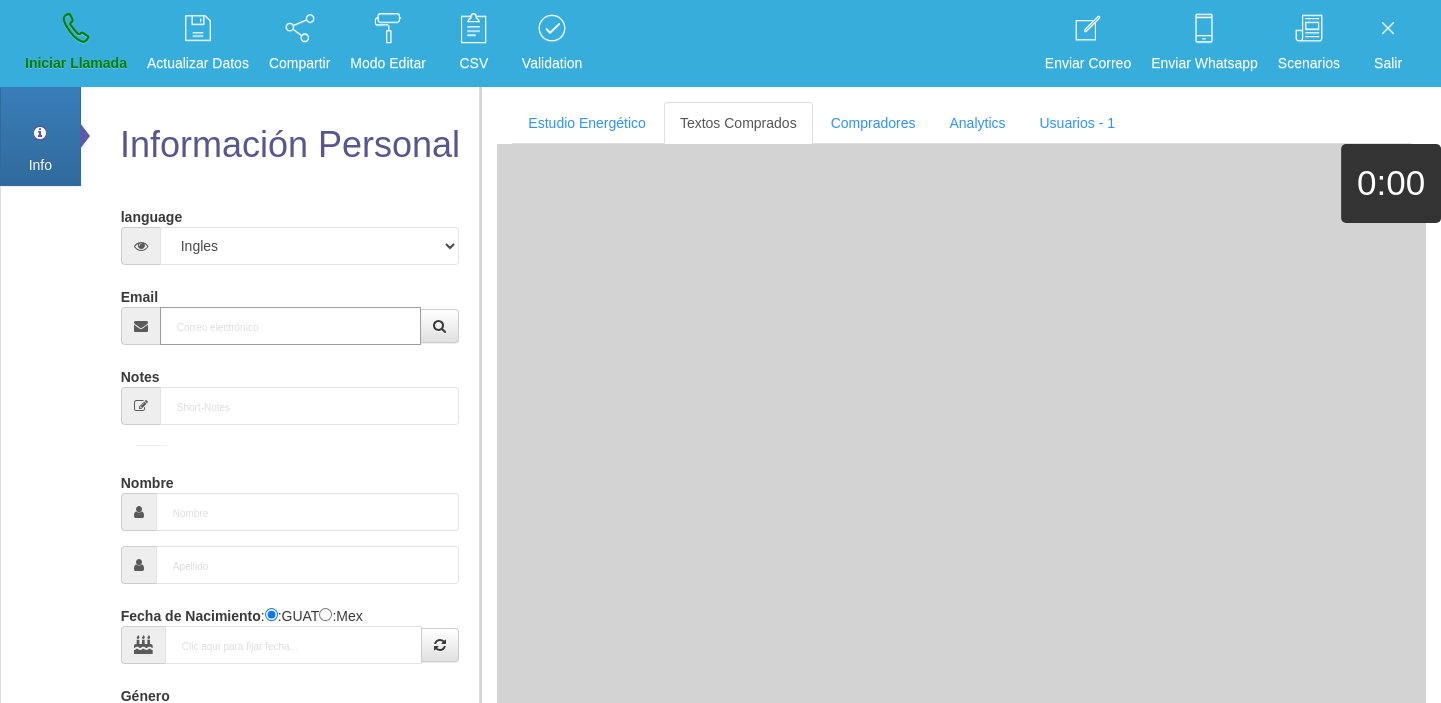 click on "Email" at bounding box center (291, 326) 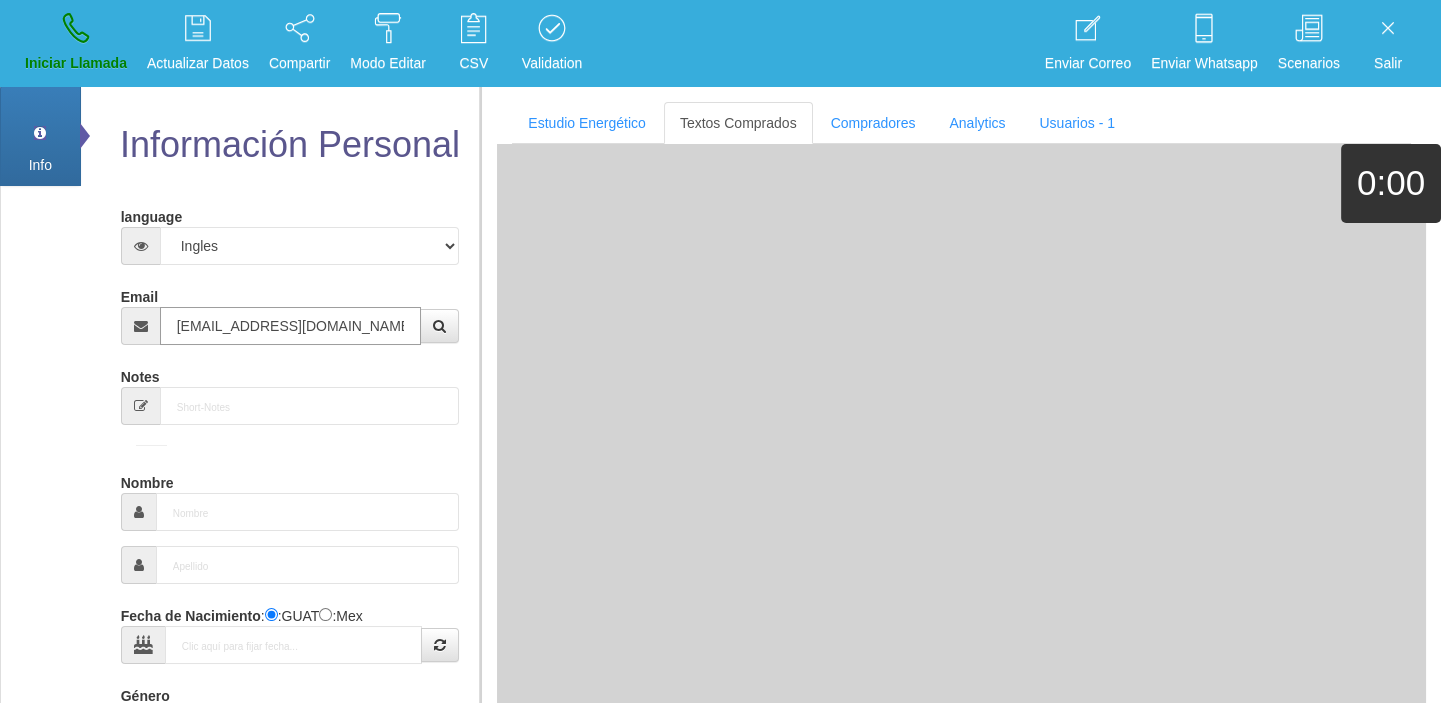 click on "[EMAIL_ADDRESS][DOMAIN_NAME]" at bounding box center (291, 326) 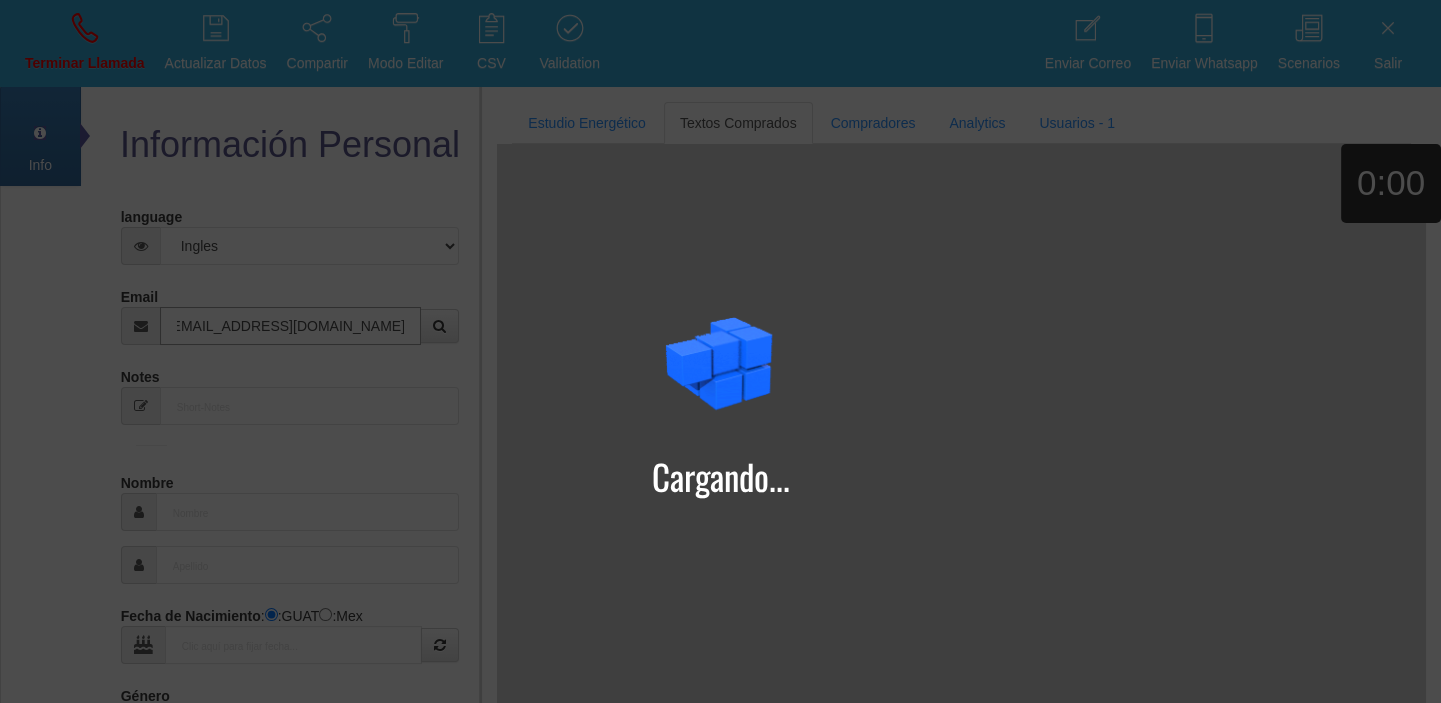 type on "[EMAIL_ADDRESS][DOMAIN_NAME]" 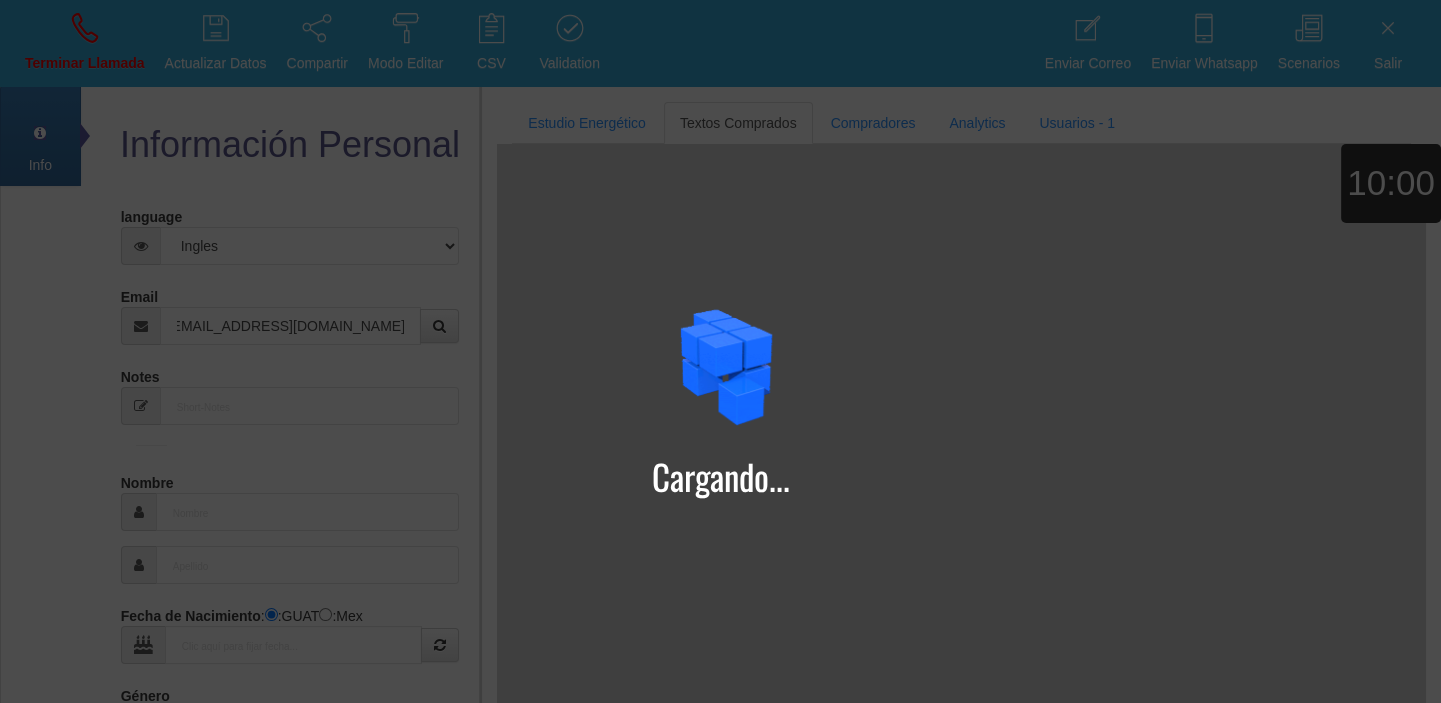 scroll, scrollTop: 0, scrollLeft: 0, axis: both 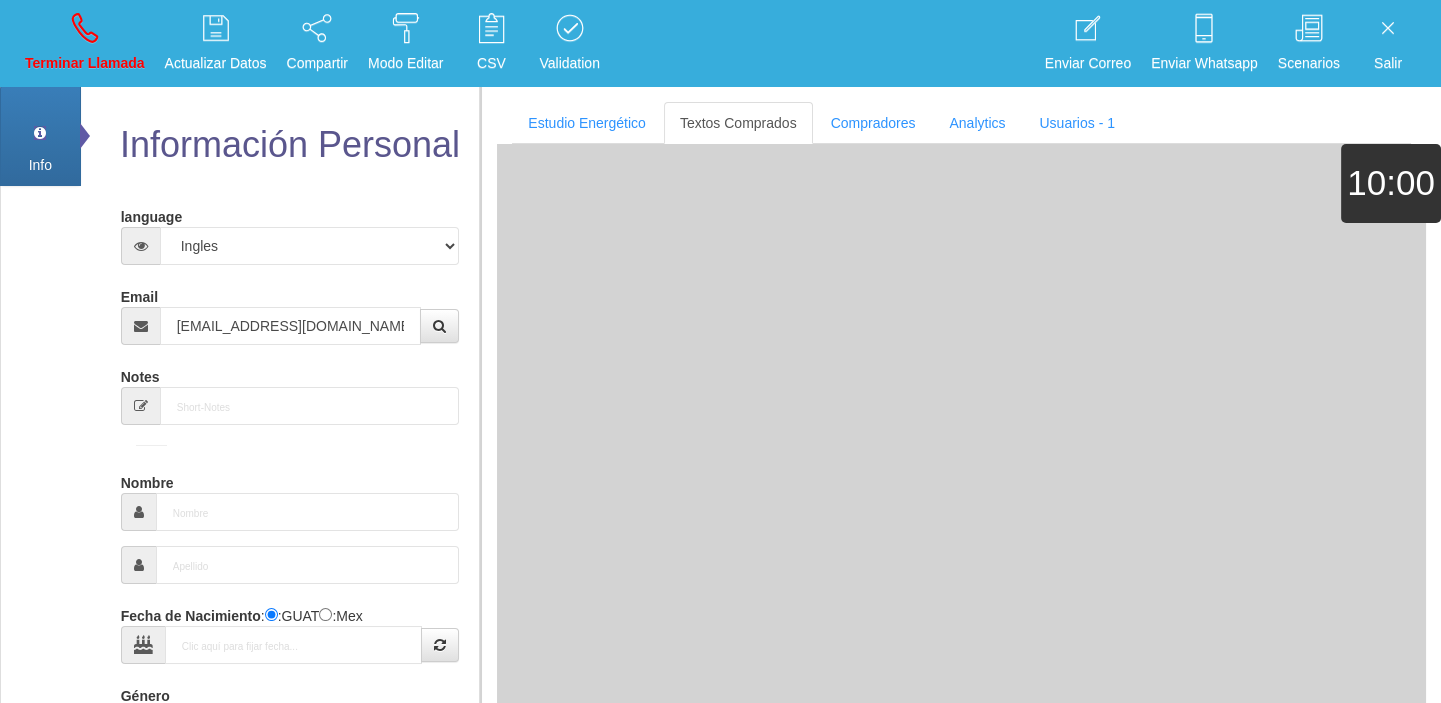 type on "[DATE]" 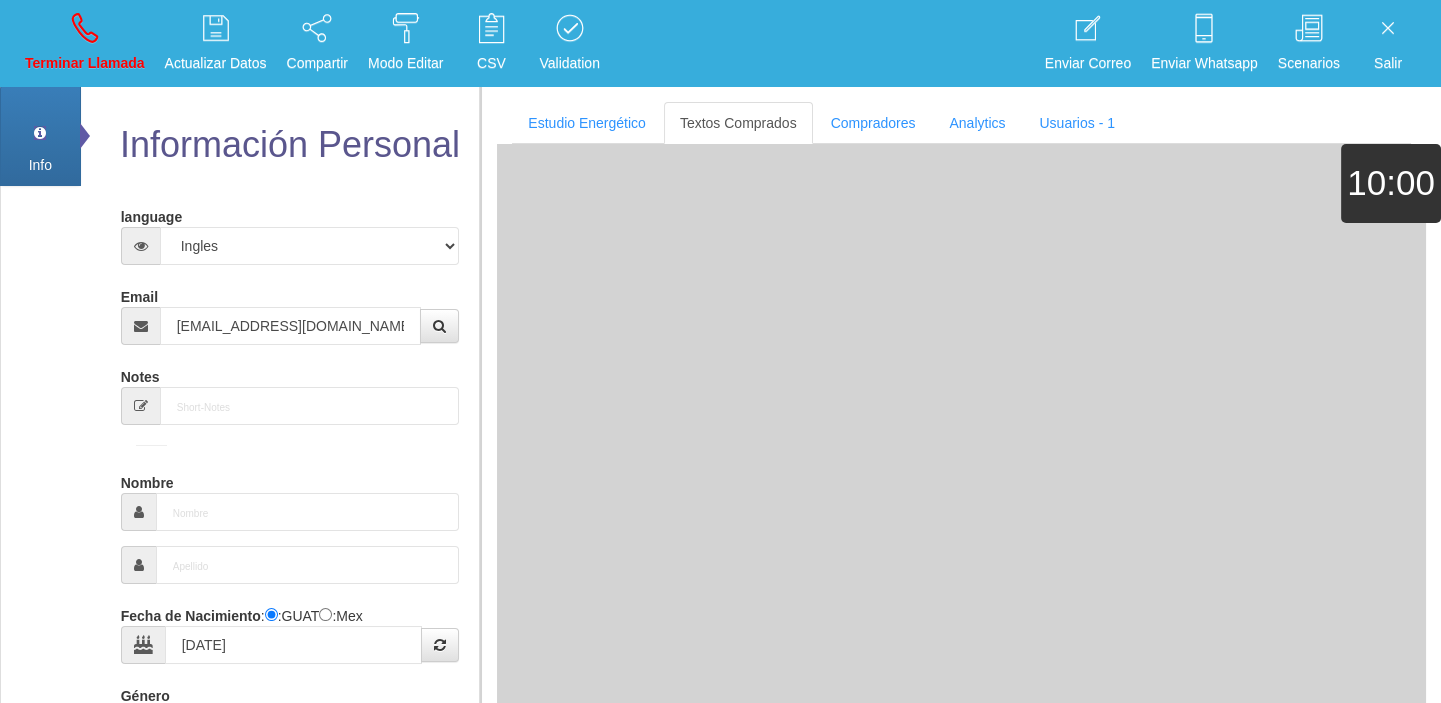 select on "1" 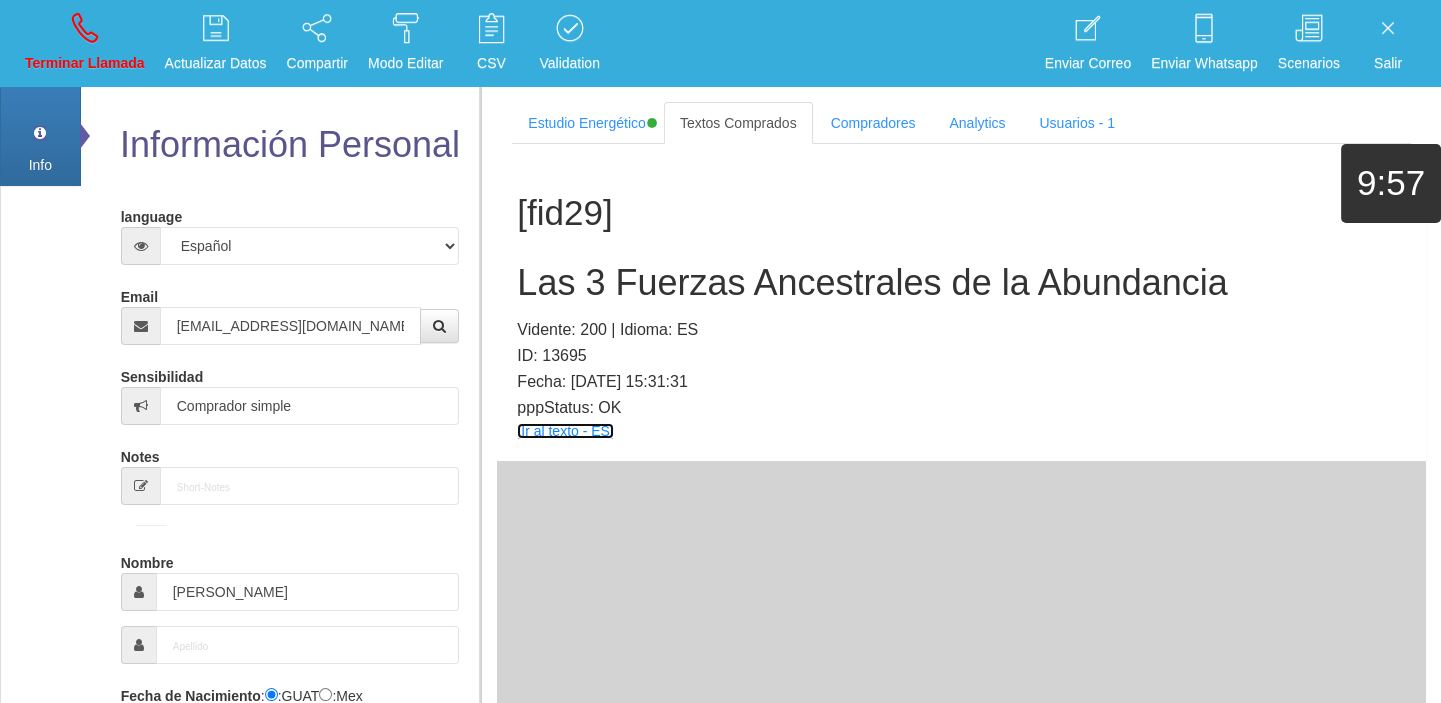 click on "[Ir al texto - ES]" at bounding box center [565, 431] 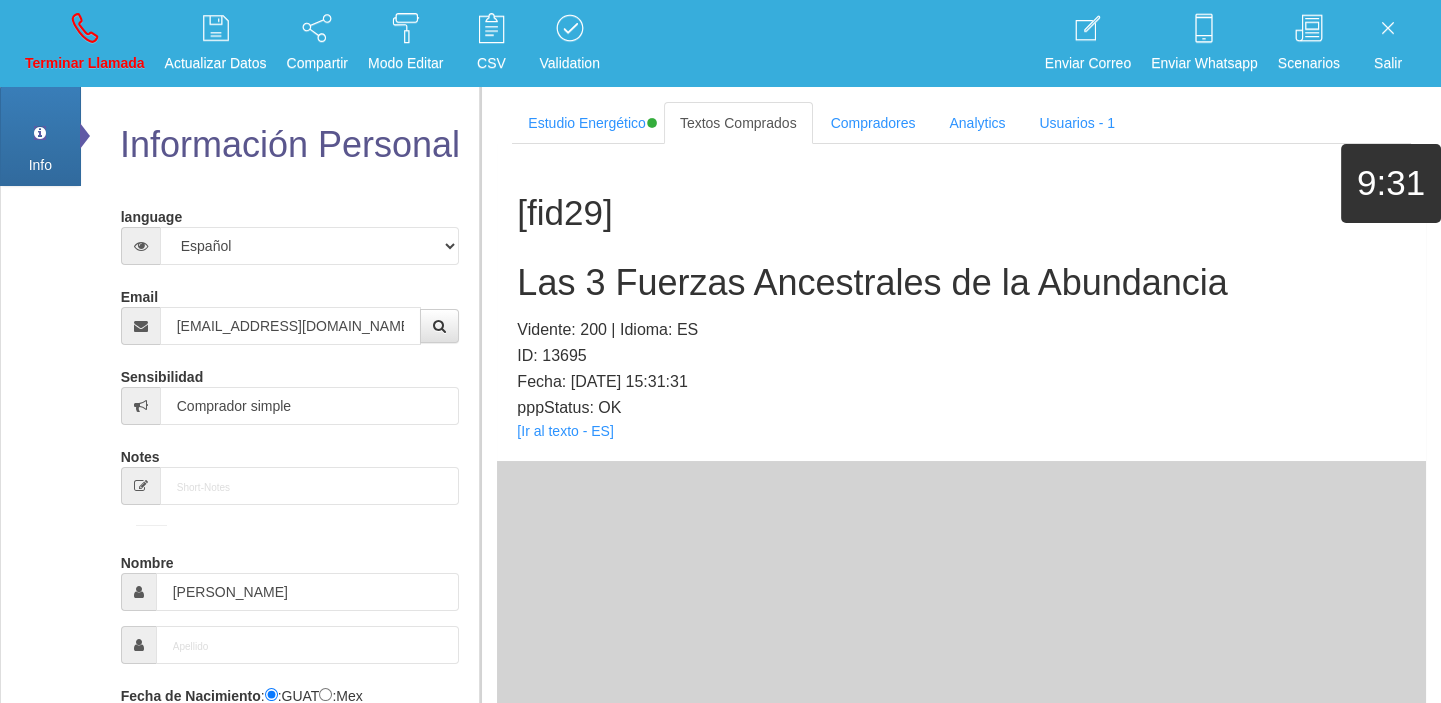 drag, startPoint x: 588, startPoint y: 219, endPoint x: 606, endPoint y: 268, distance: 52.201534 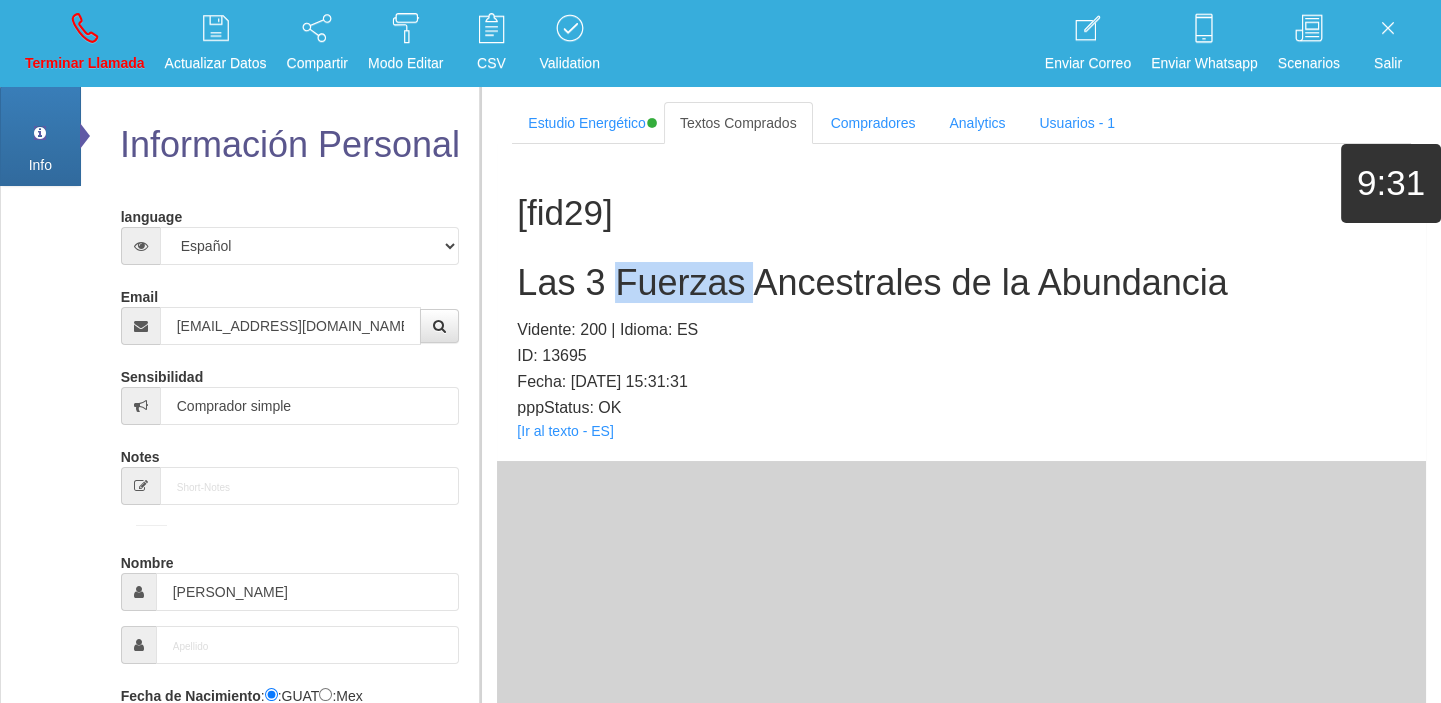 click on "Las 3 Fuerzas Ancestrales de la Abundancia" at bounding box center [961, 283] 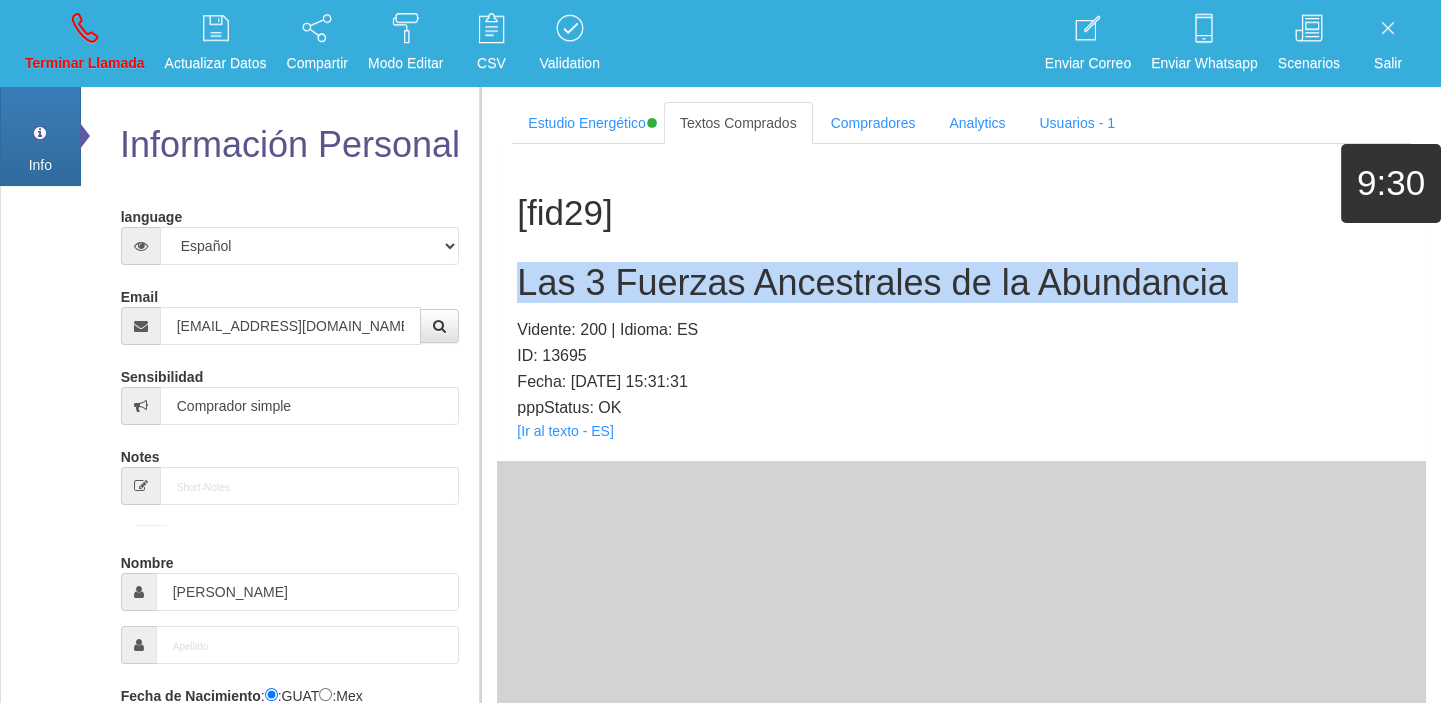 click on "Las 3 Fuerzas Ancestrales de la Abundancia" at bounding box center [961, 283] 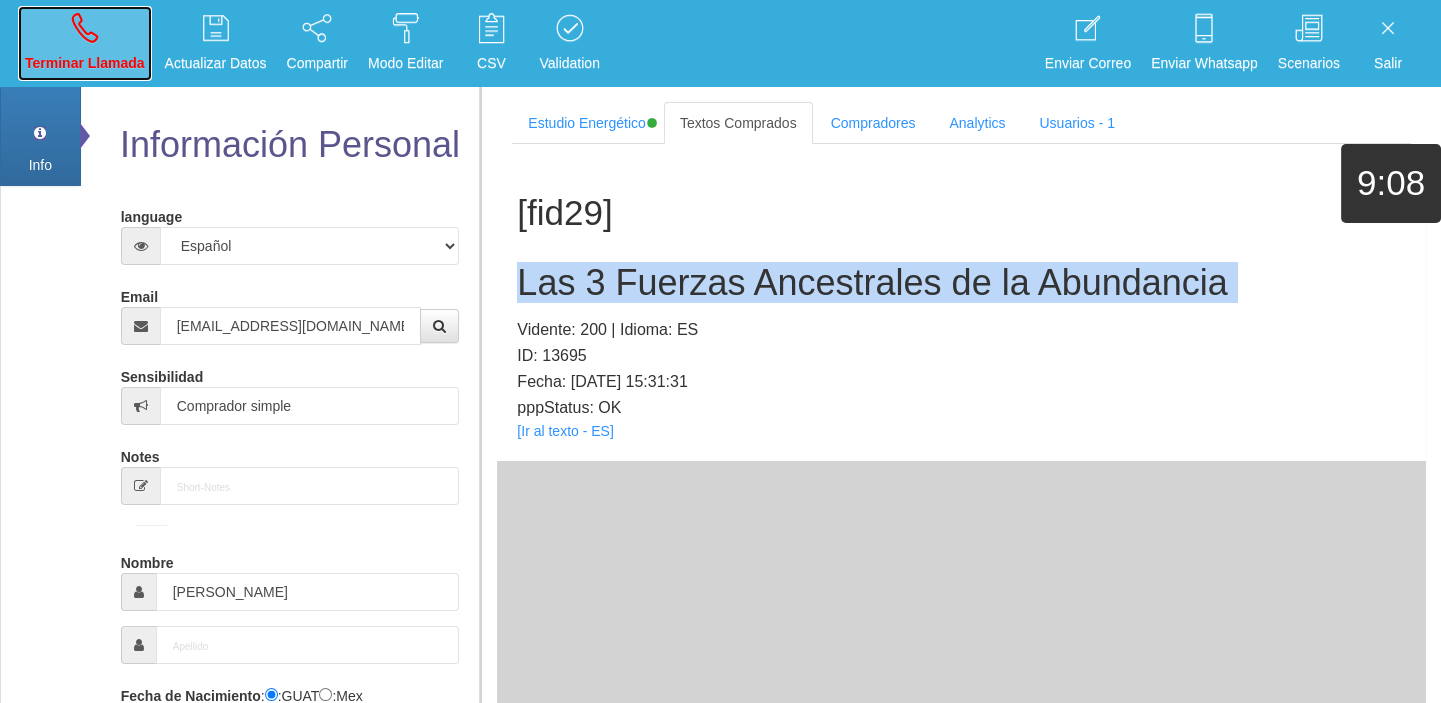 click on "Terminar Llamada" at bounding box center (85, 43) 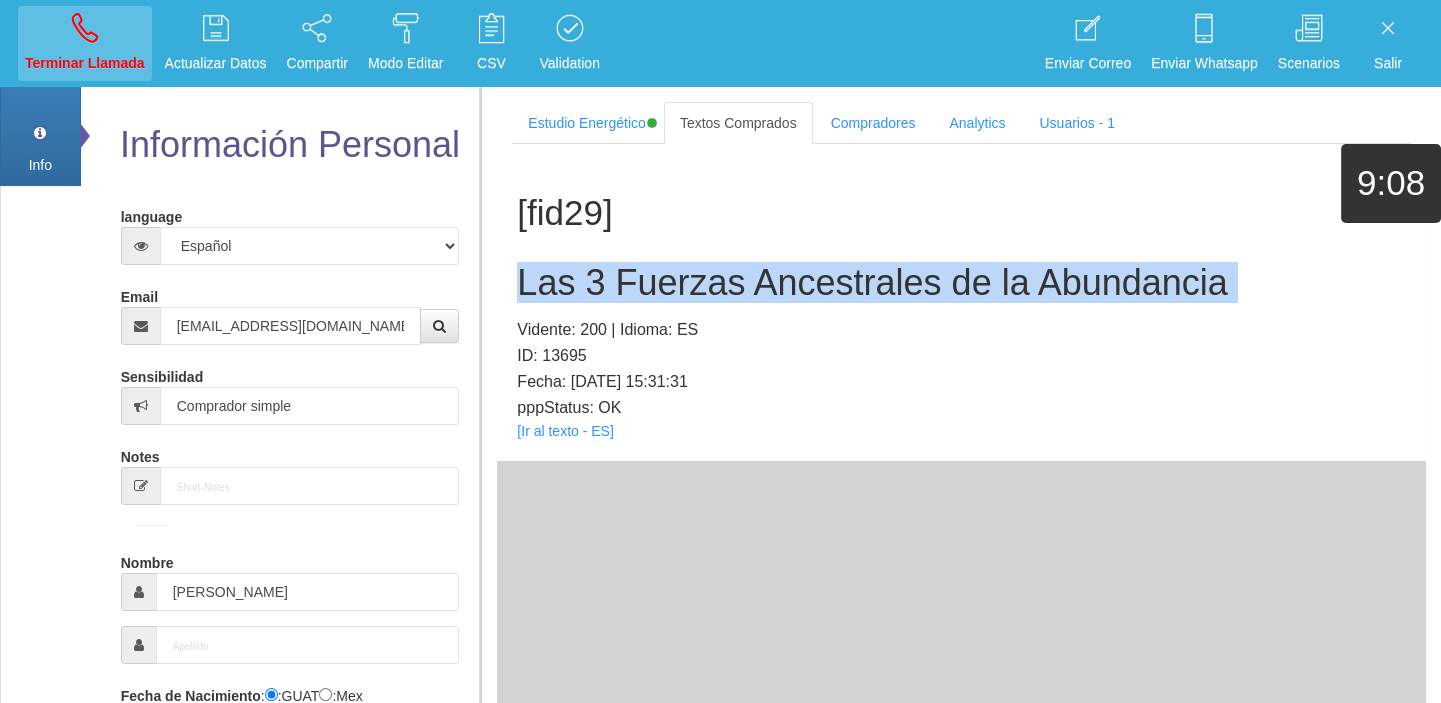type 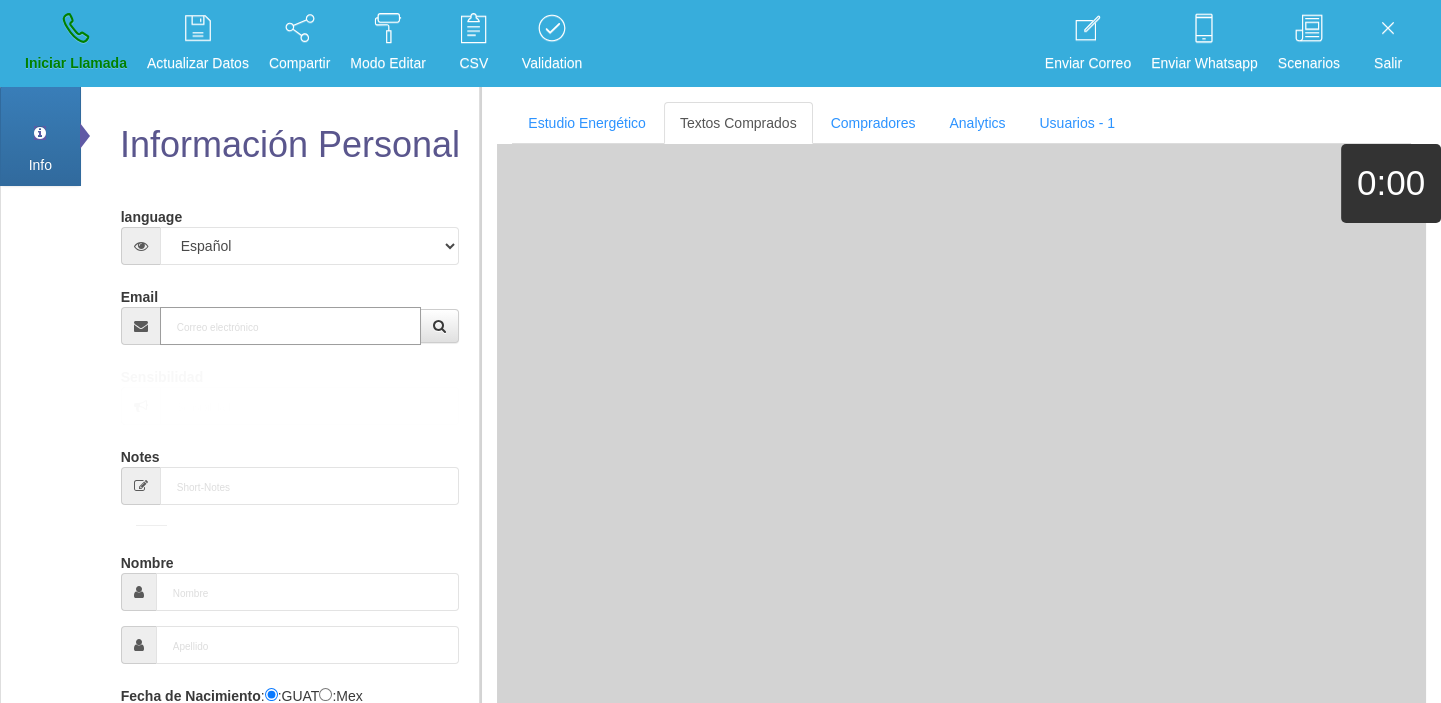 click on "Email" at bounding box center (291, 326) 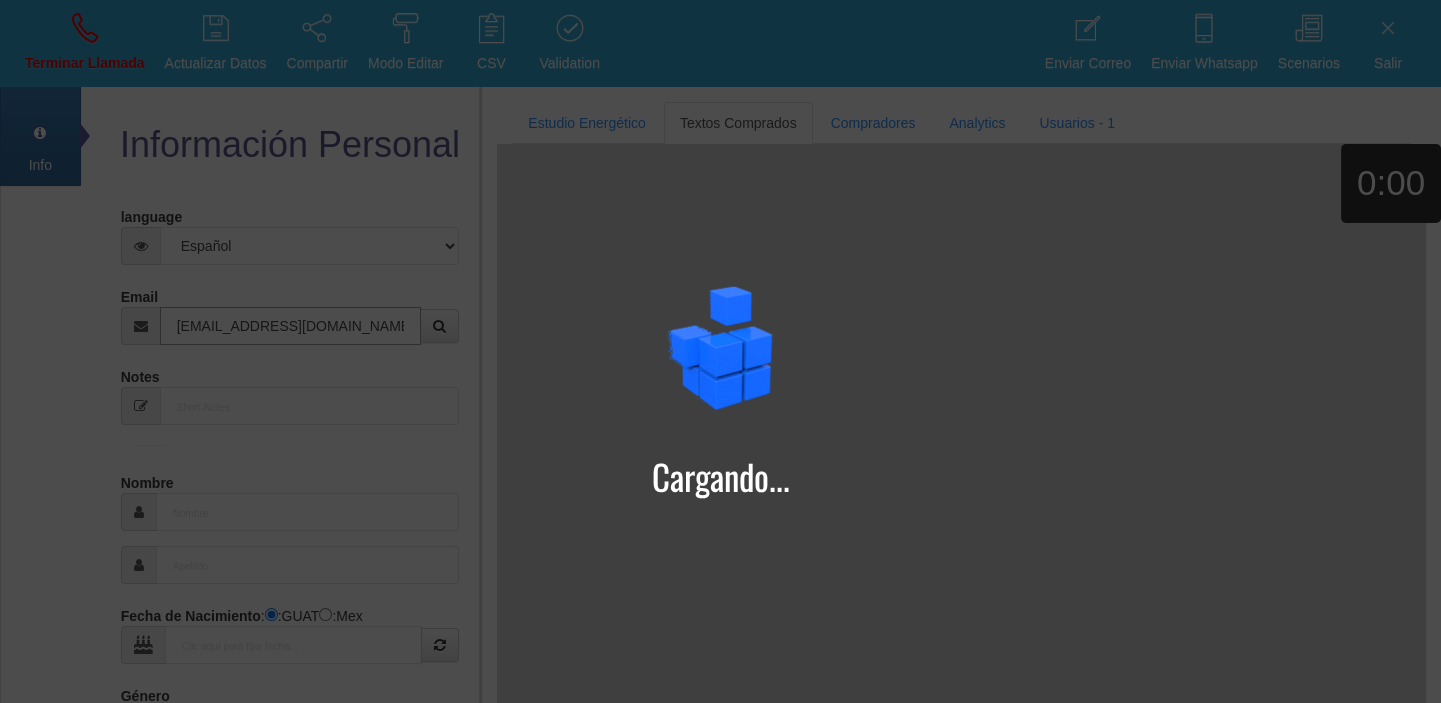 type on "[EMAIL_ADDRESS][DOMAIN_NAME]" 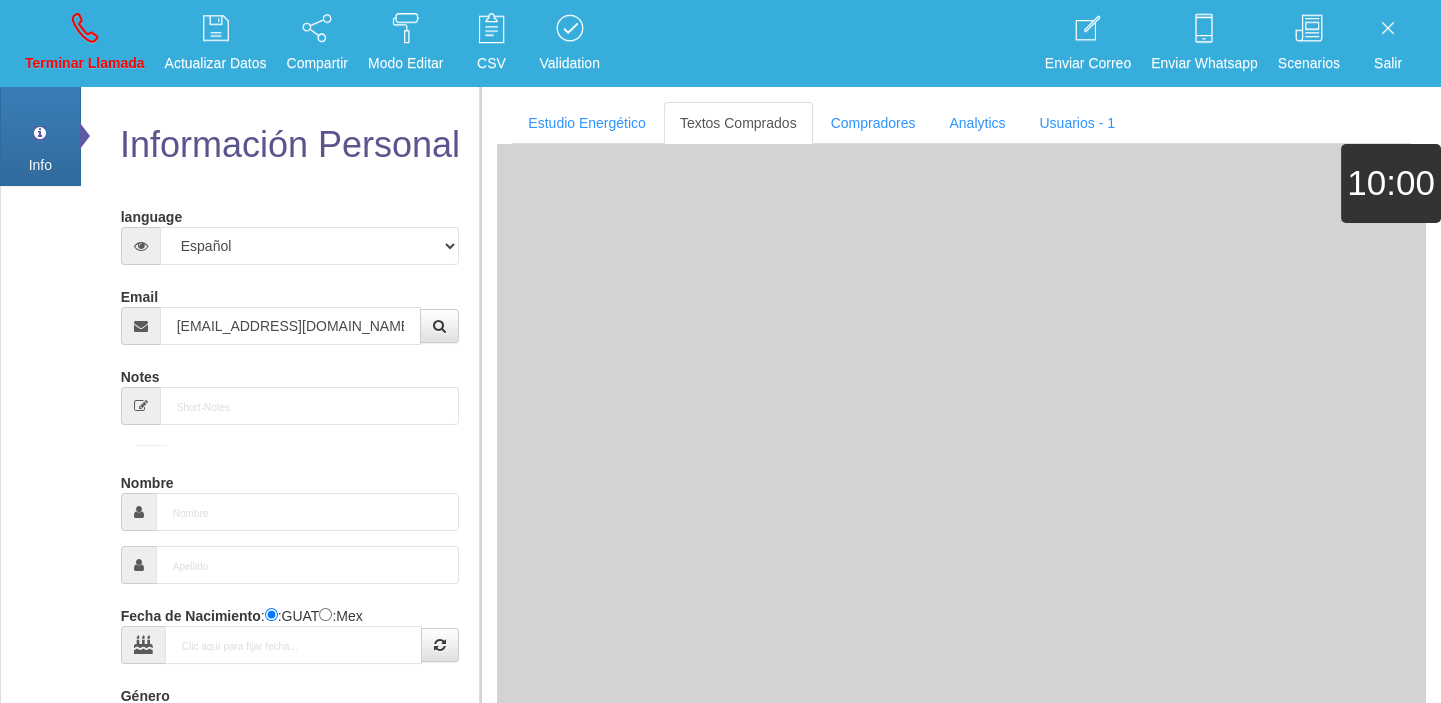 type on "24 Dic 1951" 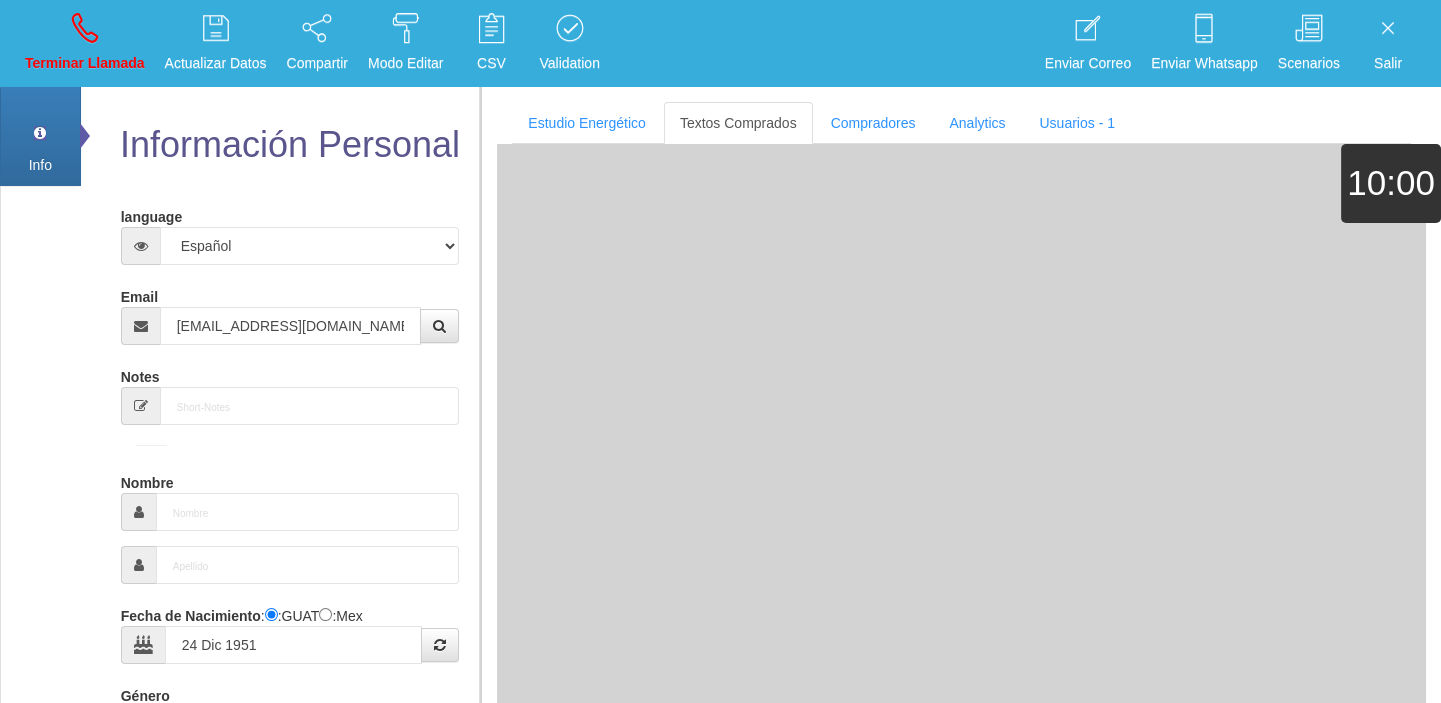 select on "4" 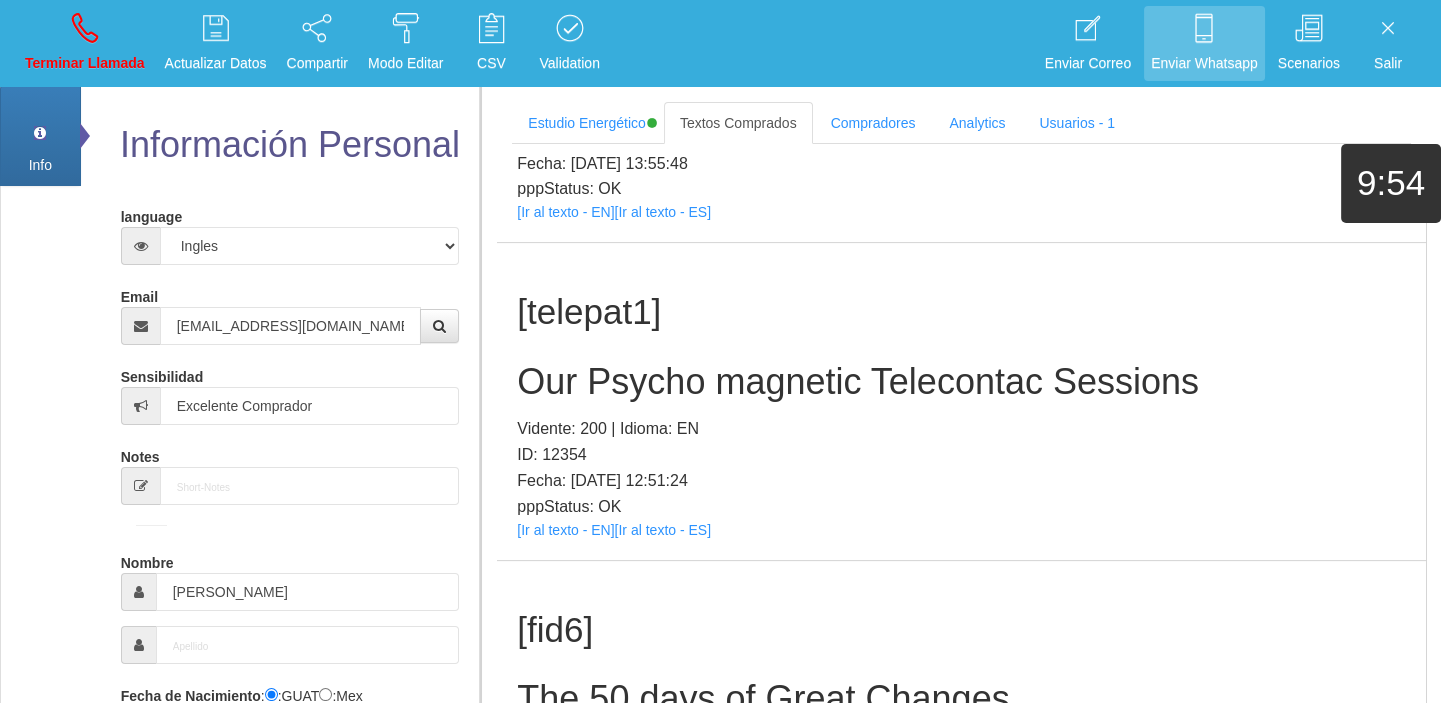 scroll, scrollTop: 2441, scrollLeft: 0, axis: vertical 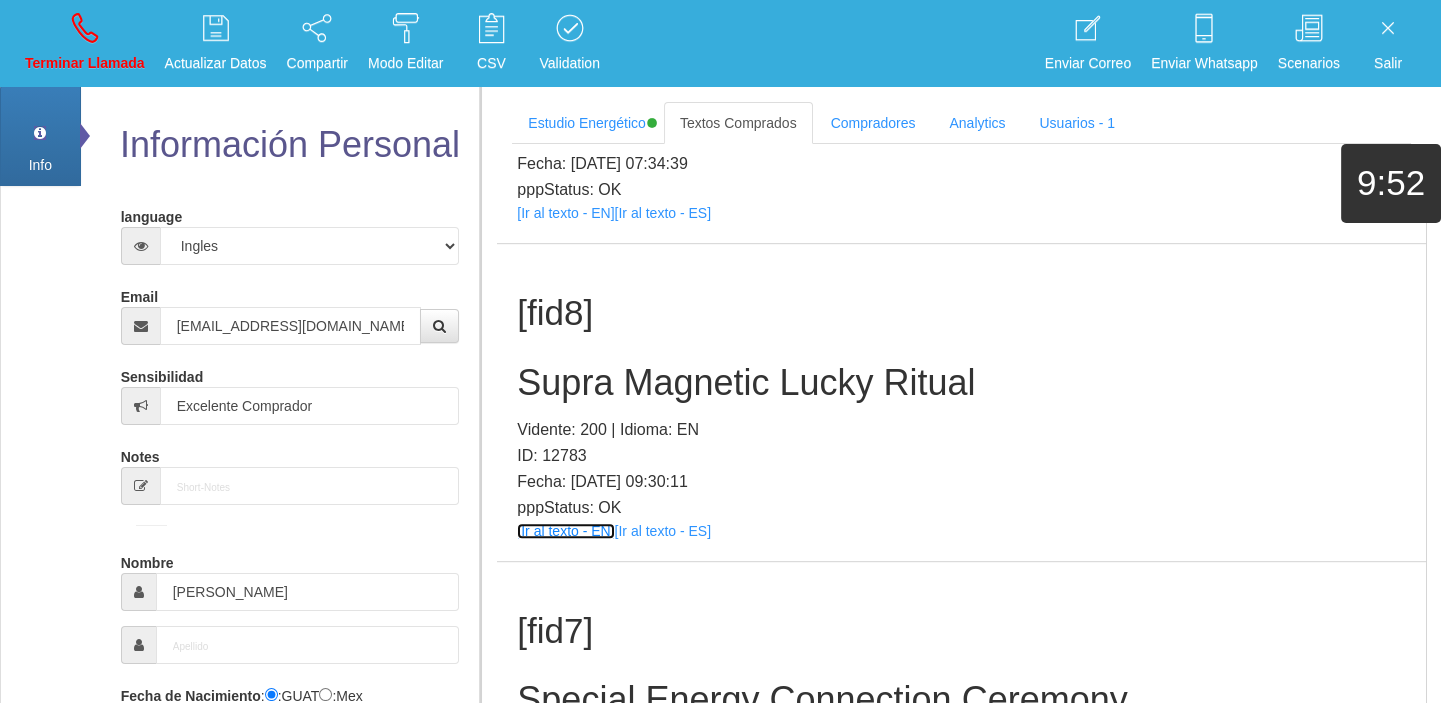click on "[Ir al texto - EN]" at bounding box center (565, 531) 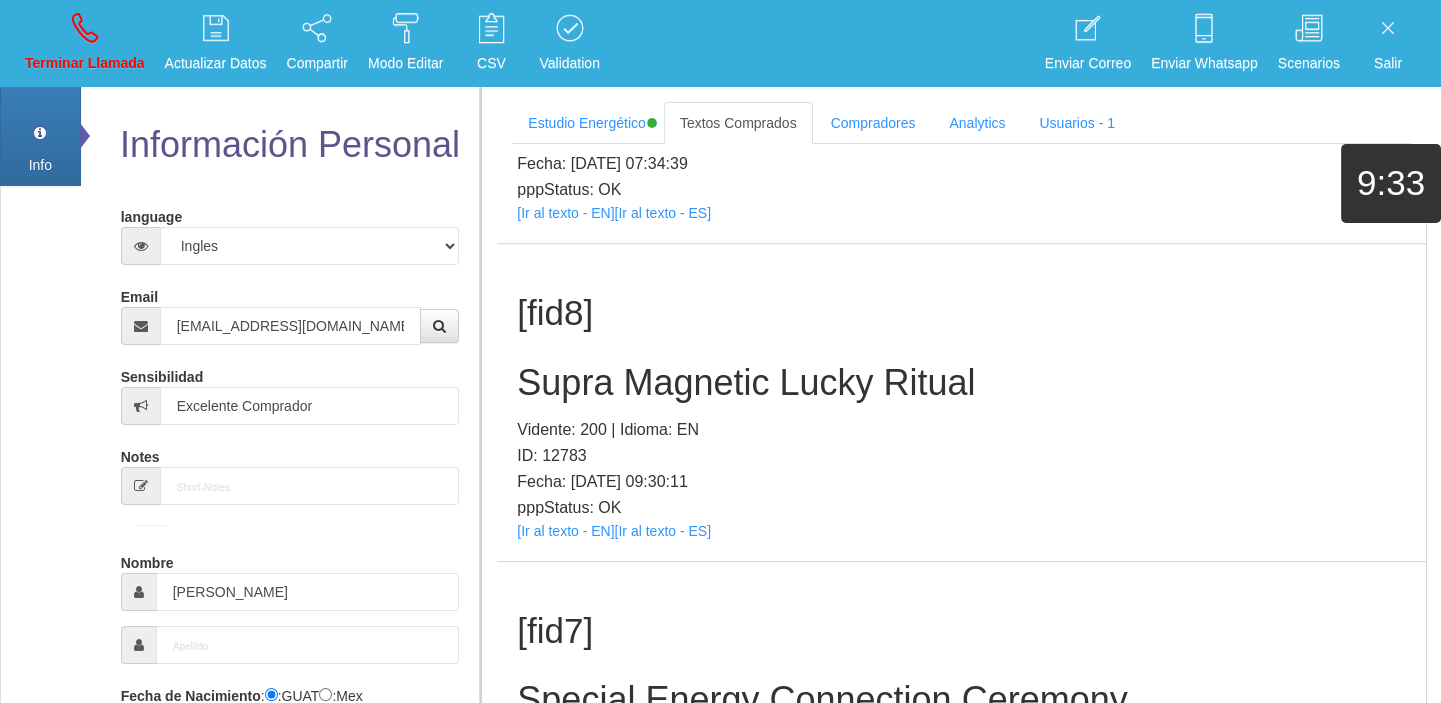 click on "Supra Magnetic Lucky Ritual" at bounding box center [961, 383] 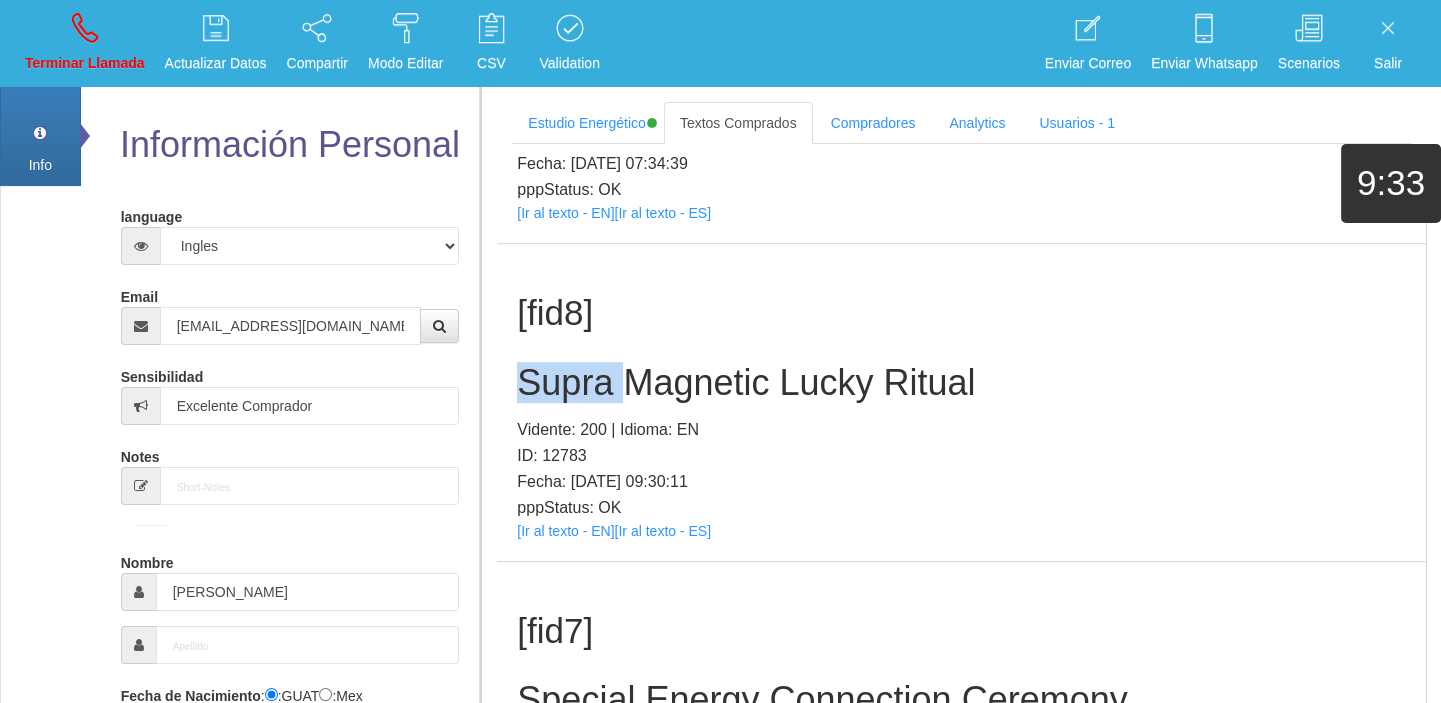 click on "Supra Magnetic Lucky Ritual" at bounding box center (961, 383) 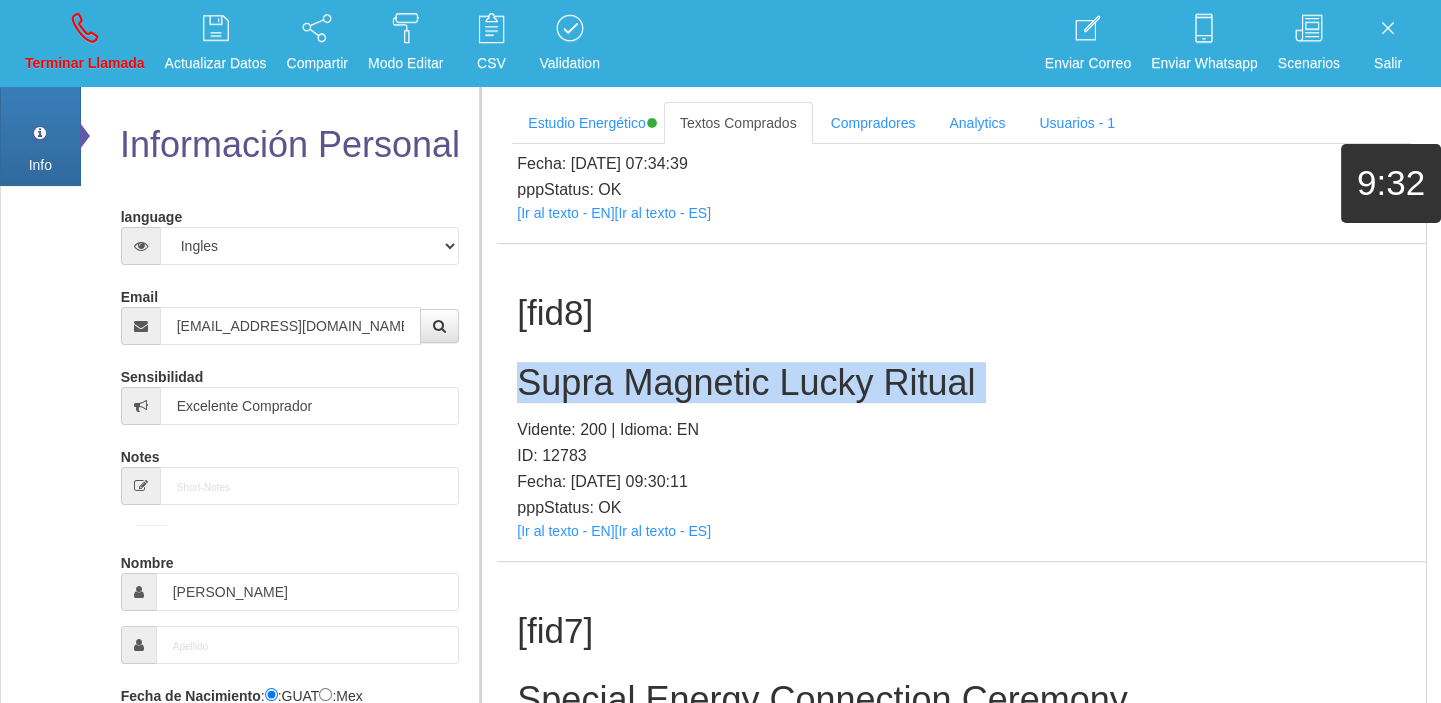 click on "Supra Magnetic Lucky Ritual" at bounding box center (961, 383) 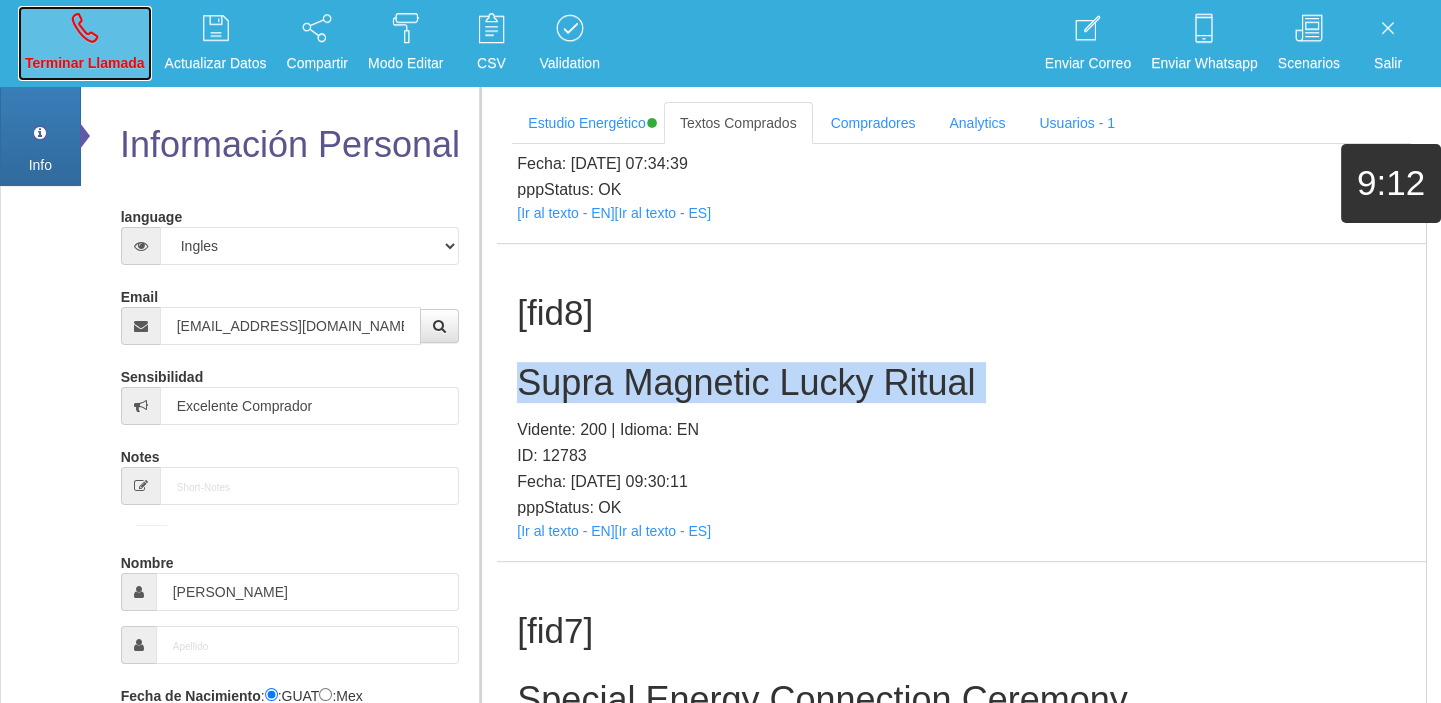 click on "Terminar Llamada" at bounding box center (85, 43) 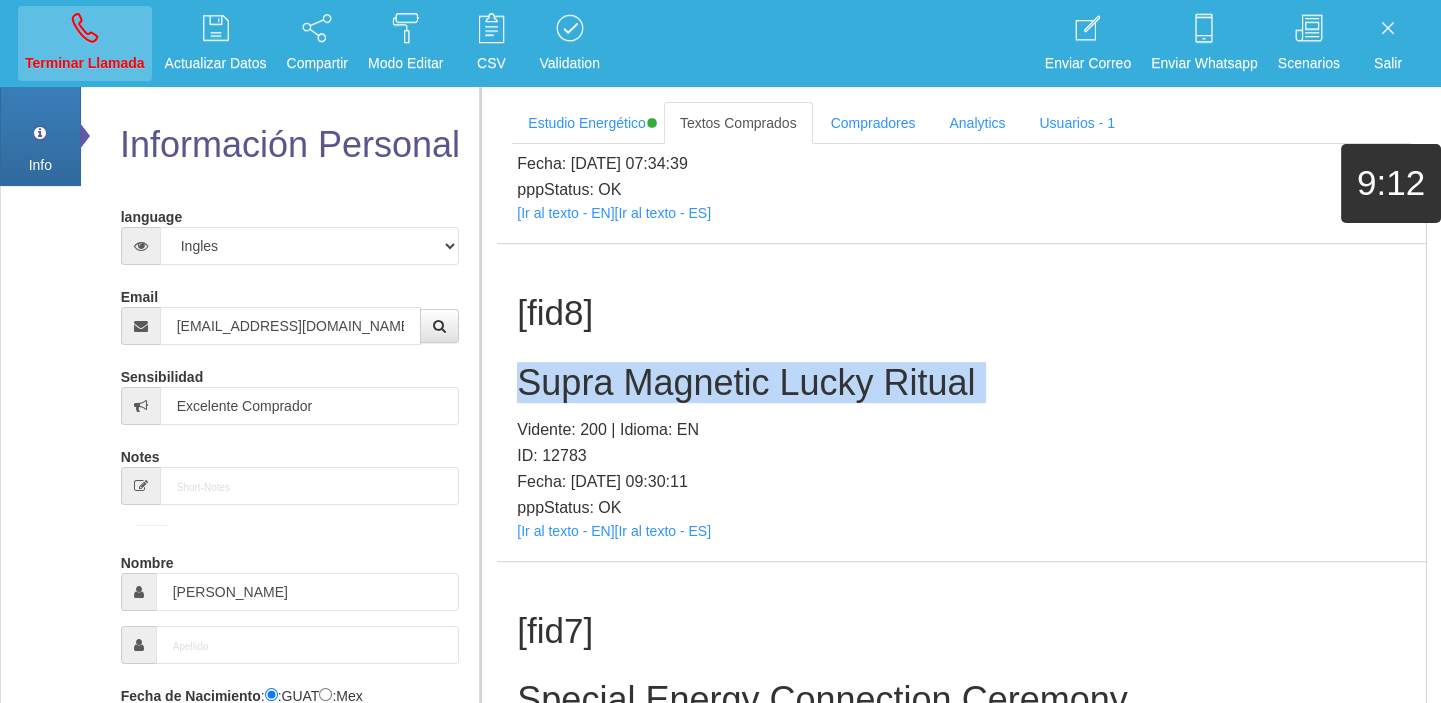 type 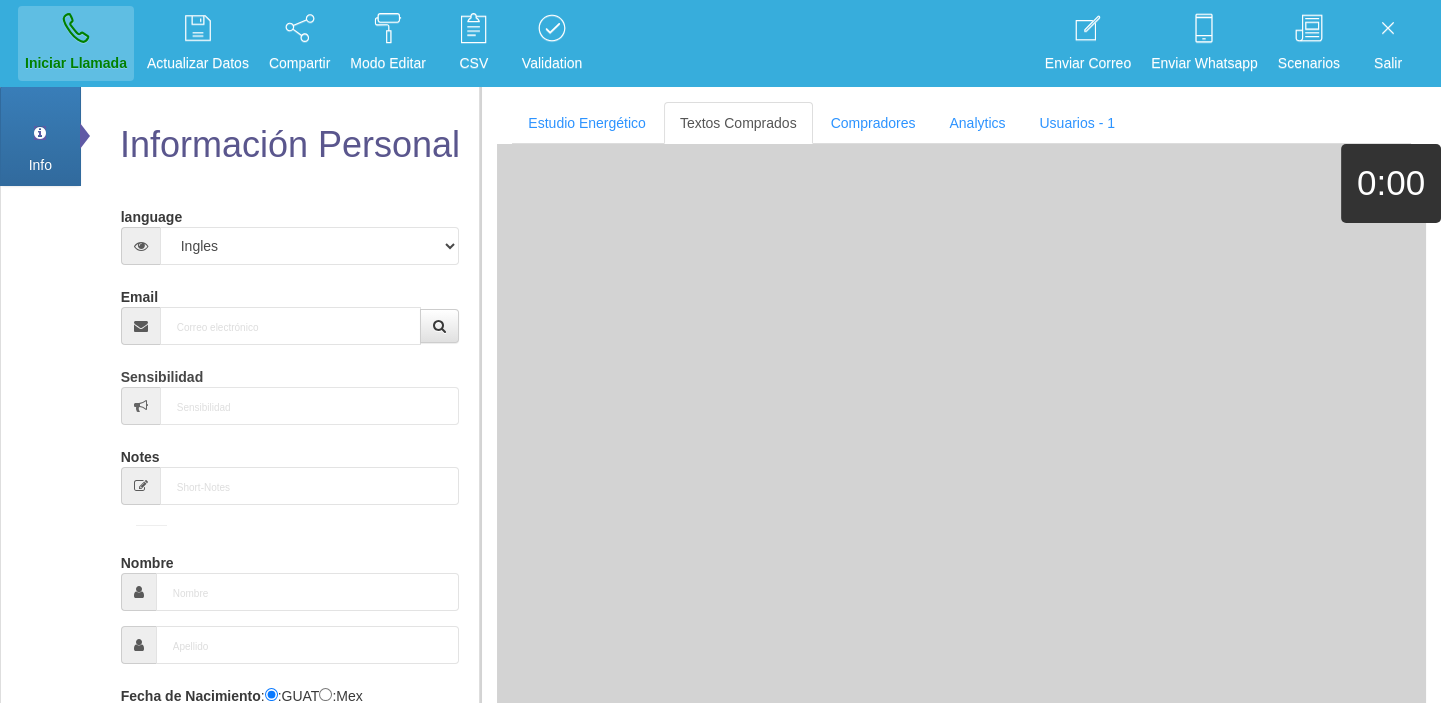 scroll, scrollTop: 0, scrollLeft: 0, axis: both 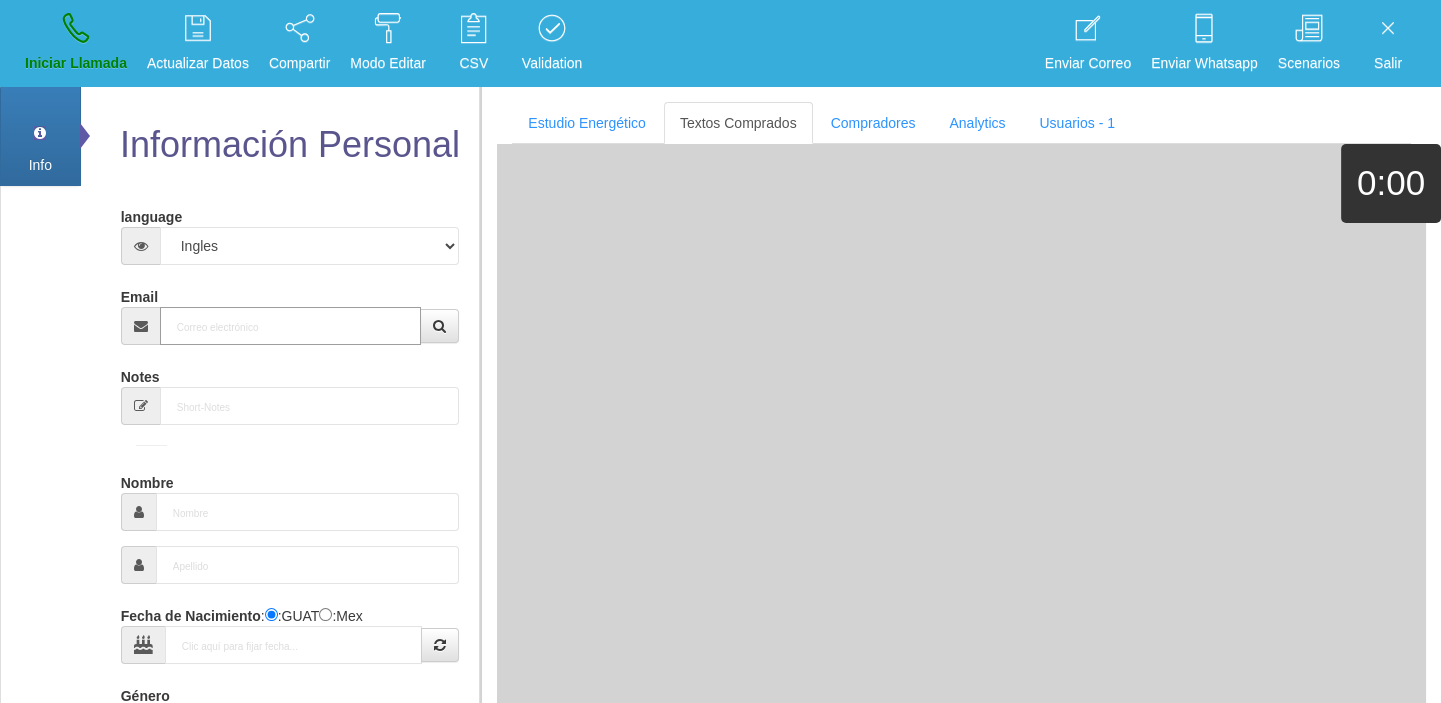 click on "Email" at bounding box center (291, 326) 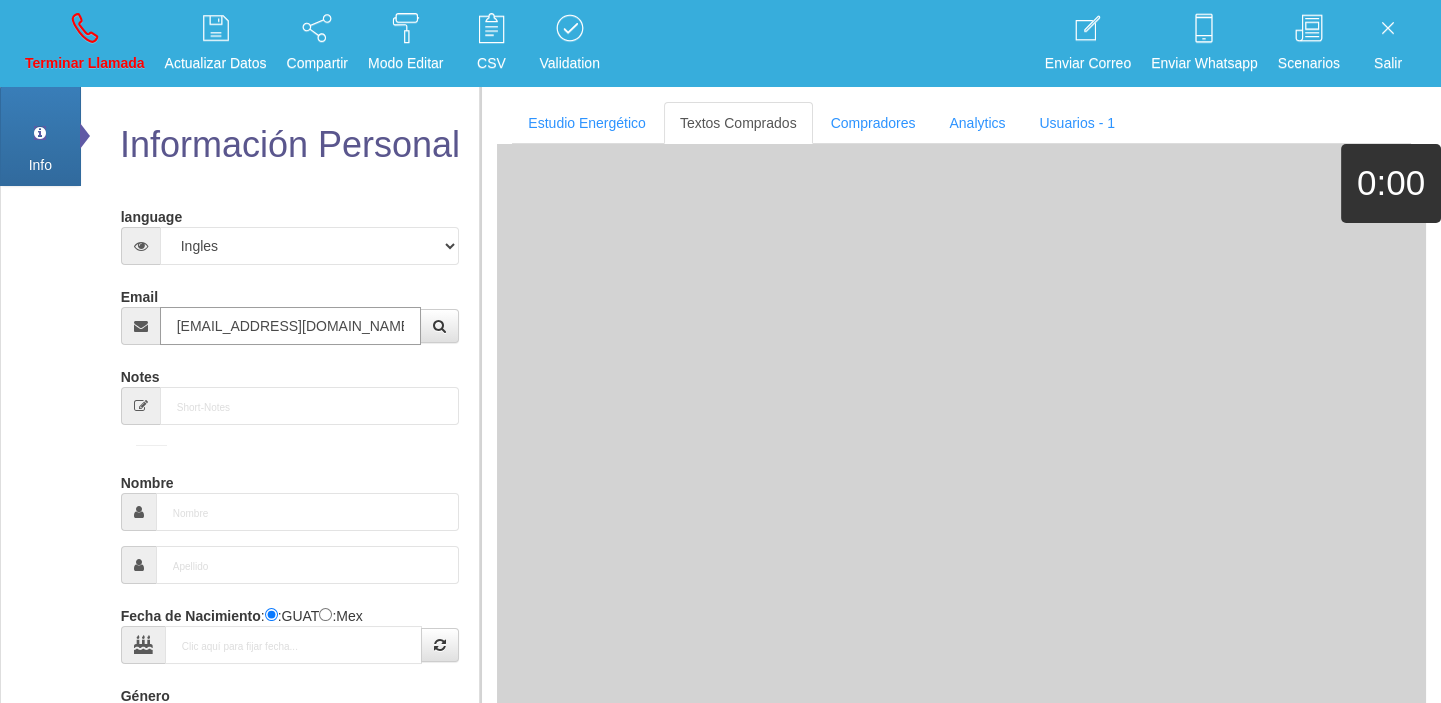 type on "[EMAIL_ADDRESS][DOMAIN_NAME]" 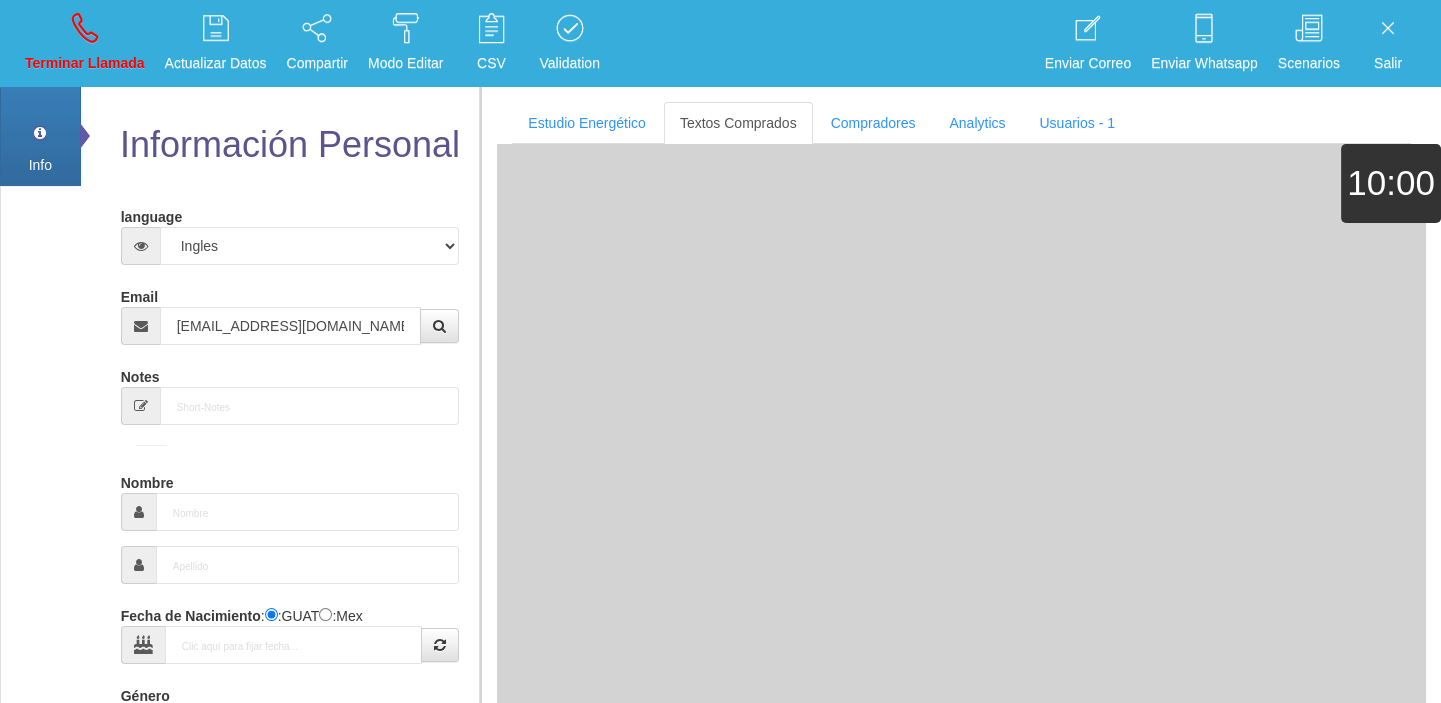 type on "[DATE]" 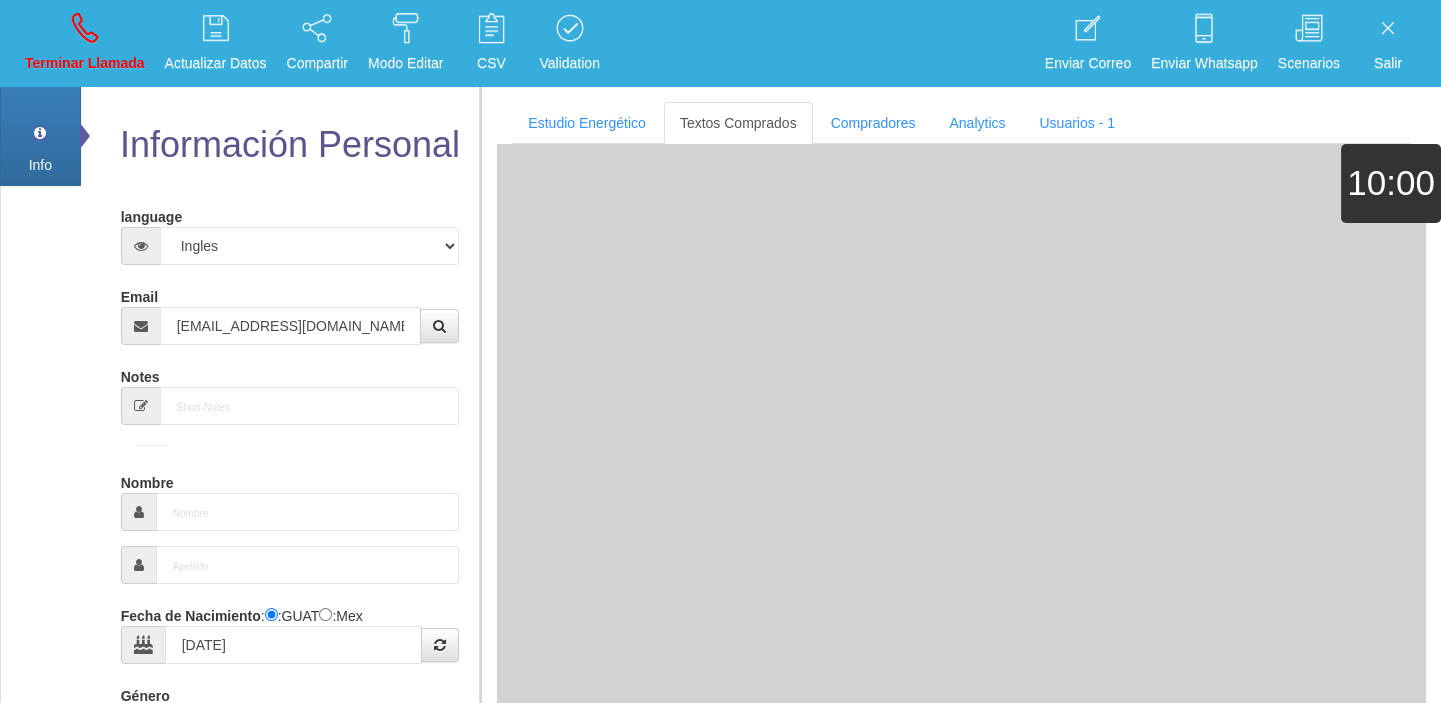 type on "Excelente Comprador" 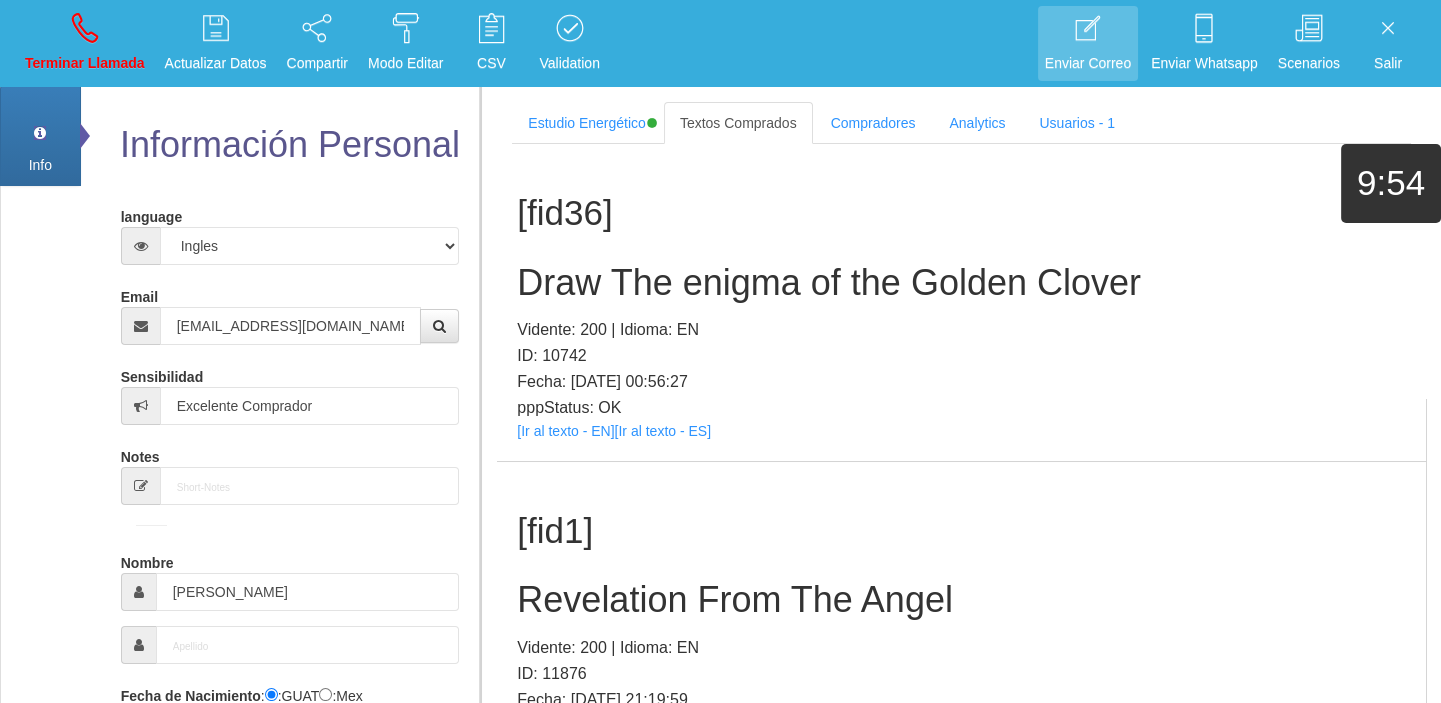 scroll, scrollTop: 4030, scrollLeft: 0, axis: vertical 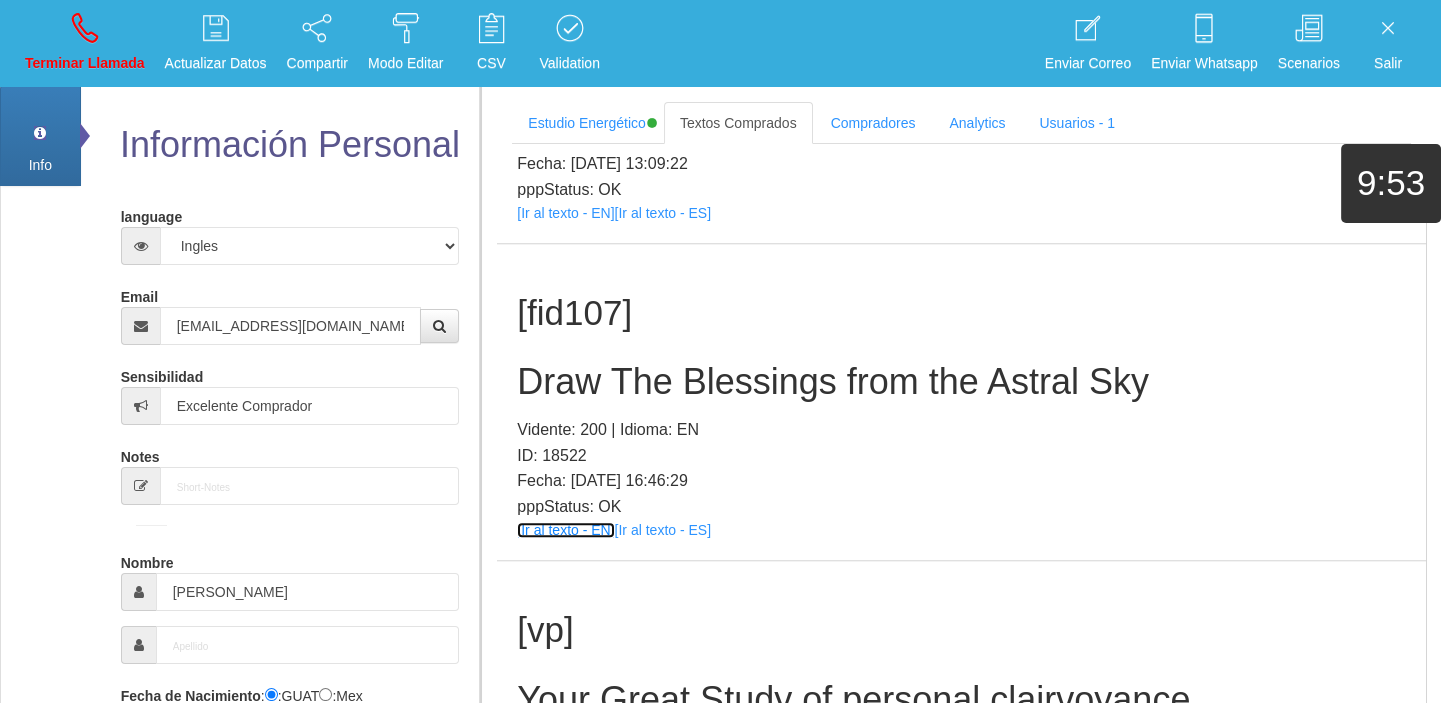 click on "[Ir al texto - EN]" at bounding box center (565, 530) 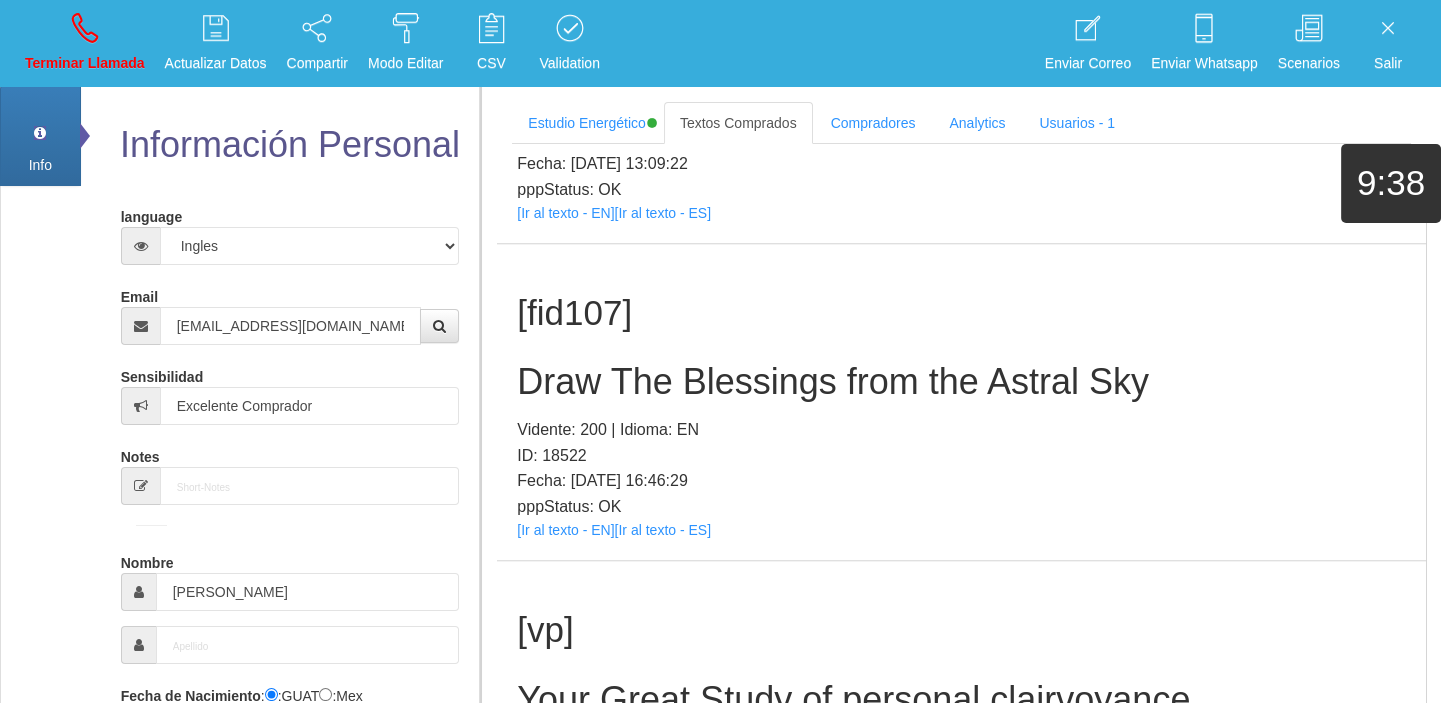 click on "Draw The Blessings from the Astral Sky" at bounding box center (961, 382) 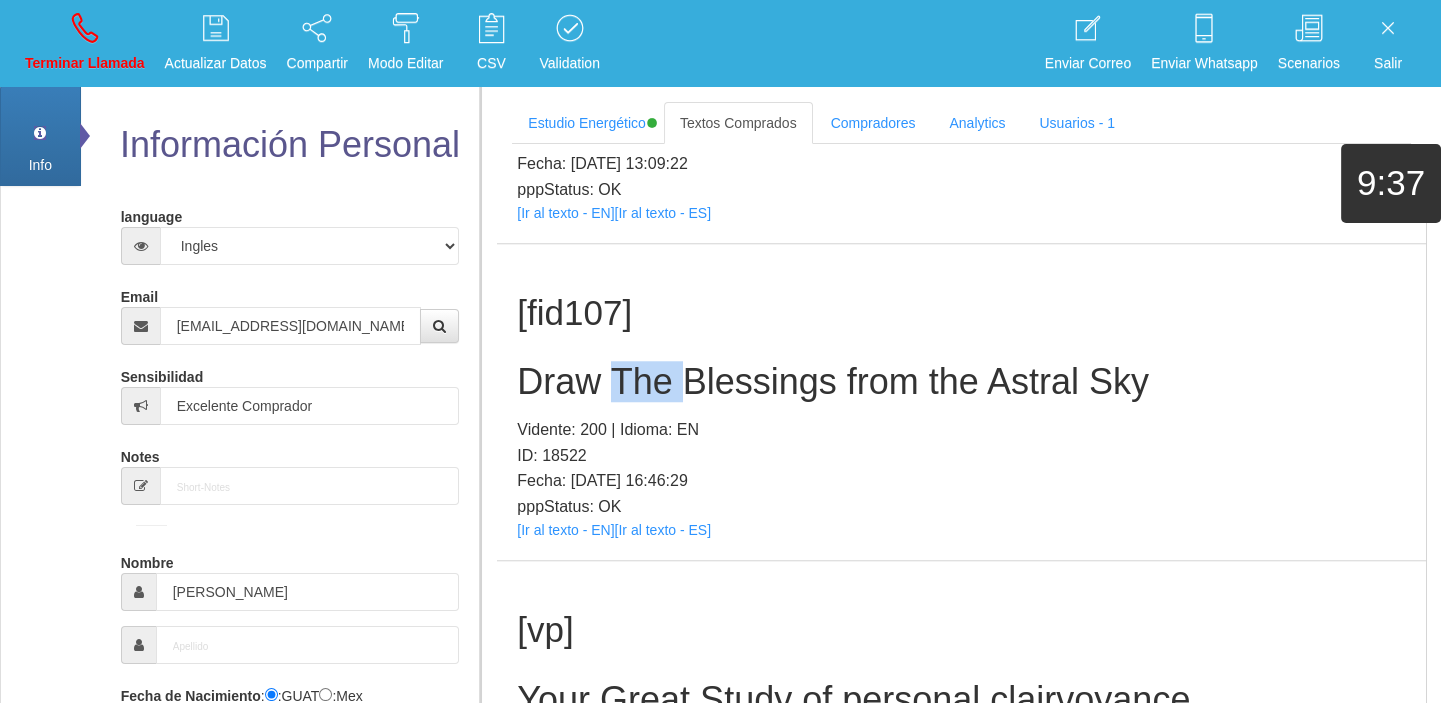 click on "Draw The Blessings from the Astral Sky" at bounding box center (961, 382) 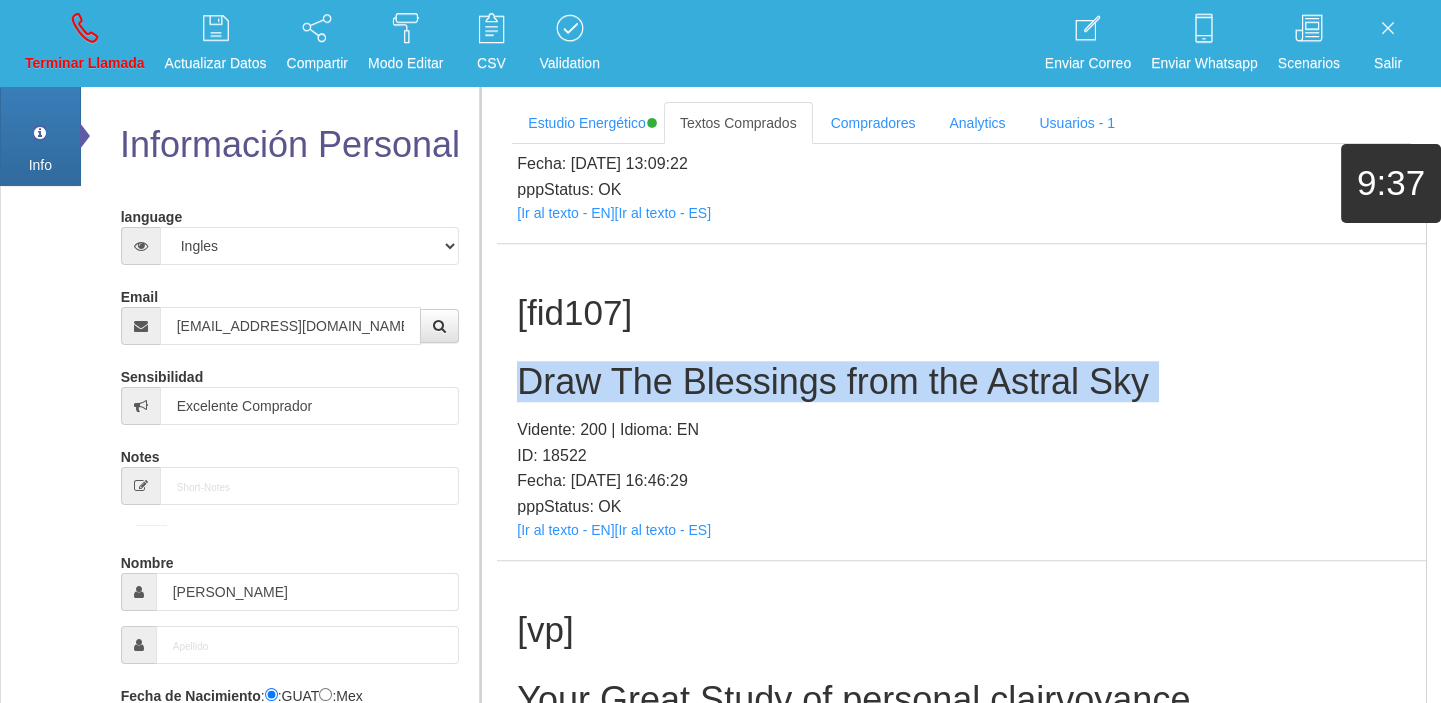 click on "Draw The Blessings from the Astral Sky" at bounding box center (961, 382) 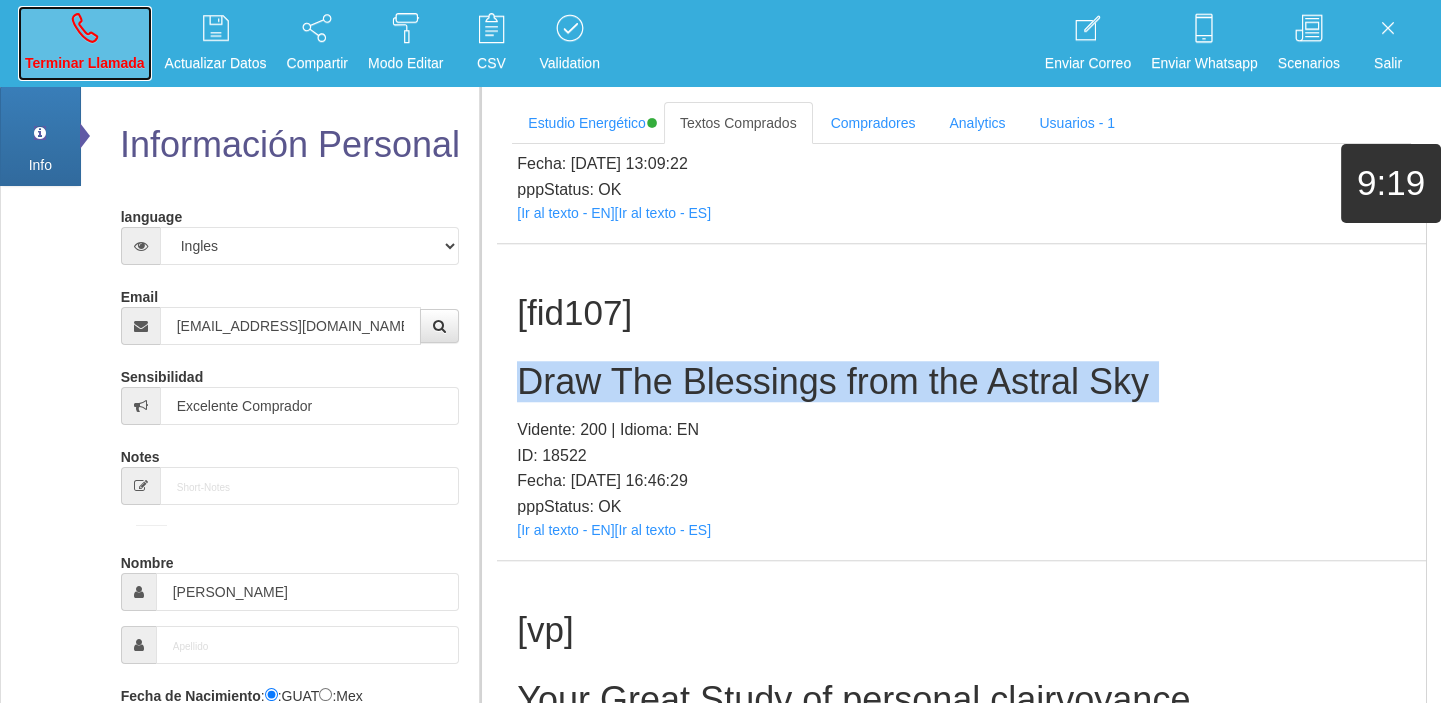 click on "Terminar Llamada" at bounding box center [85, 43] 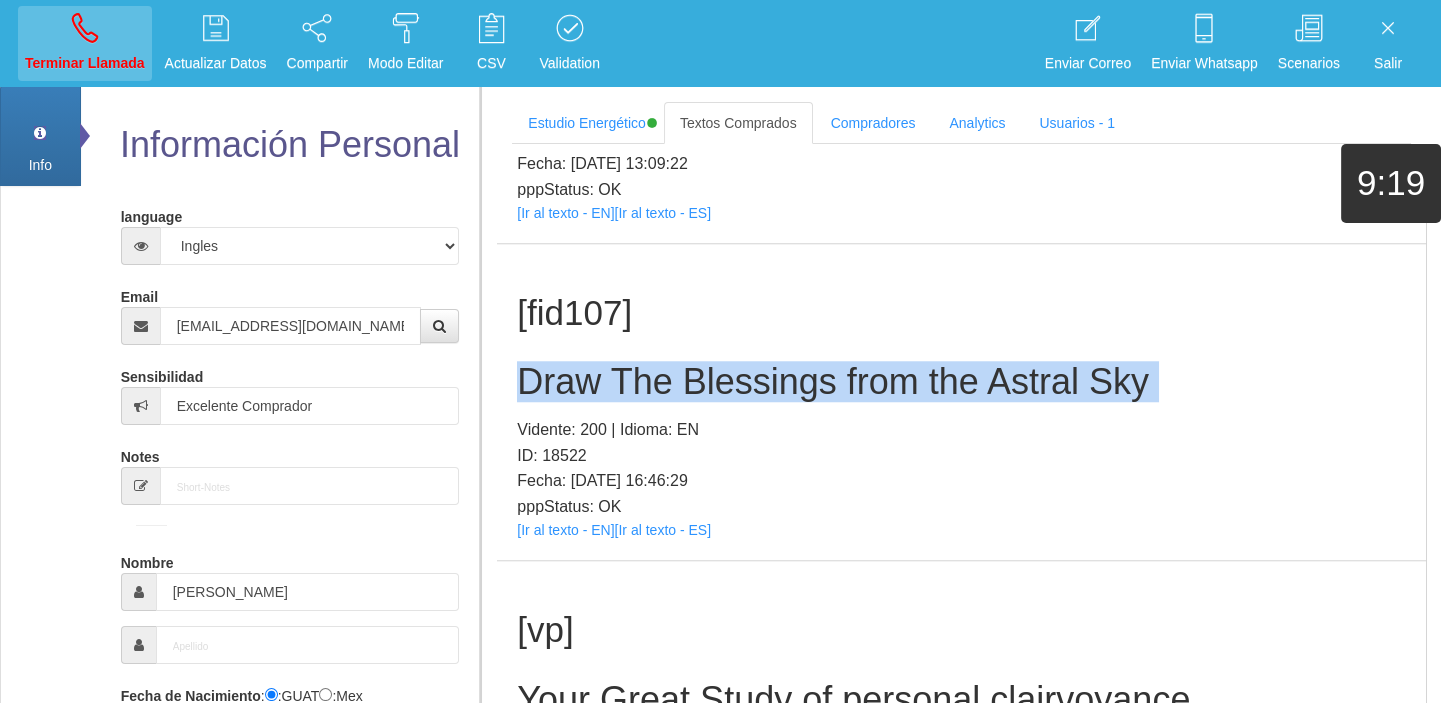 type 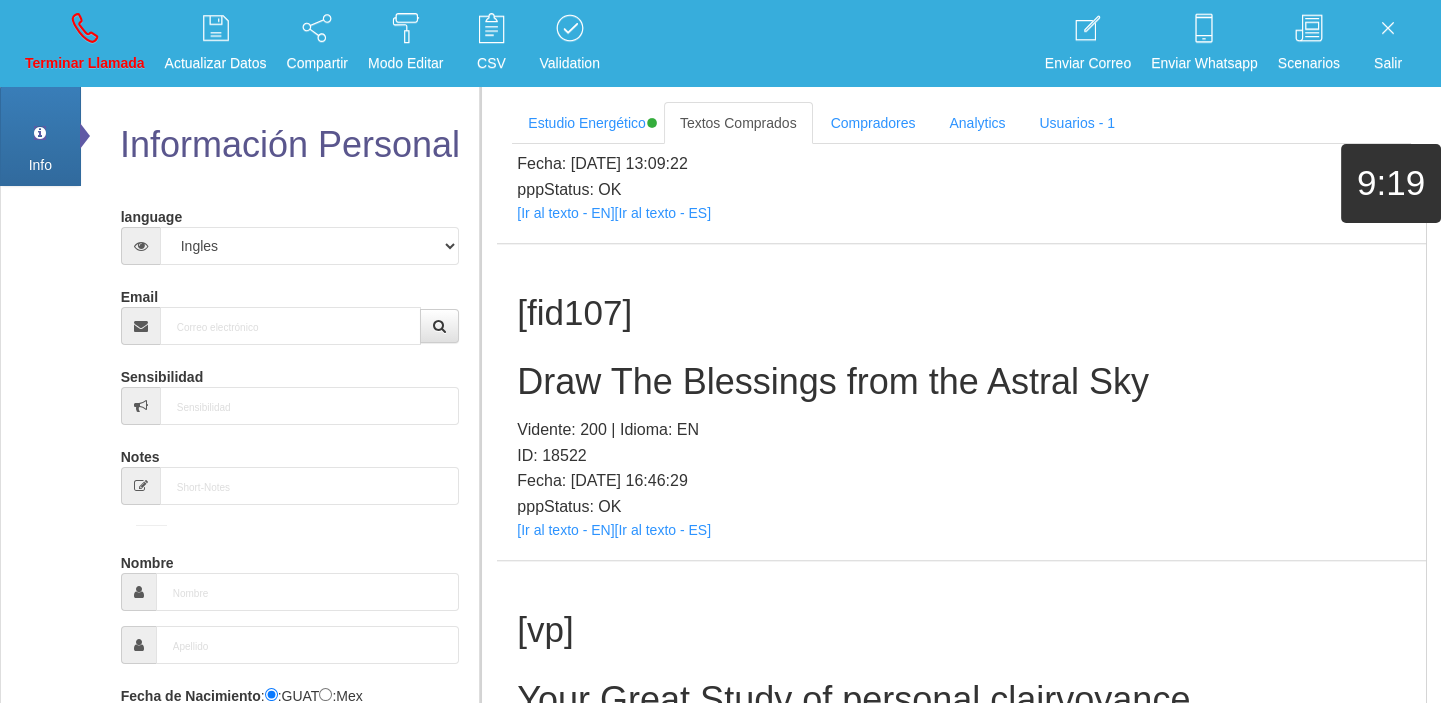 scroll, scrollTop: 0, scrollLeft: 0, axis: both 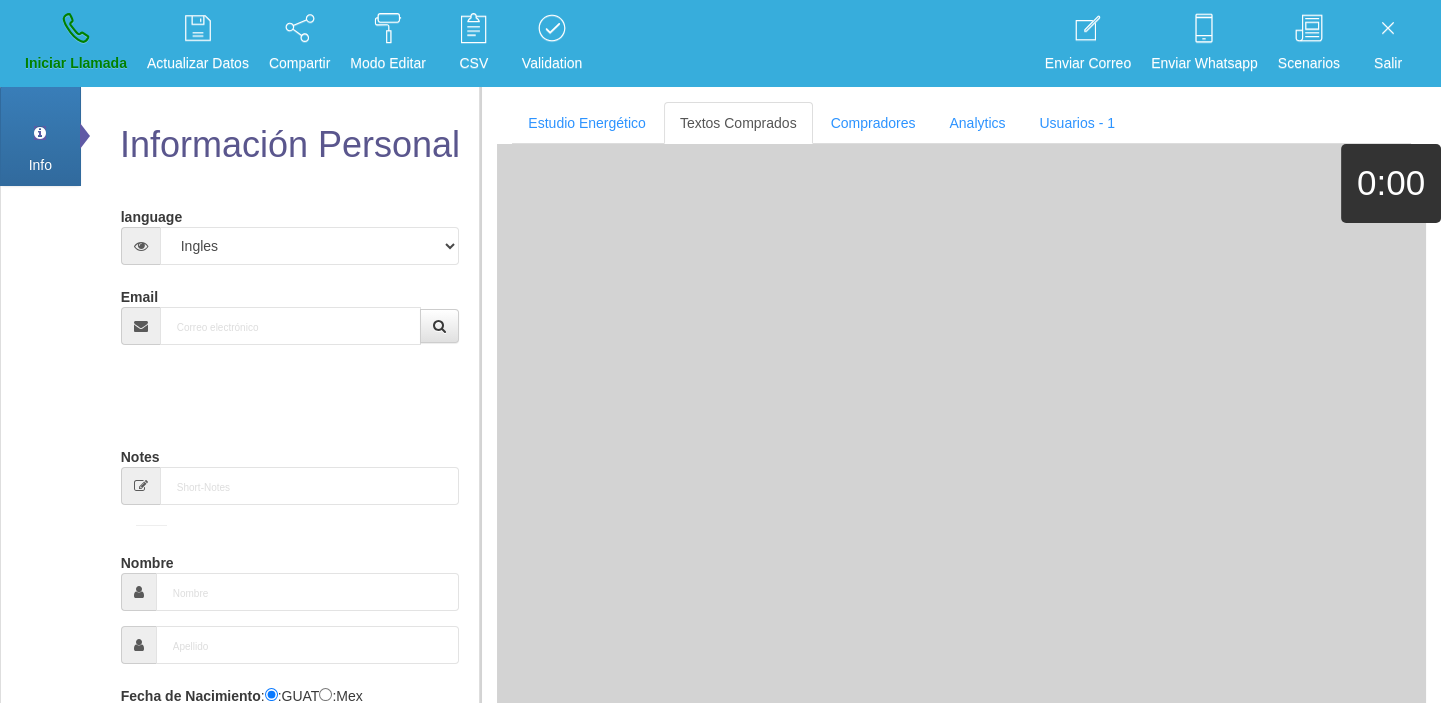 click on "language Español Portugues [PERSON_NAME]
Email
Sensibilidad
Notes
Comprador de lotería
Nombre
Fecha de Nacimiento :  :GUAT  :Mex
Género
-seleccionar-
Masculino
Femenino
Teléfono
[GEOGRAPHIC_DATA] +1 [GEOGRAPHIC_DATA] +44 [GEOGRAPHIC_DATA] (‫[GEOGRAPHIC_DATA]‬‎) +93 [GEOGRAPHIC_DATA] ([GEOGRAPHIC_DATA]) +355 +213 [US_STATE] +1684 +54" at bounding box center (290, 740) 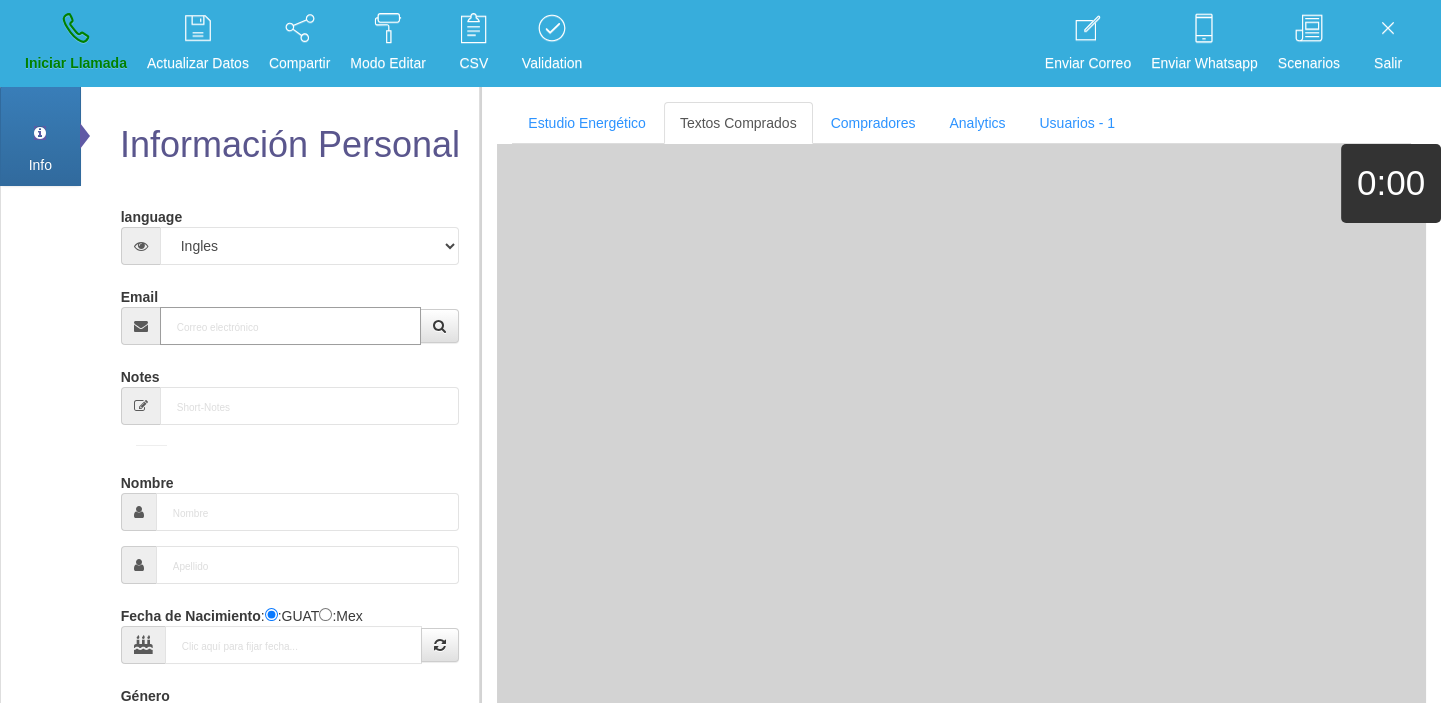 paste on "[PERSON_NAME][EMAIL_ADDRESS][DOMAIN_NAME]" 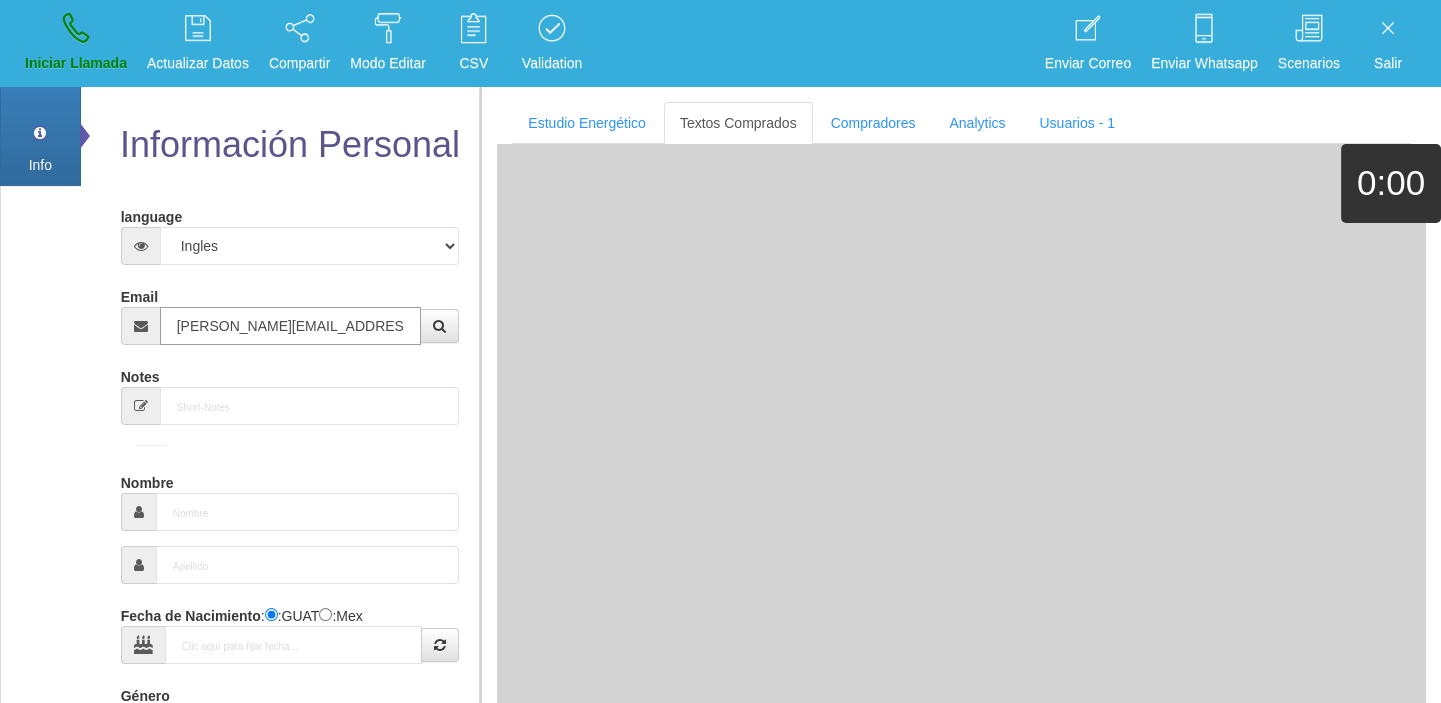 click on "[PERSON_NAME][EMAIL_ADDRESS][DOMAIN_NAME]" at bounding box center (291, 326) 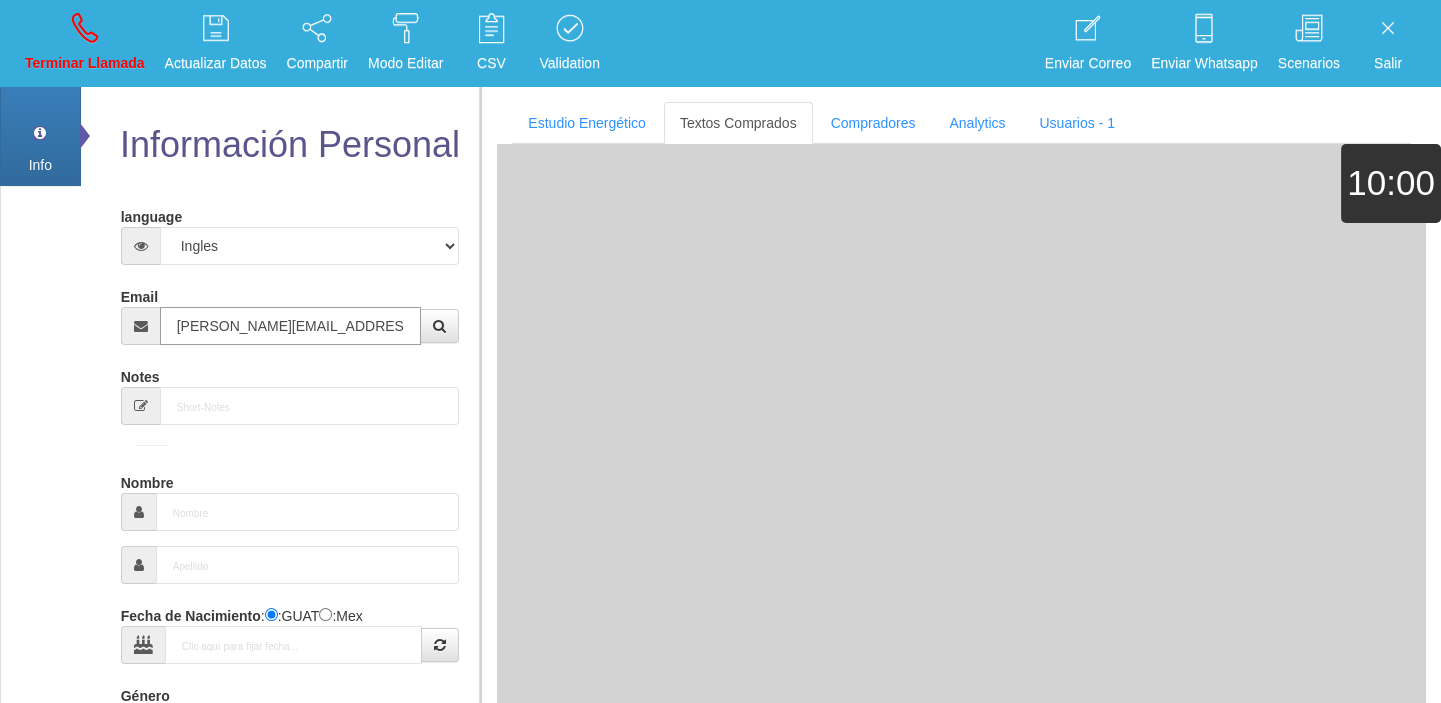type on "[DATE]" 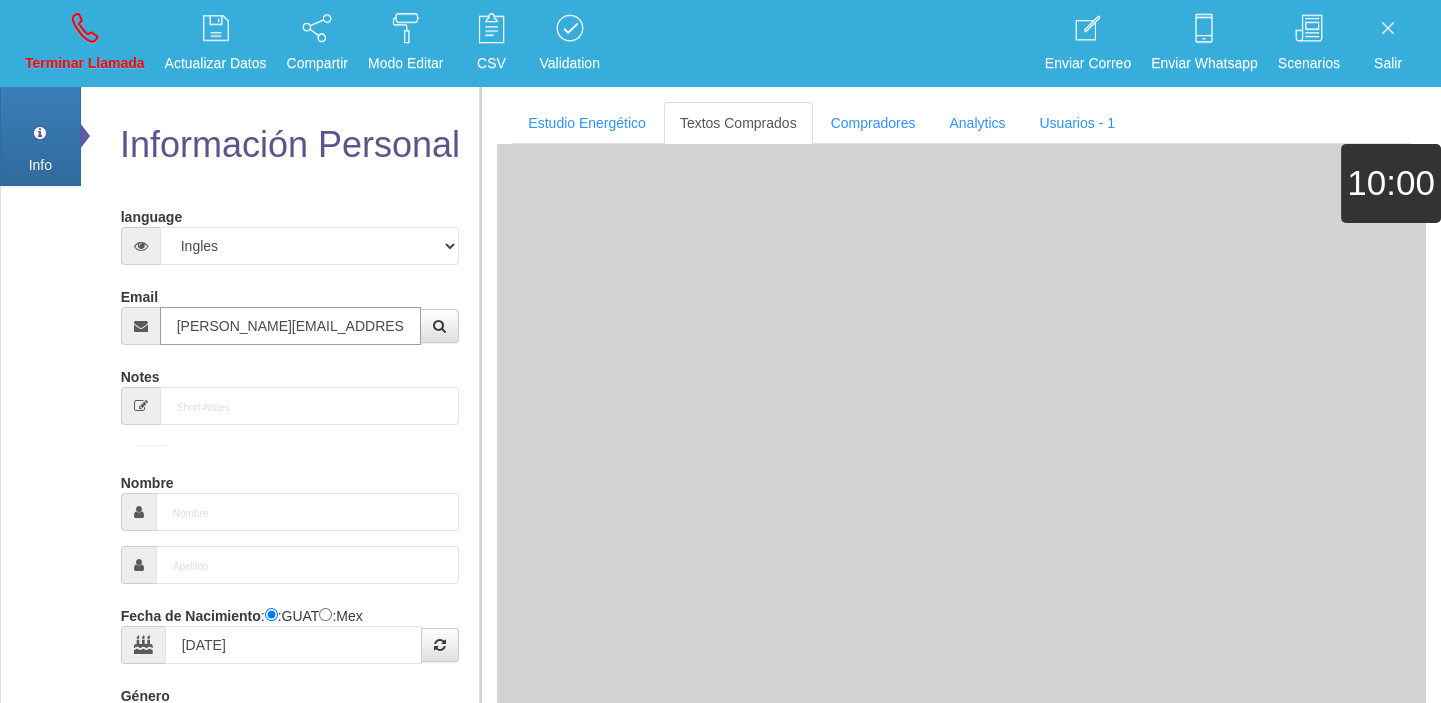 select on "3" 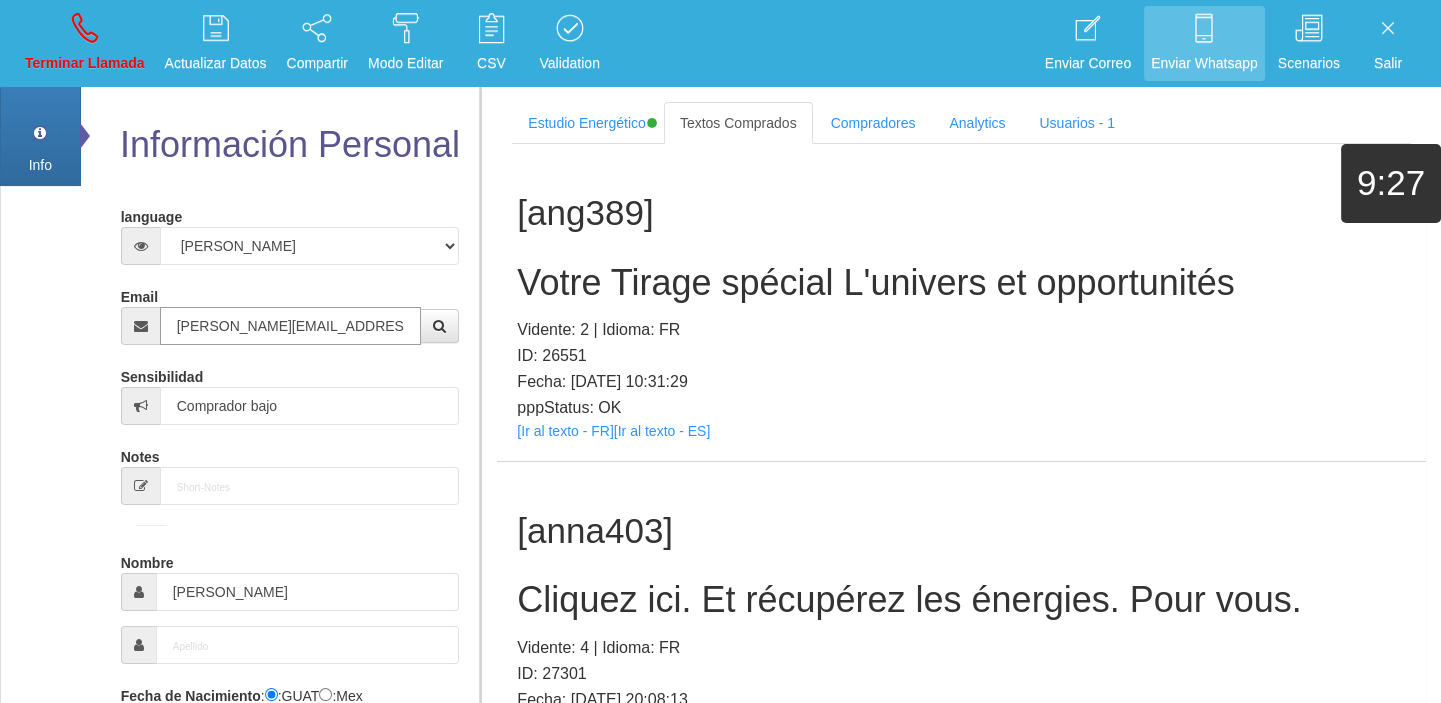 type on "[PERSON_NAME][EMAIL_ADDRESS][DOMAIN_NAME]" 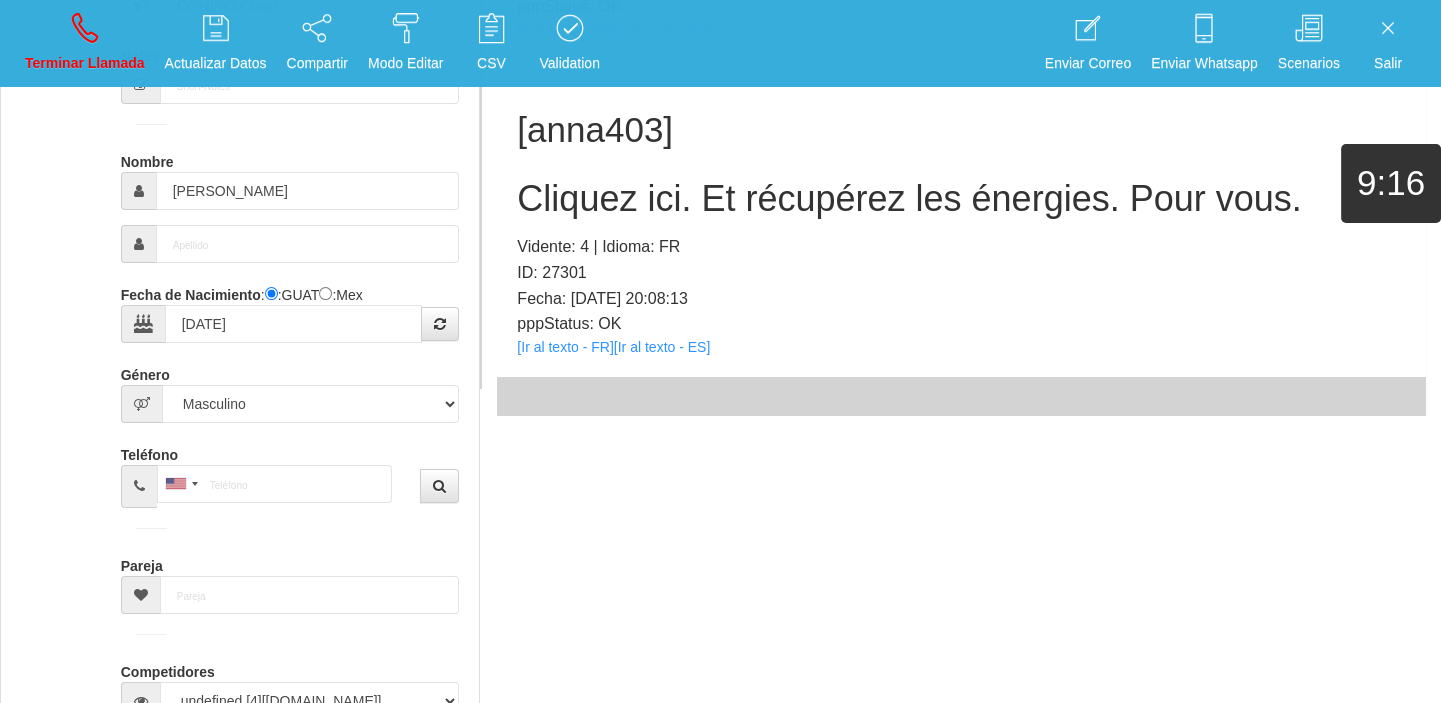 scroll, scrollTop: 278, scrollLeft: 0, axis: vertical 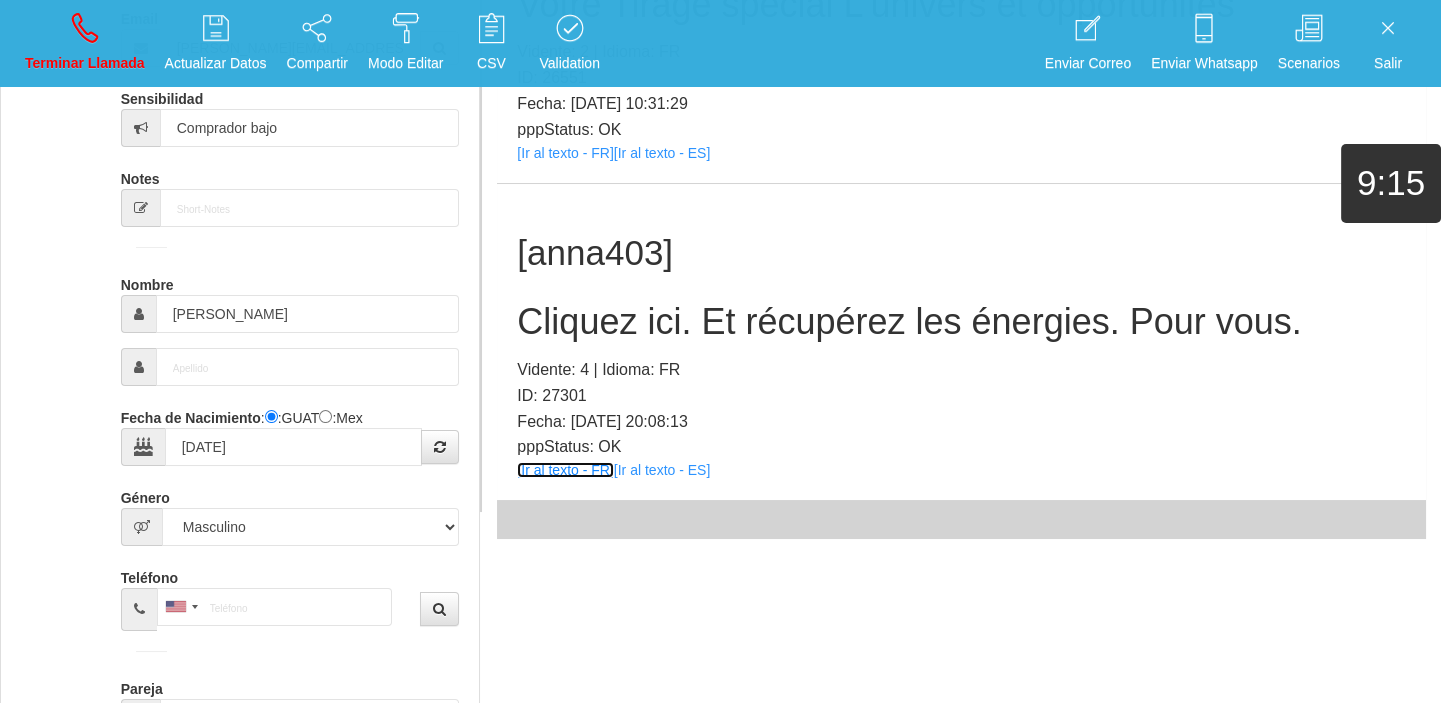 click on "[Ir al texto - FR]" at bounding box center [565, 470] 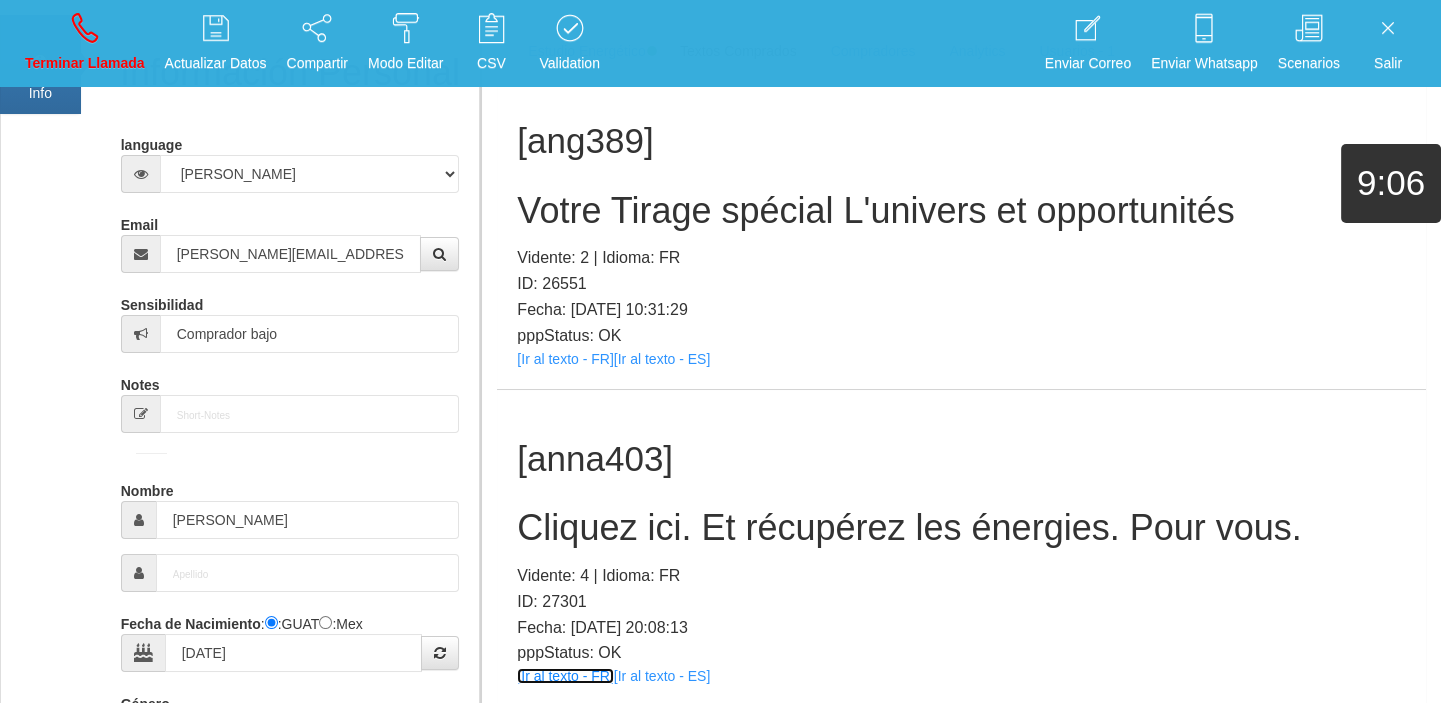 scroll, scrollTop: 0, scrollLeft: 0, axis: both 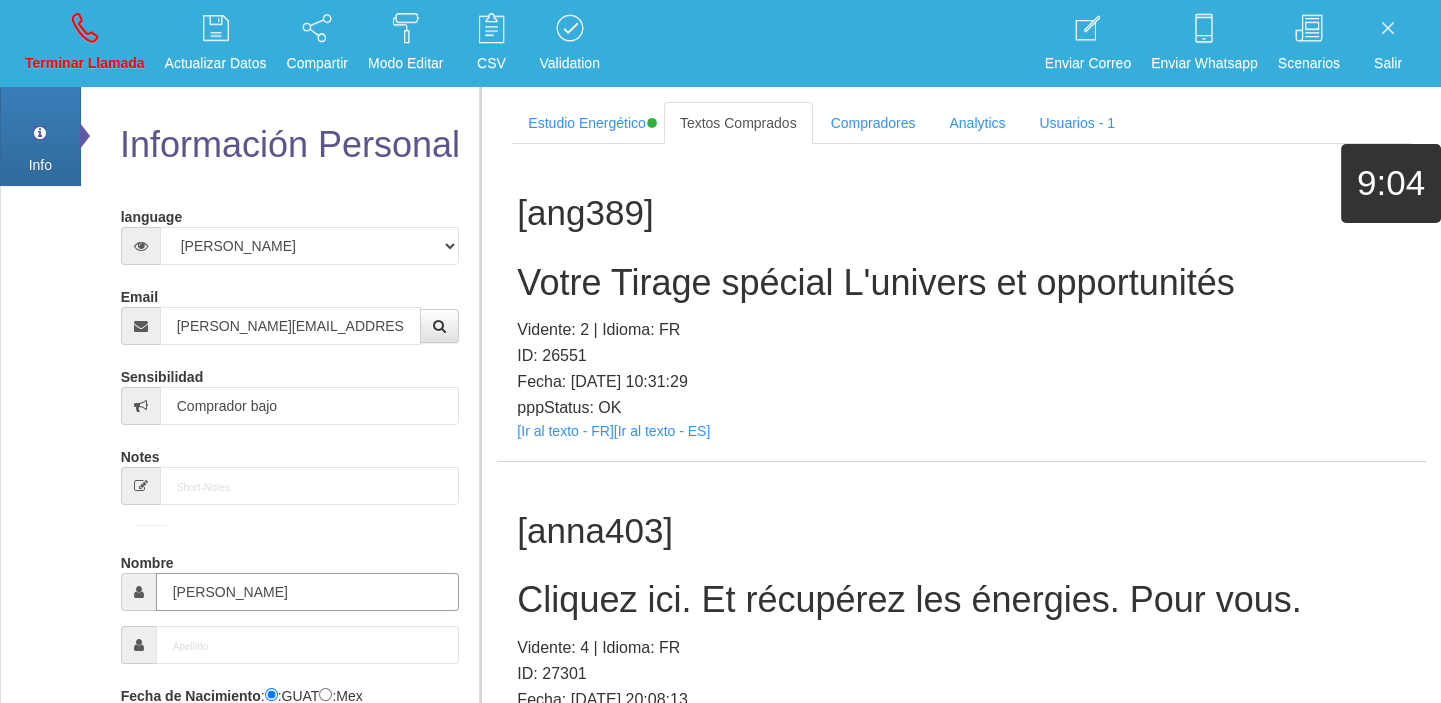 click on "[PERSON_NAME]" at bounding box center (308, 592) 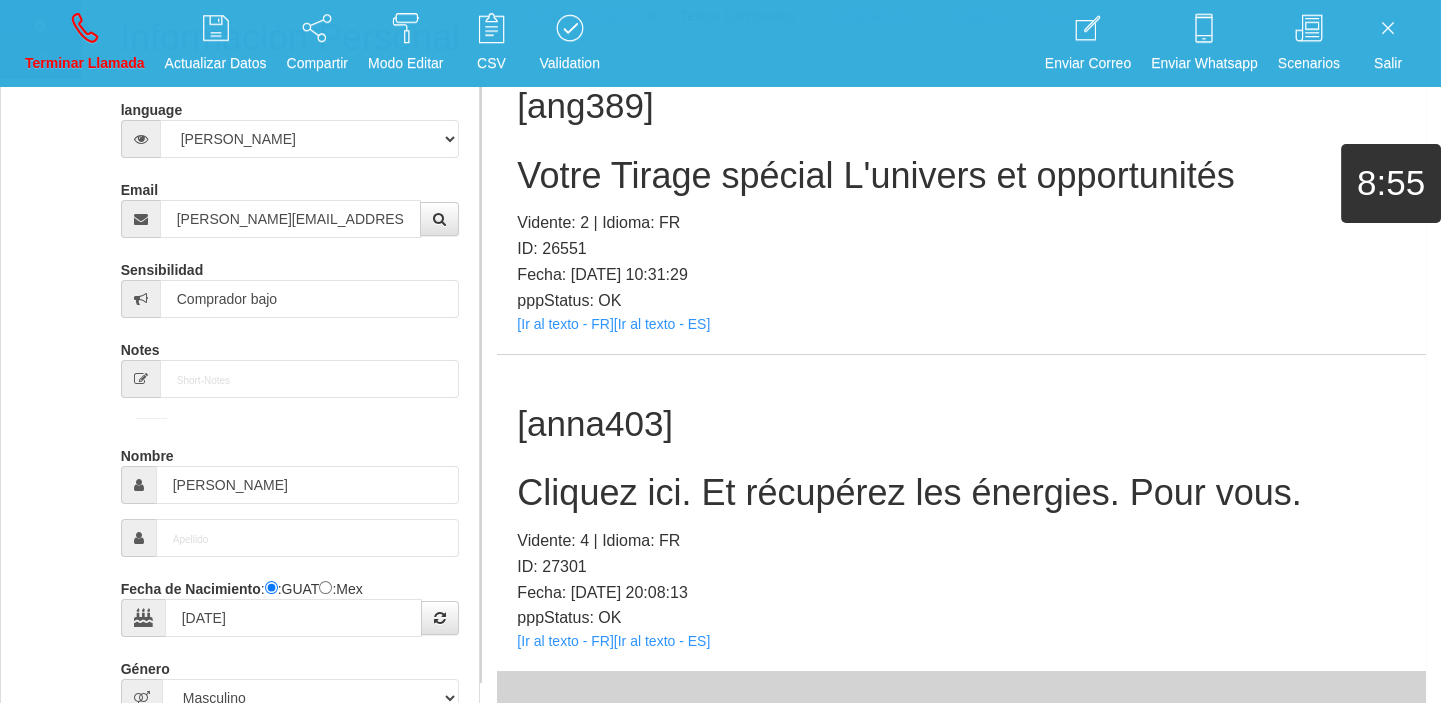 scroll, scrollTop: 272, scrollLeft: 0, axis: vertical 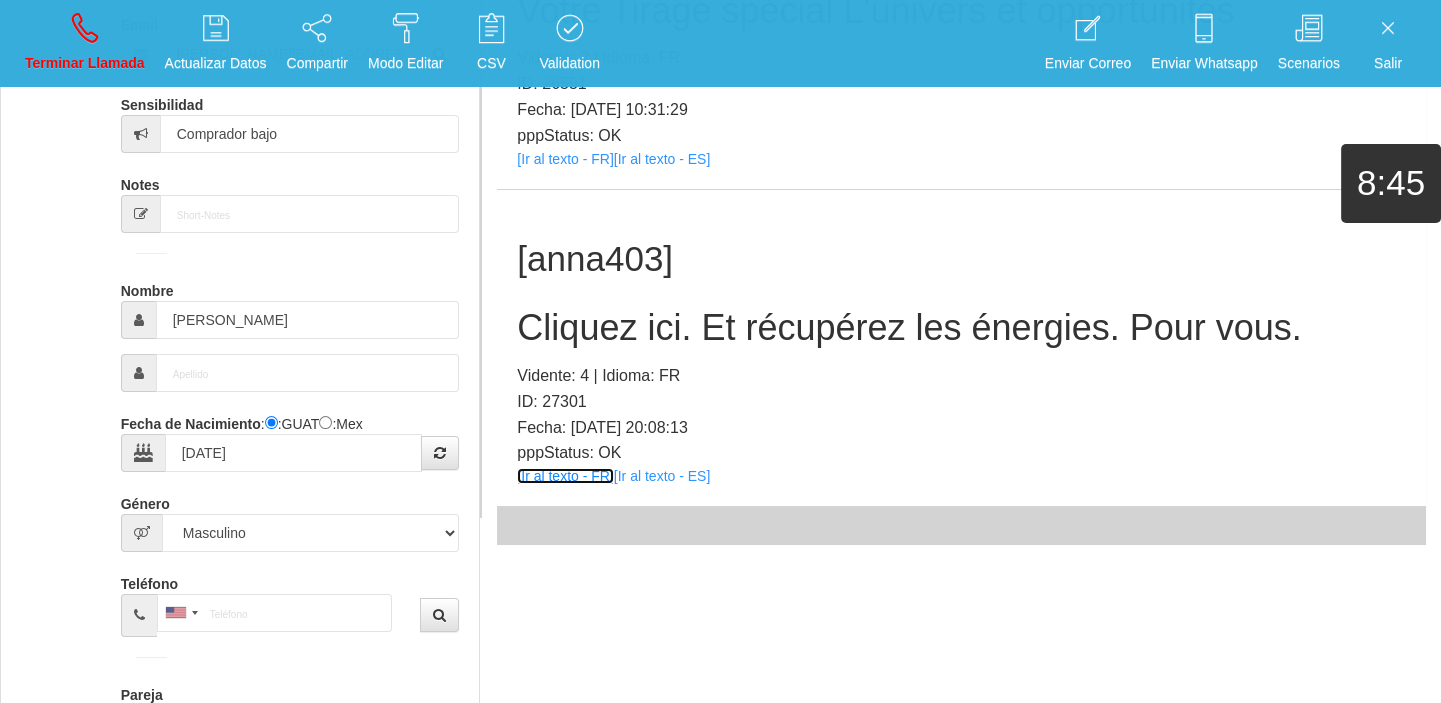 click on "[Ir al texto - FR]" at bounding box center [565, 476] 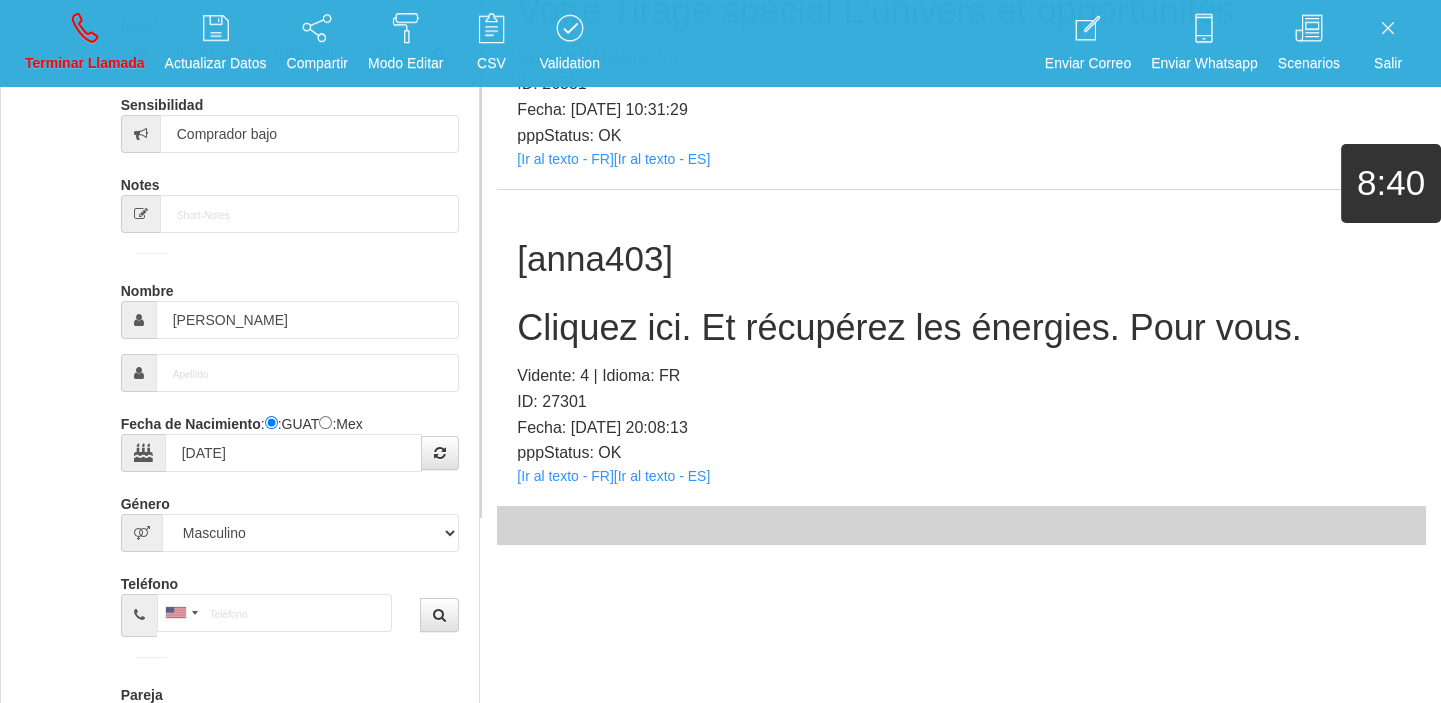 click on "[anna403] Cliquez ici. Et récupérez les énergies. Pour vous. Vidente: 4 | Idioma: FR ID: 27301 Fecha: [DATE] 20:08:13 pppStatus: OK [Ir al texto - FR] [Ir al texto - ES]" at bounding box center [961, 348] 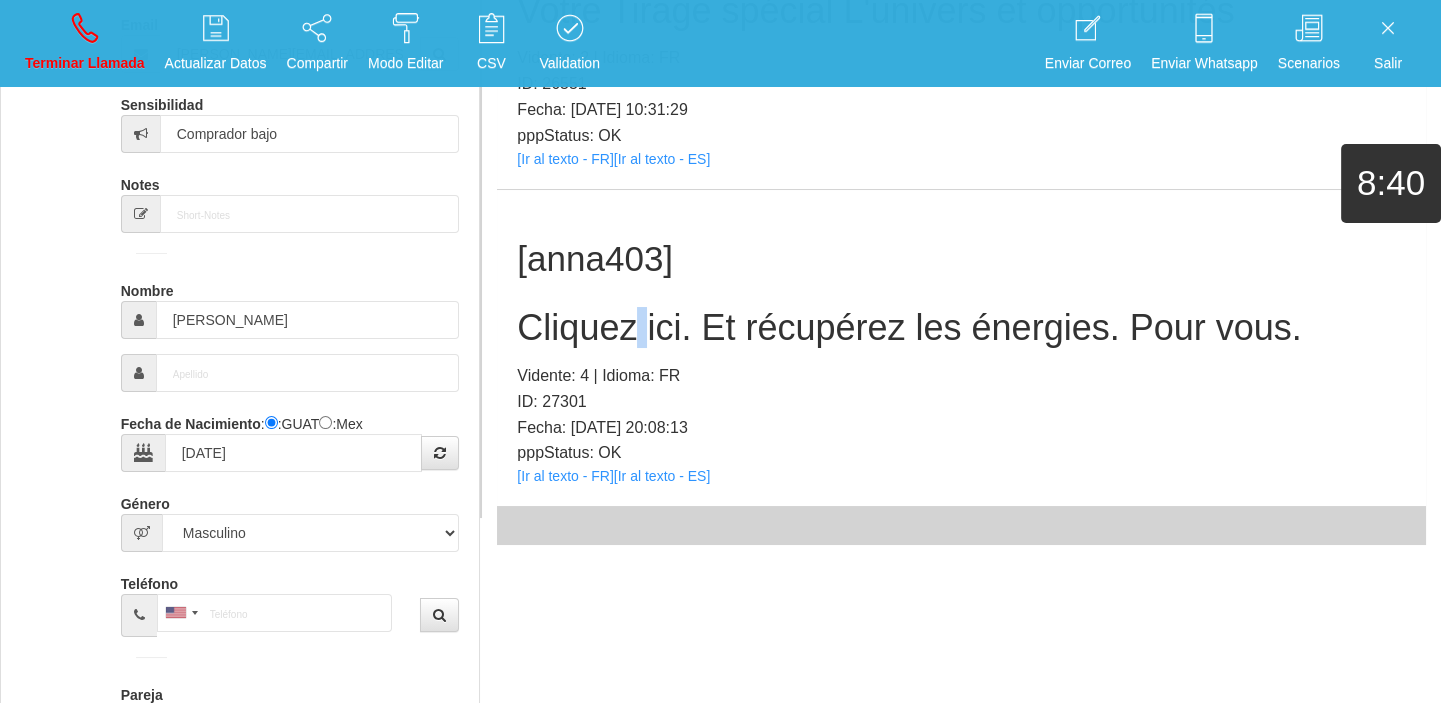 click on "[anna403] Cliquez ici. Et récupérez les énergies. Pour vous. Vidente: 4 | Idioma: FR ID: 27301 Fecha: [DATE] 20:08:13 pppStatus: OK [Ir al texto - FR] [Ir al texto - ES]" at bounding box center [961, 348] 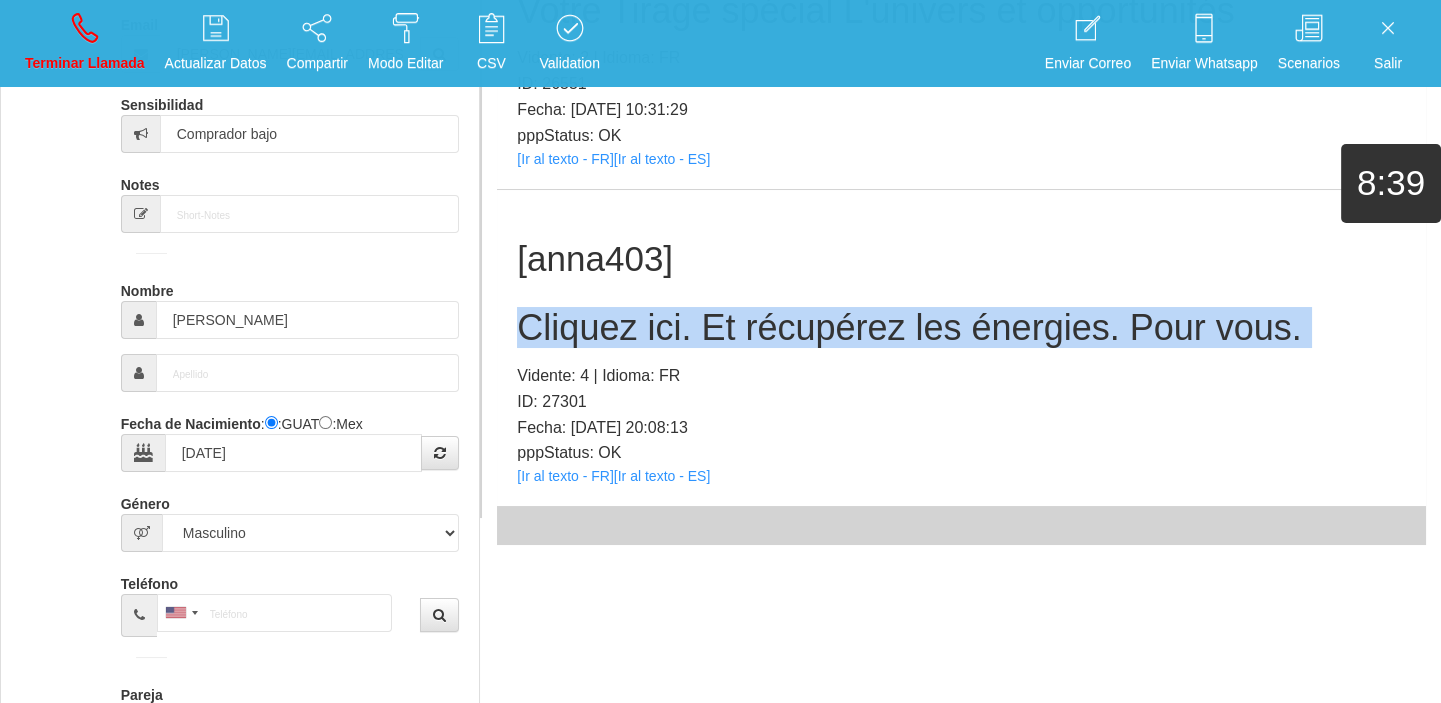 click on "[anna403] Cliquez ici. Et récupérez les énergies. Pour vous. Vidente: 4 | Idioma: FR ID: 27301 Fecha: [DATE] 20:08:13 pppStatus: OK [Ir al texto - FR] [Ir al texto - ES]" at bounding box center [961, 348] 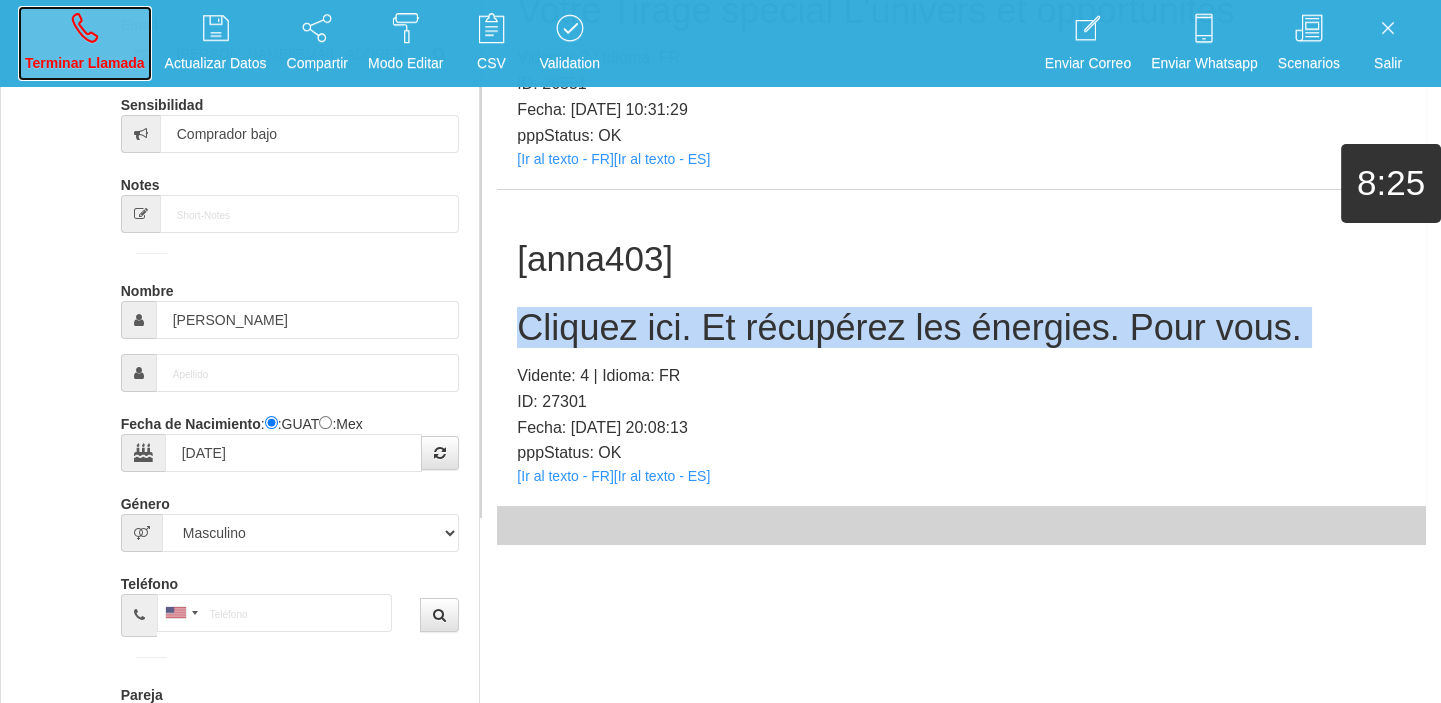 click on "Terminar Llamada" at bounding box center [85, 43] 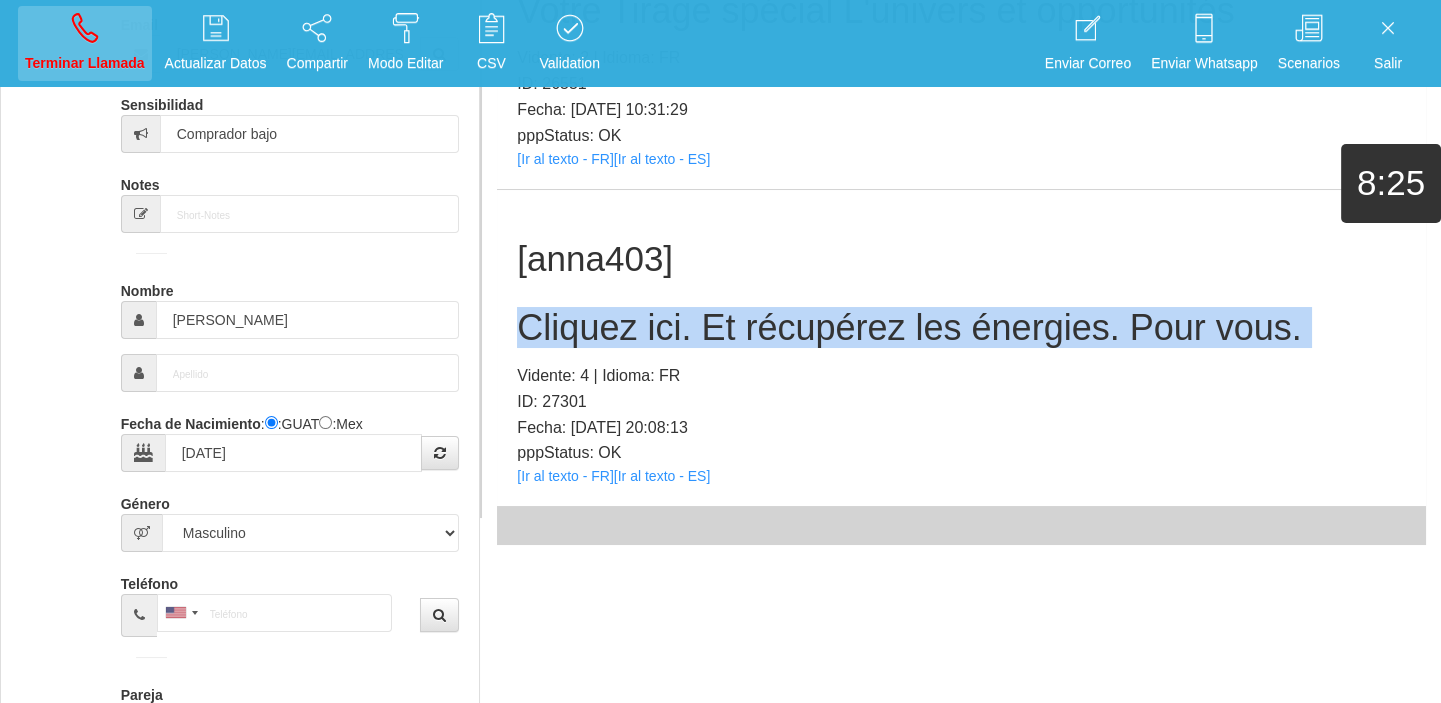 type 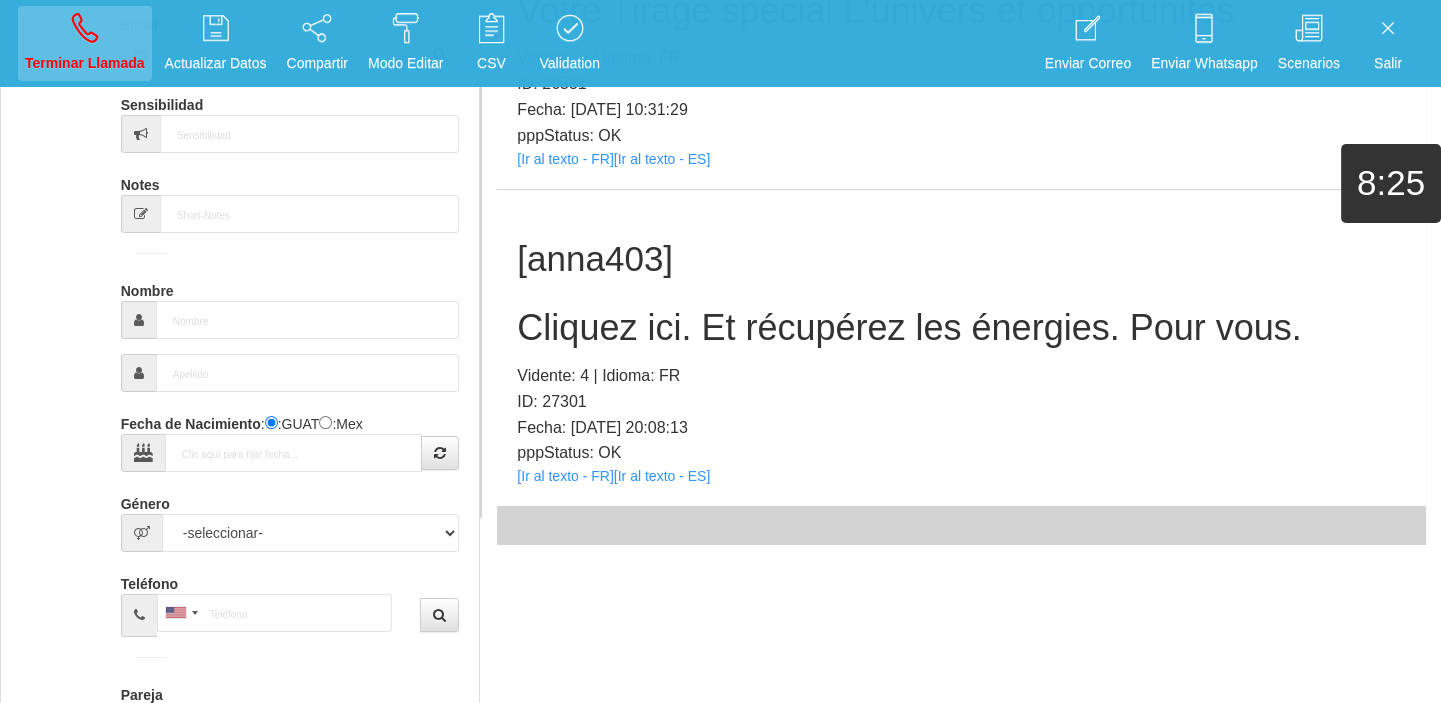 scroll, scrollTop: 0, scrollLeft: 0, axis: both 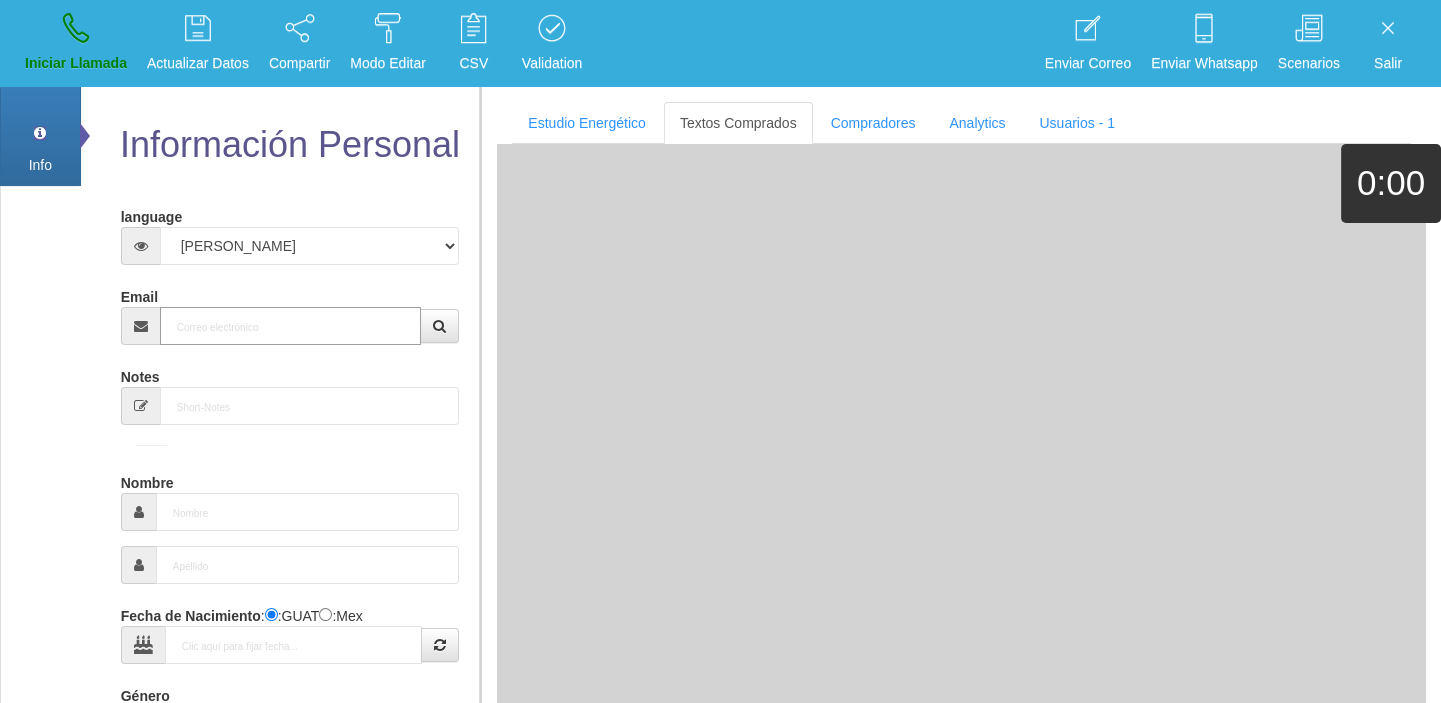 click on "Email" at bounding box center [291, 326] 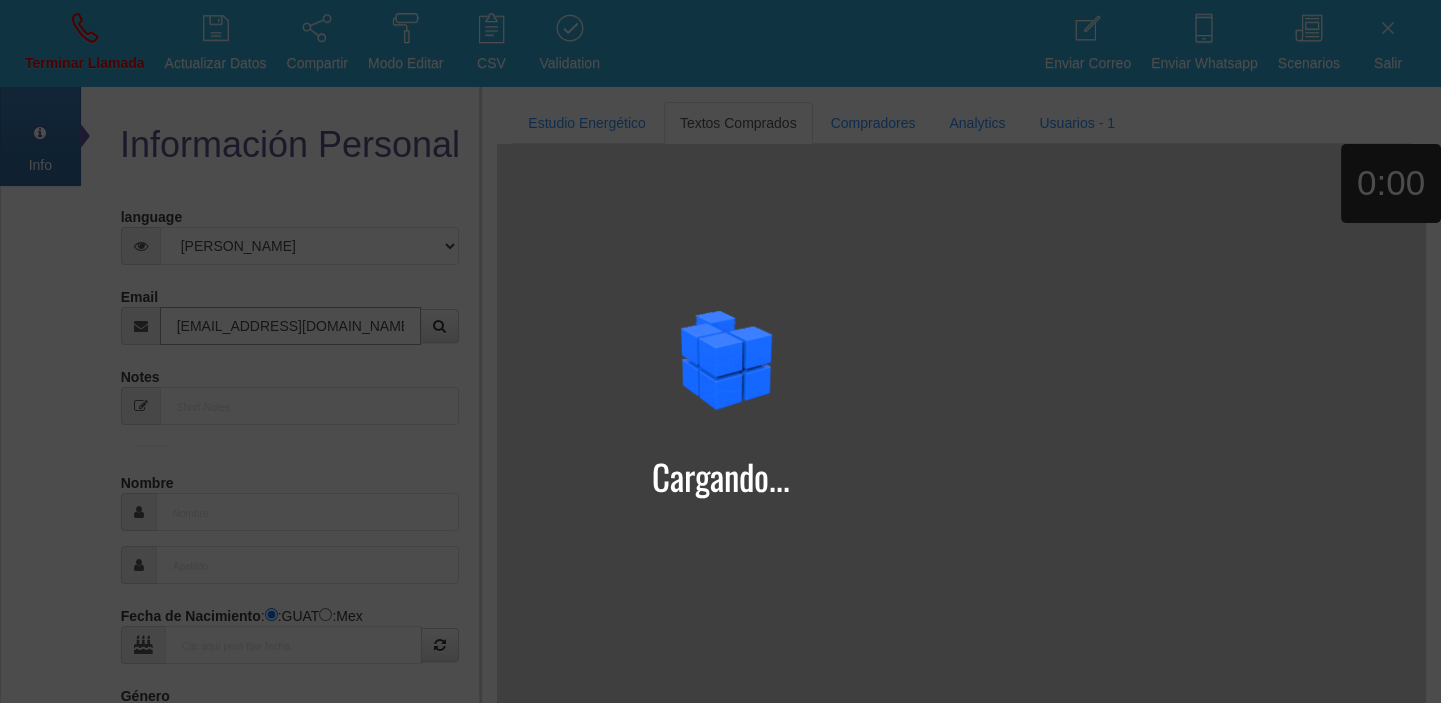 type on "[EMAIL_ADDRESS][DOMAIN_NAME]" 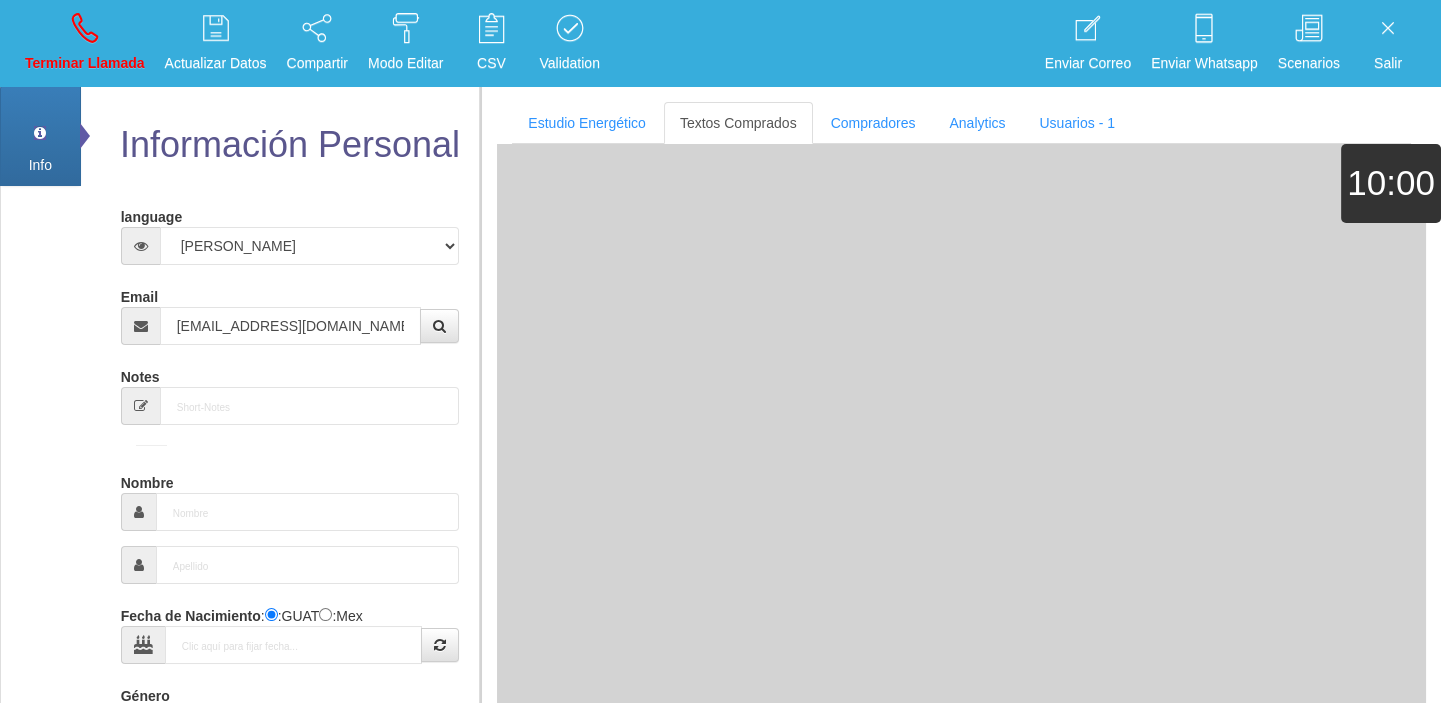 type on "[DATE]" 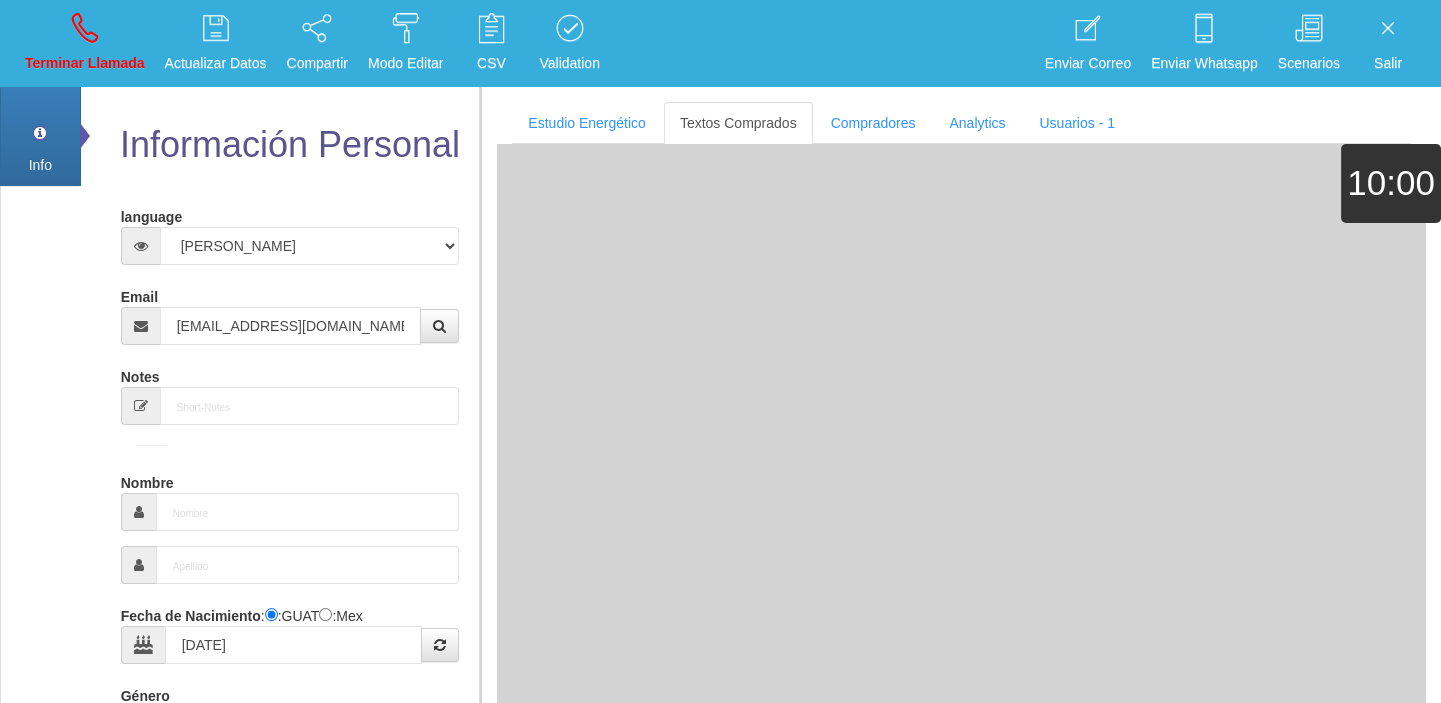select 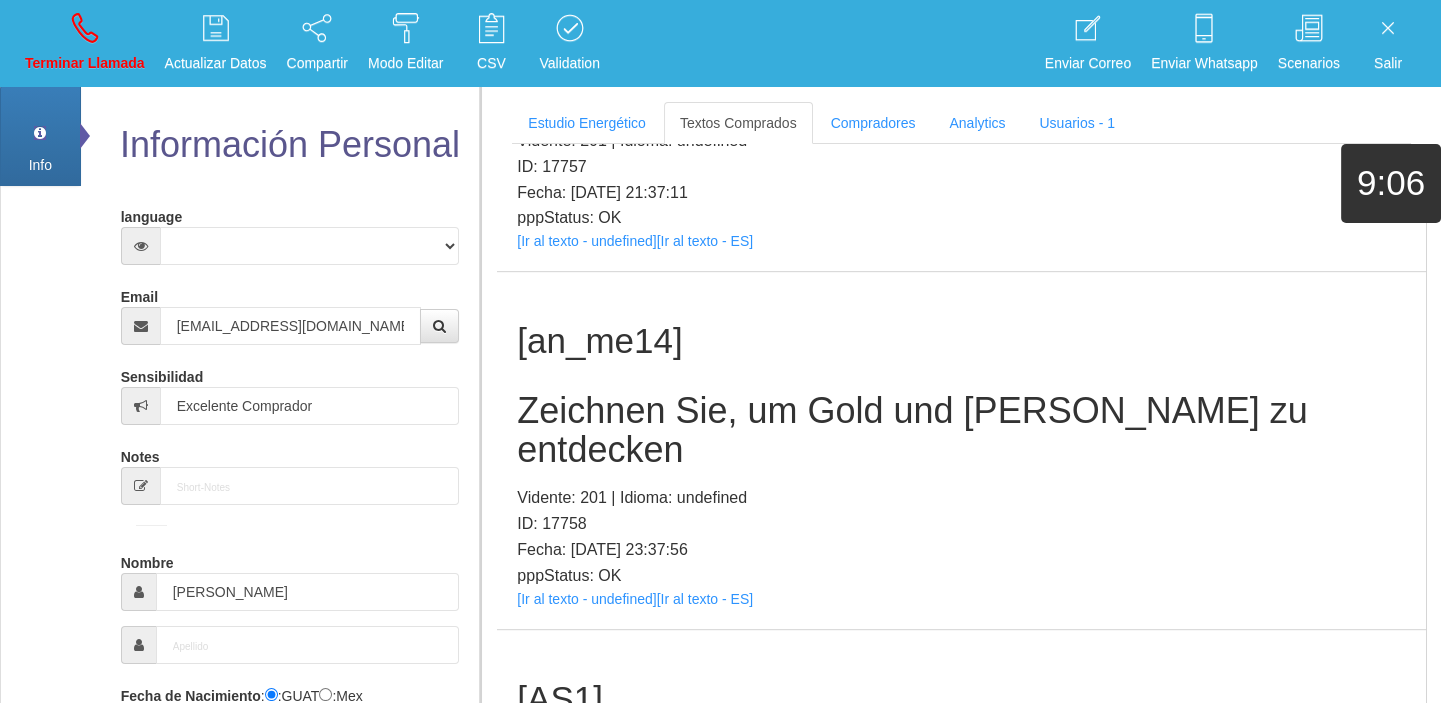 scroll, scrollTop: 18097, scrollLeft: 0, axis: vertical 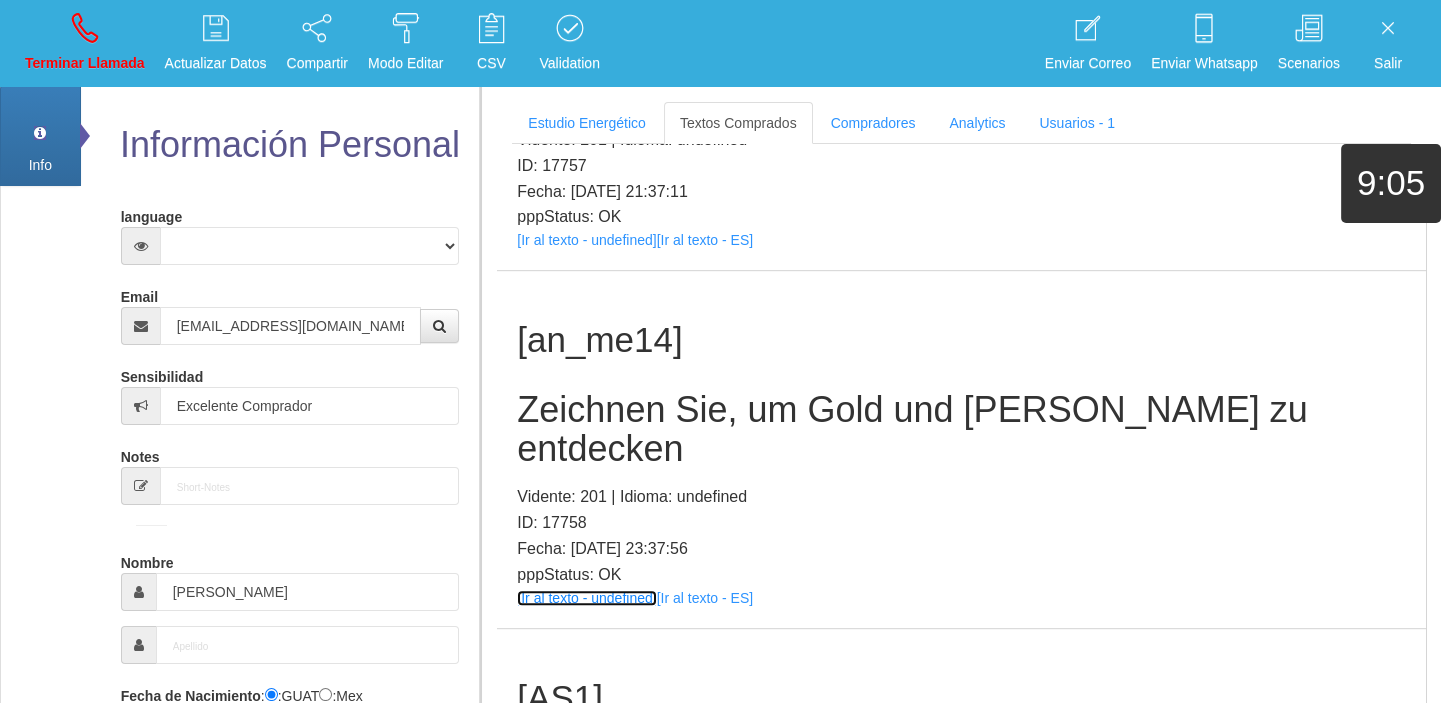 click on "[Ir al texto - undefined]" at bounding box center (586, 598) 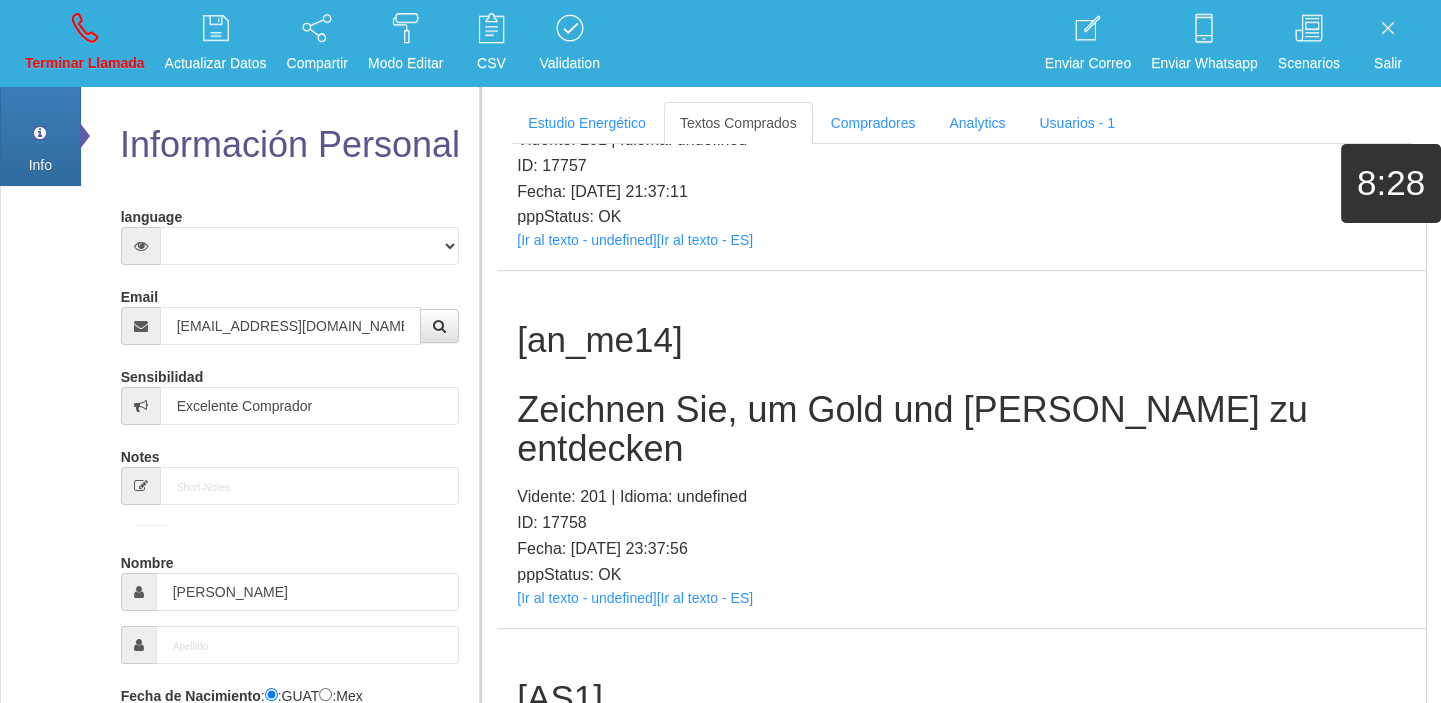 click on "[an_me14] Zeichnen Sie, um Gold und [PERSON_NAME] zu entdecken Vidente: 201 | Idioma: undefined ID: 17758 Fecha: [DATE] 23:37:56 pppStatus: OK [Ir al texto - undefined] [Ir al texto - ES]" at bounding box center (961, 449) 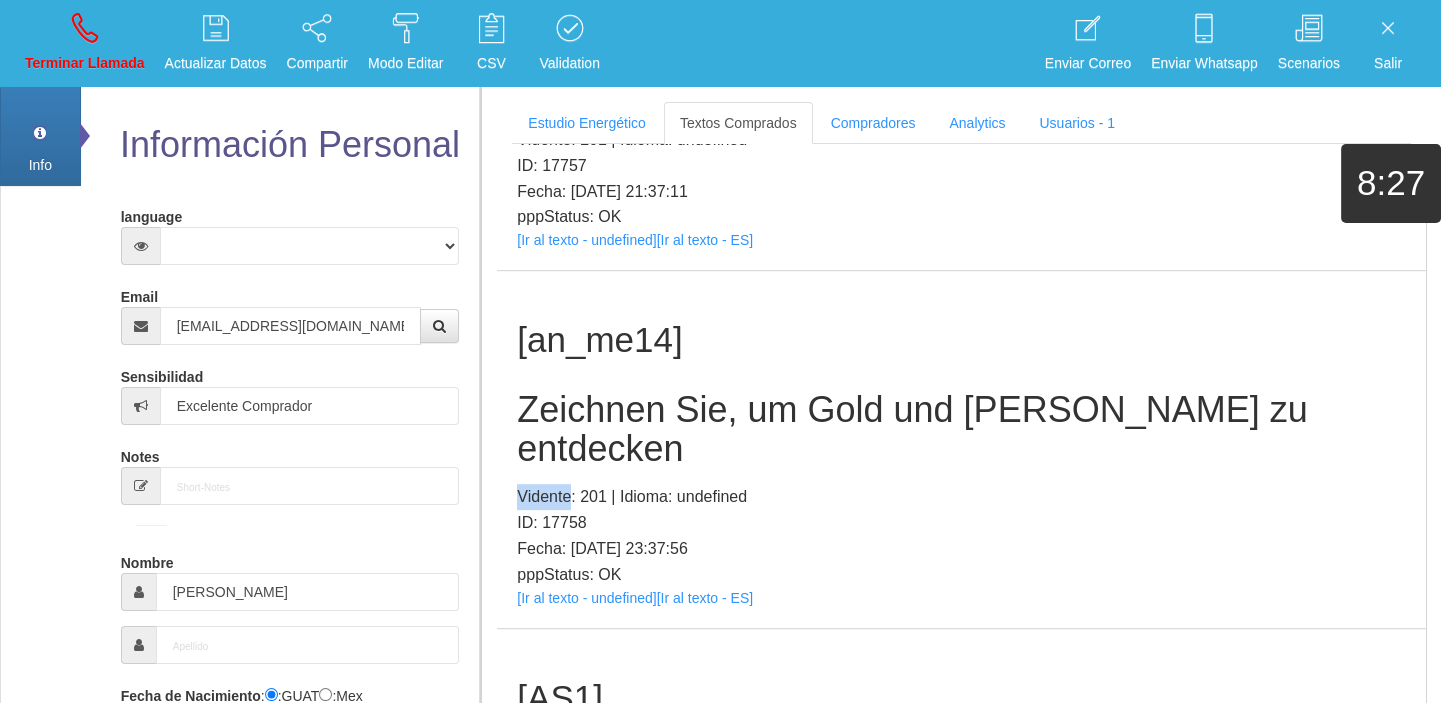 click on "[an_me14] Zeichnen Sie, um Gold und [PERSON_NAME] zu entdecken Vidente: 201 | Idioma: undefined ID: 17758 Fecha: [DATE] 23:37:56 pppStatus: OK [Ir al texto - undefined] [Ir al texto - ES]" at bounding box center [961, 449] 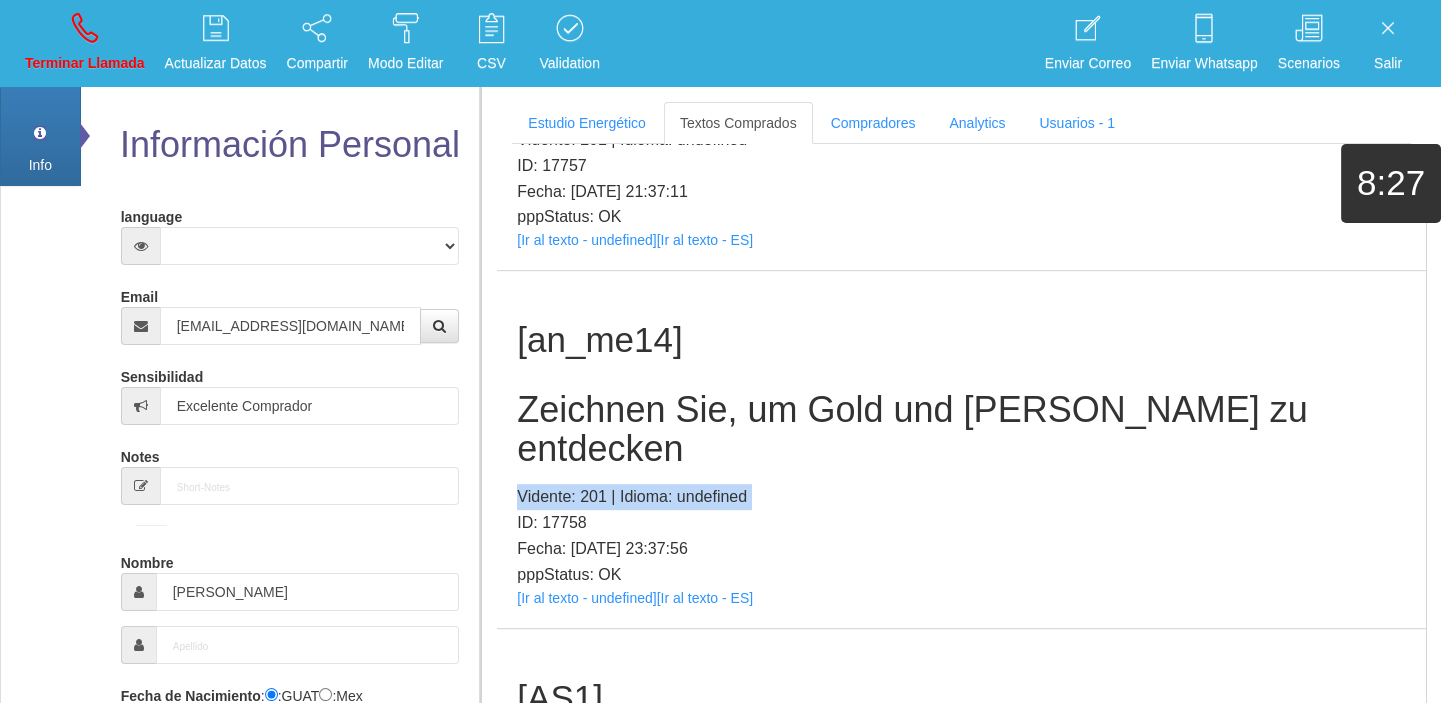 click on "[an_me14] Zeichnen Sie, um Gold und [PERSON_NAME] zu entdecken Vidente: 201 | Idioma: undefined ID: 17758 Fecha: [DATE] 23:37:56 pppStatus: OK [Ir al texto - undefined] [Ir al texto - ES]" at bounding box center (961, 449) 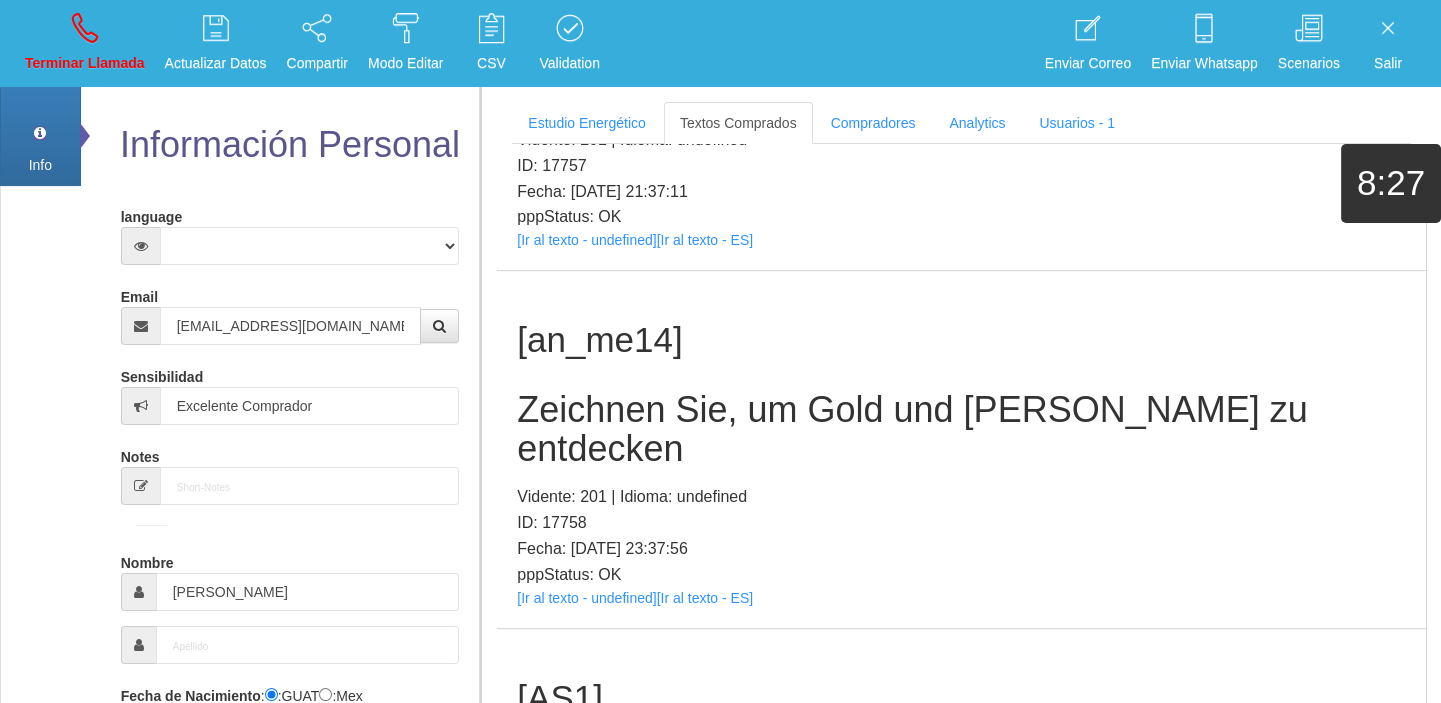 click on "Zeichnen Sie, um Gold und [PERSON_NAME] zu entdecken" at bounding box center [961, 429] 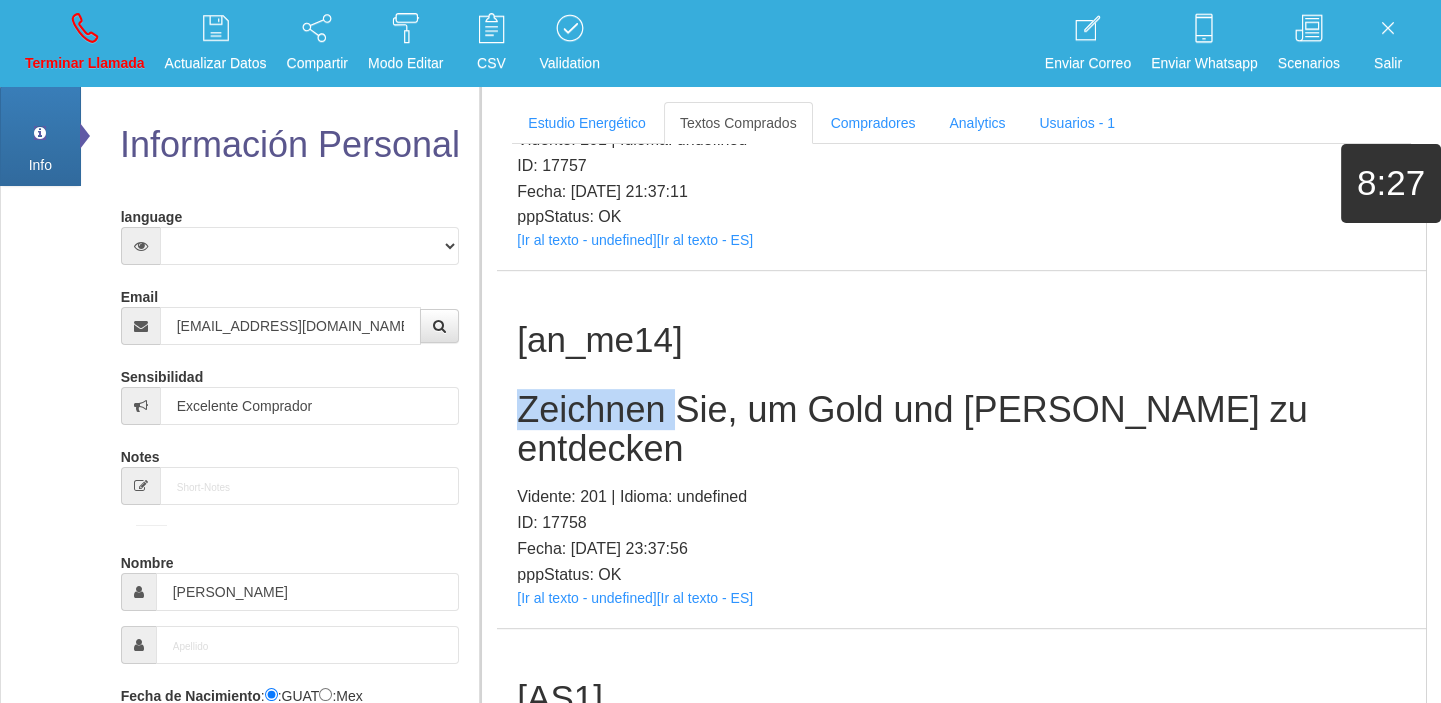 click on "Zeichnen Sie, um Gold und [PERSON_NAME] zu entdecken" at bounding box center (961, 429) 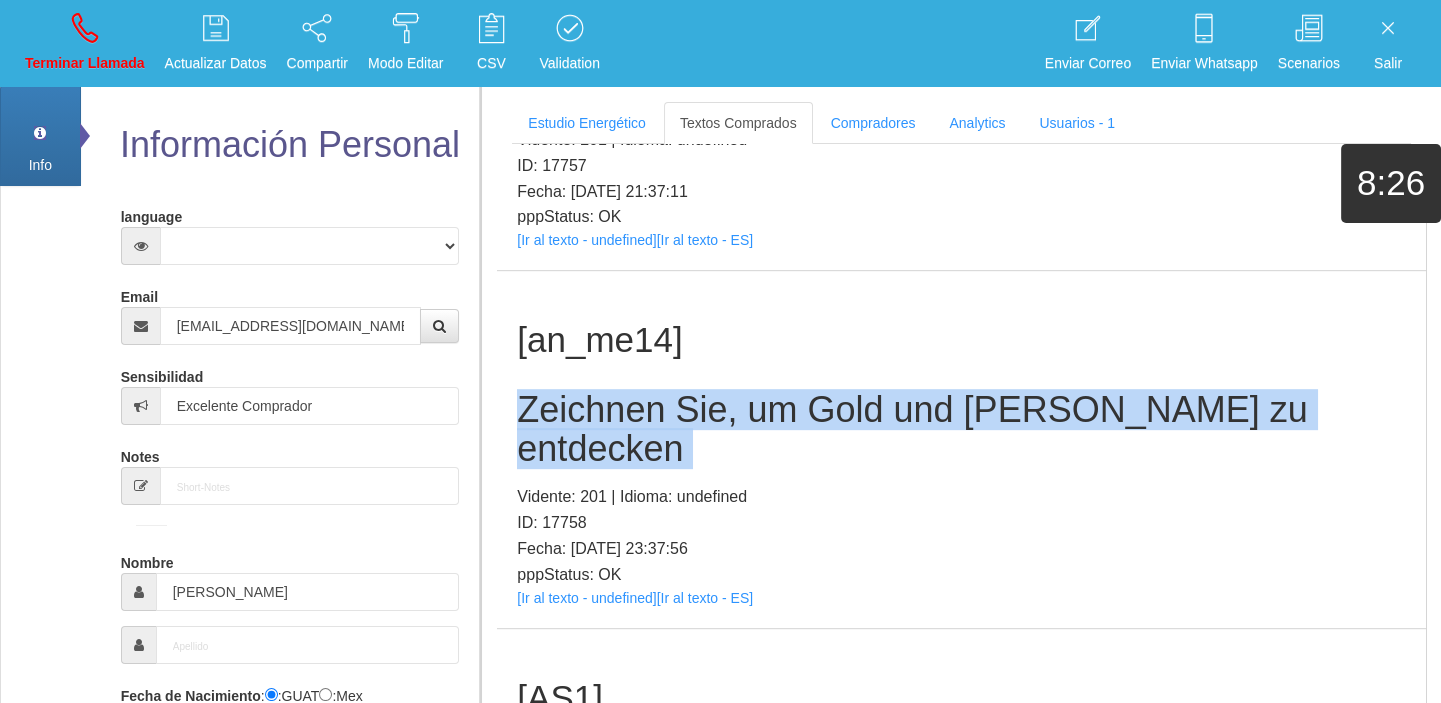 click on "Zeichnen Sie, um Gold und [PERSON_NAME] zu entdecken" at bounding box center [961, 429] 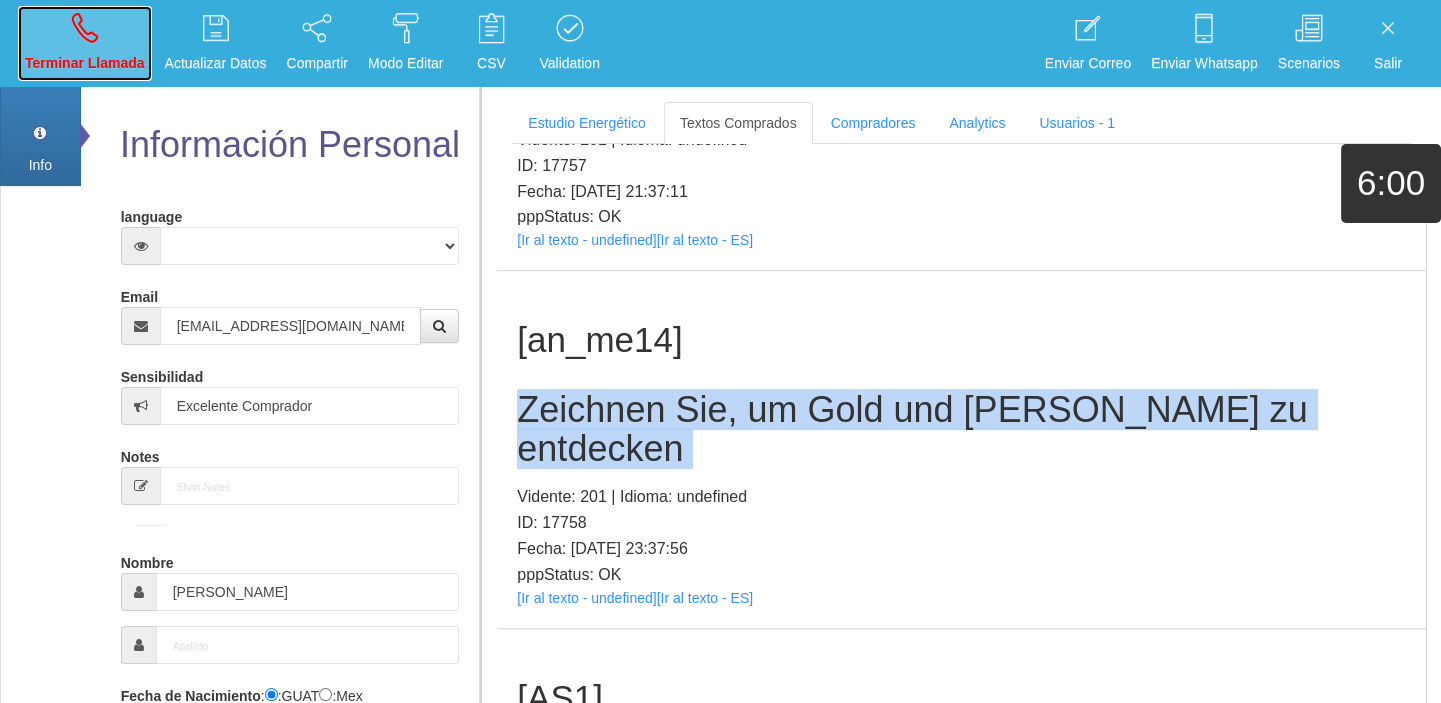 click on "Terminar Llamada" at bounding box center [85, 43] 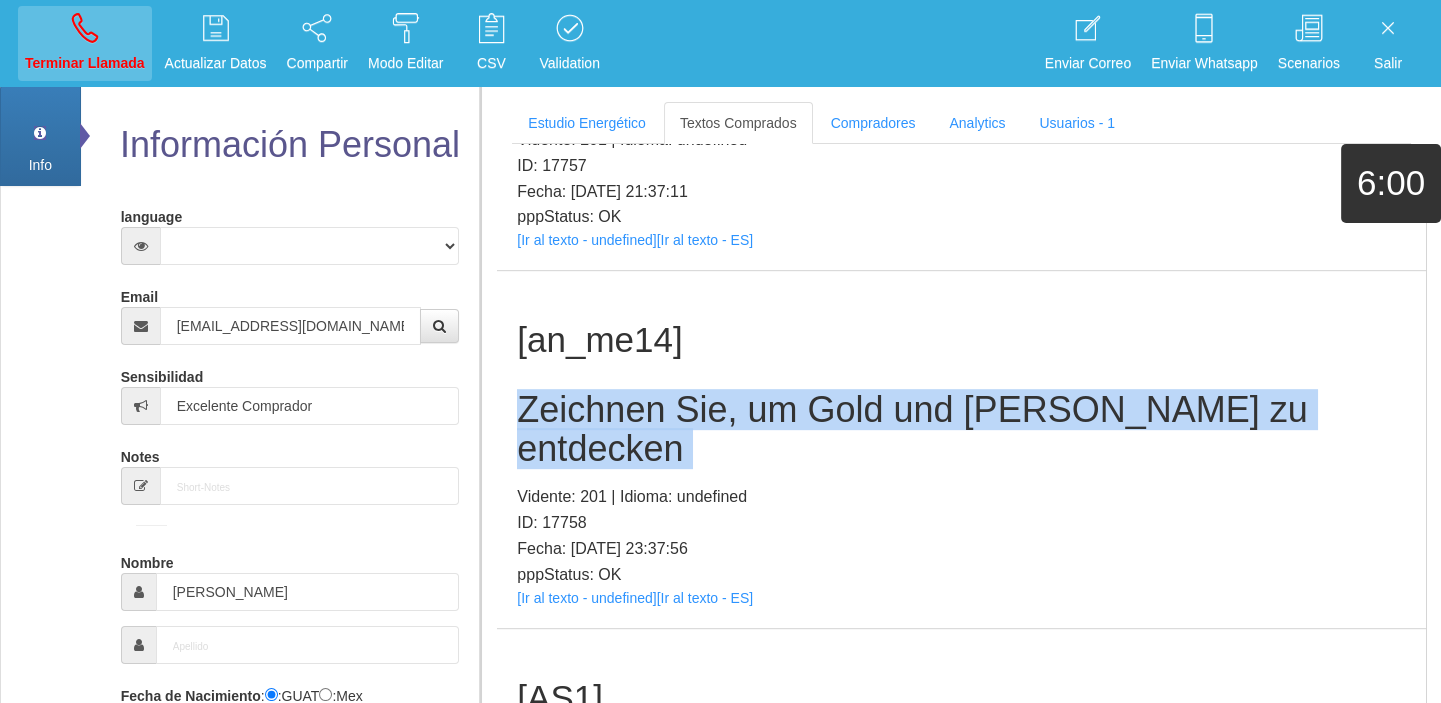 type 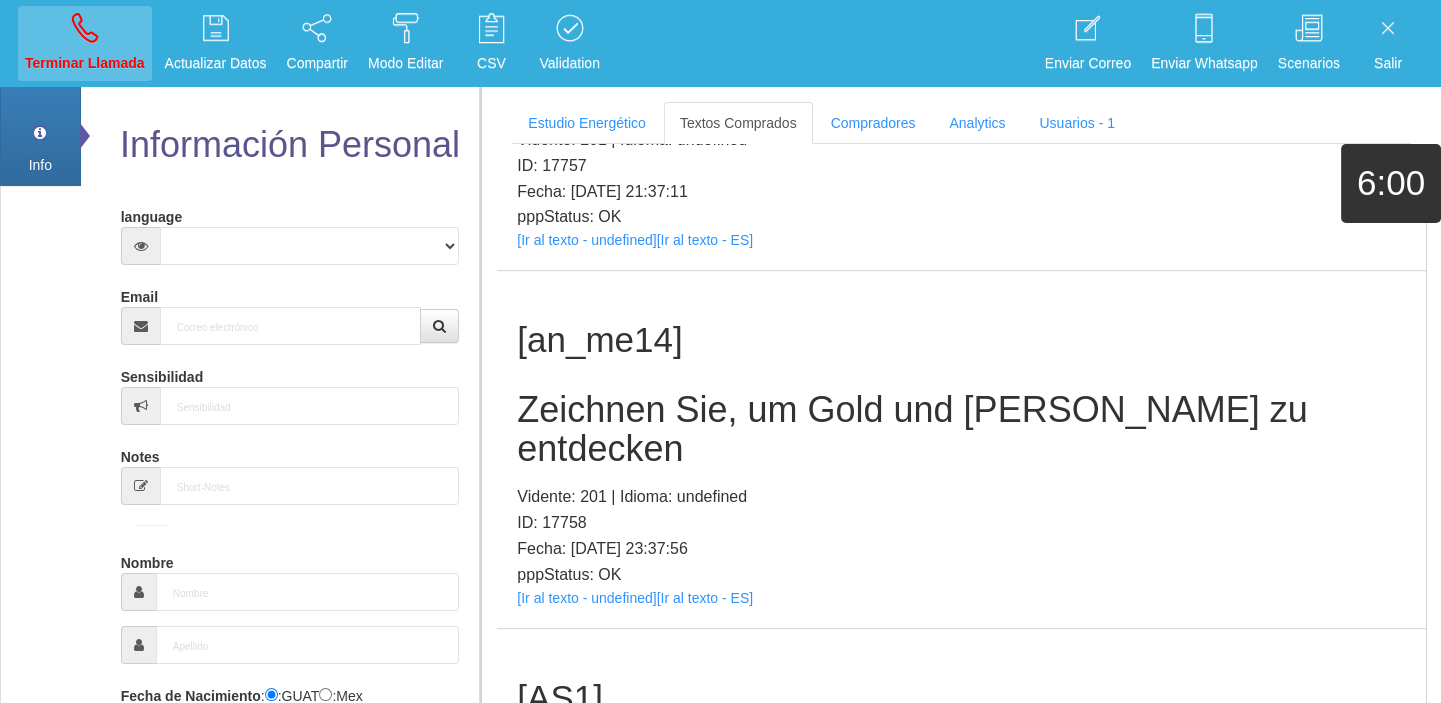 scroll, scrollTop: 0, scrollLeft: 0, axis: both 